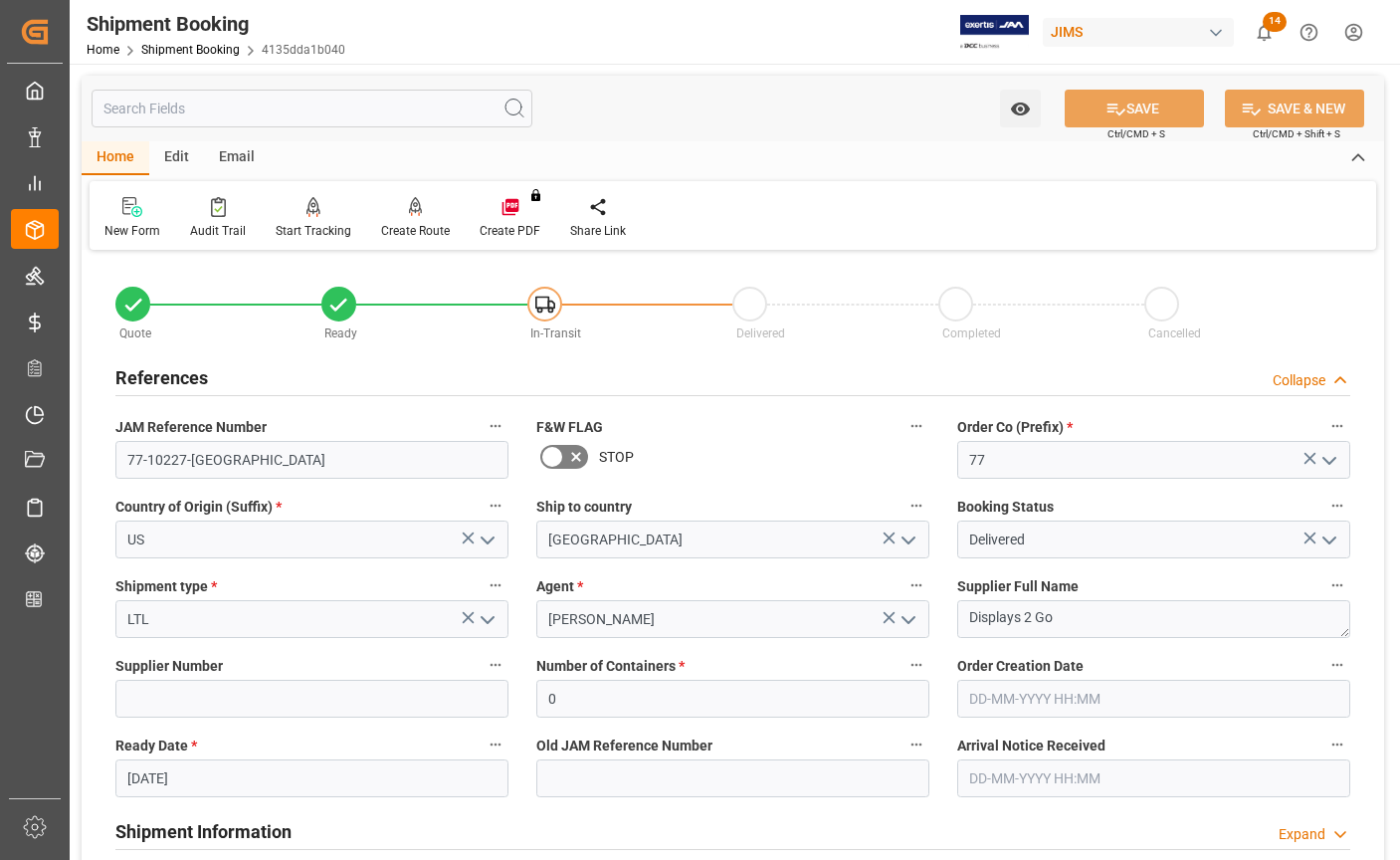 scroll, scrollTop: 0, scrollLeft: 0, axis: both 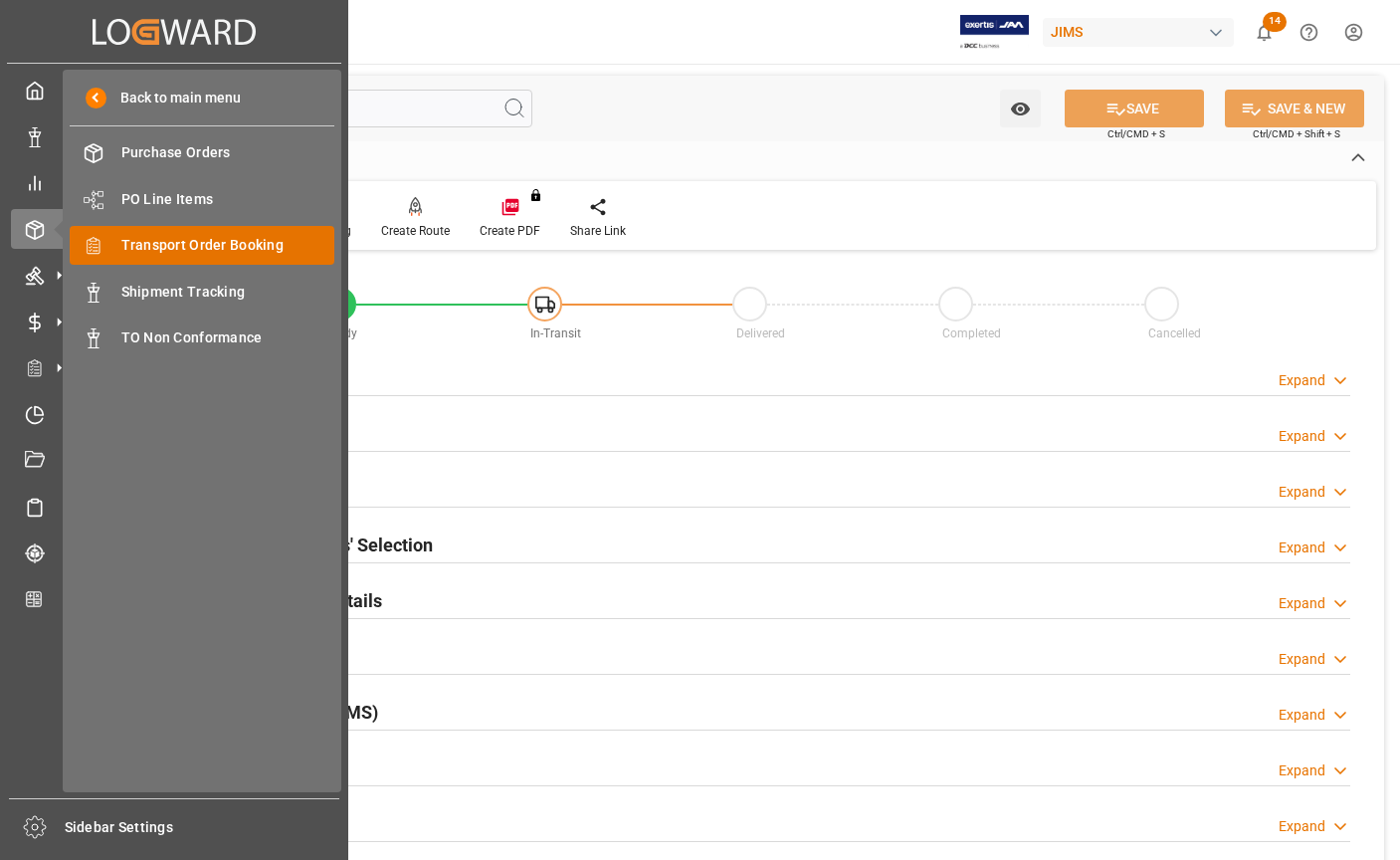 click on "Transport Order Booking" at bounding box center (228, 245) 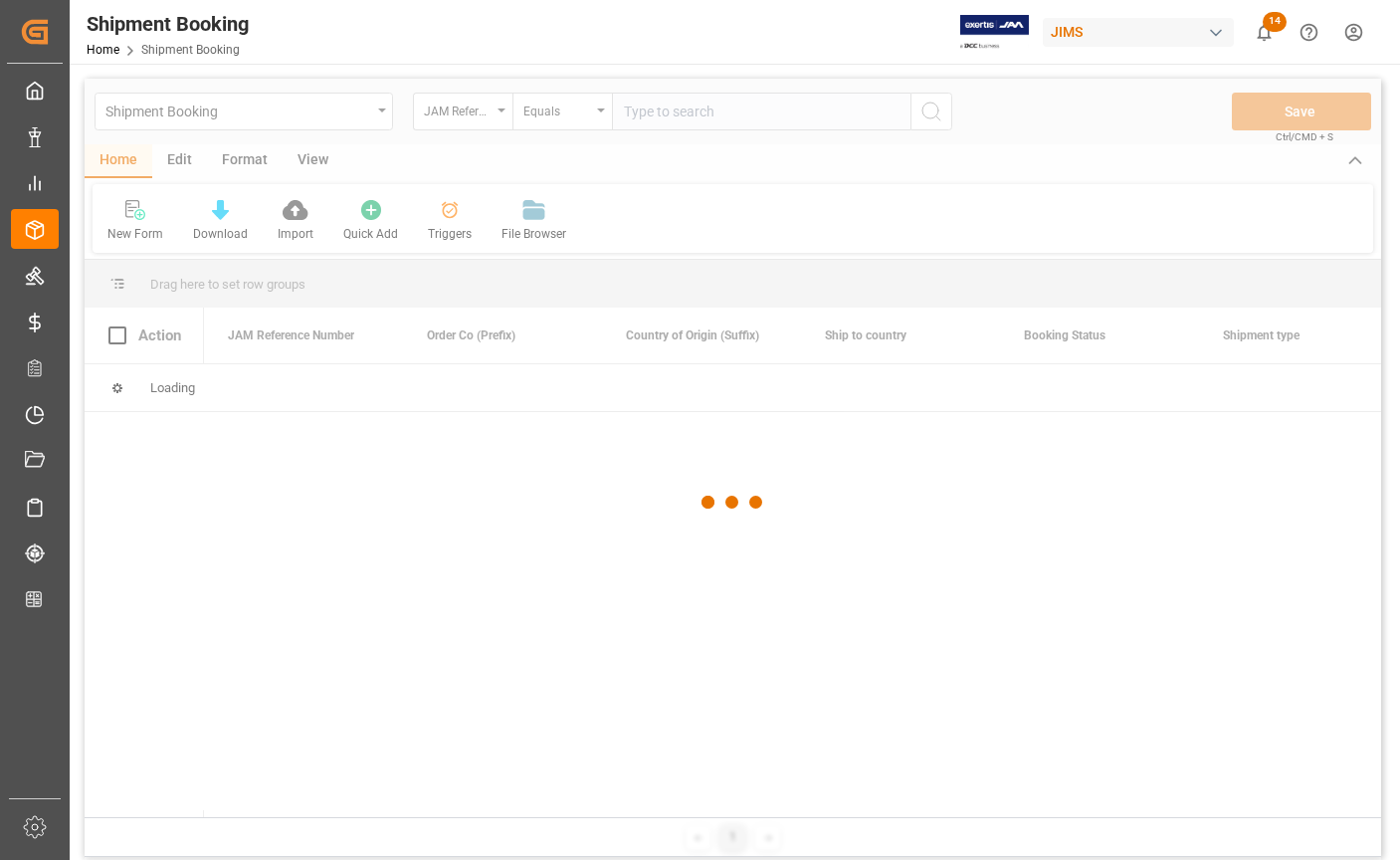 click at bounding box center [732, 503] 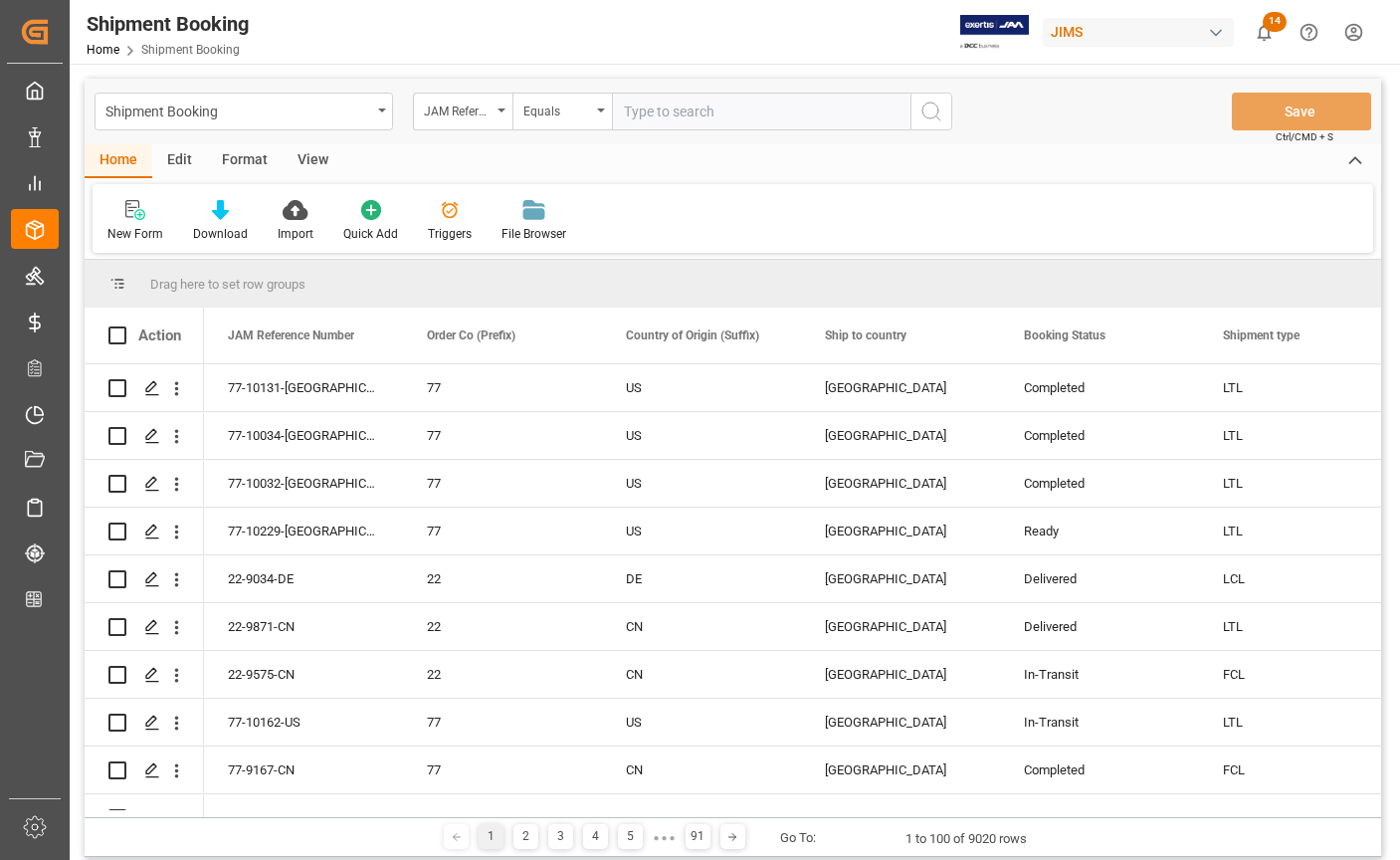 click at bounding box center (761, 111) 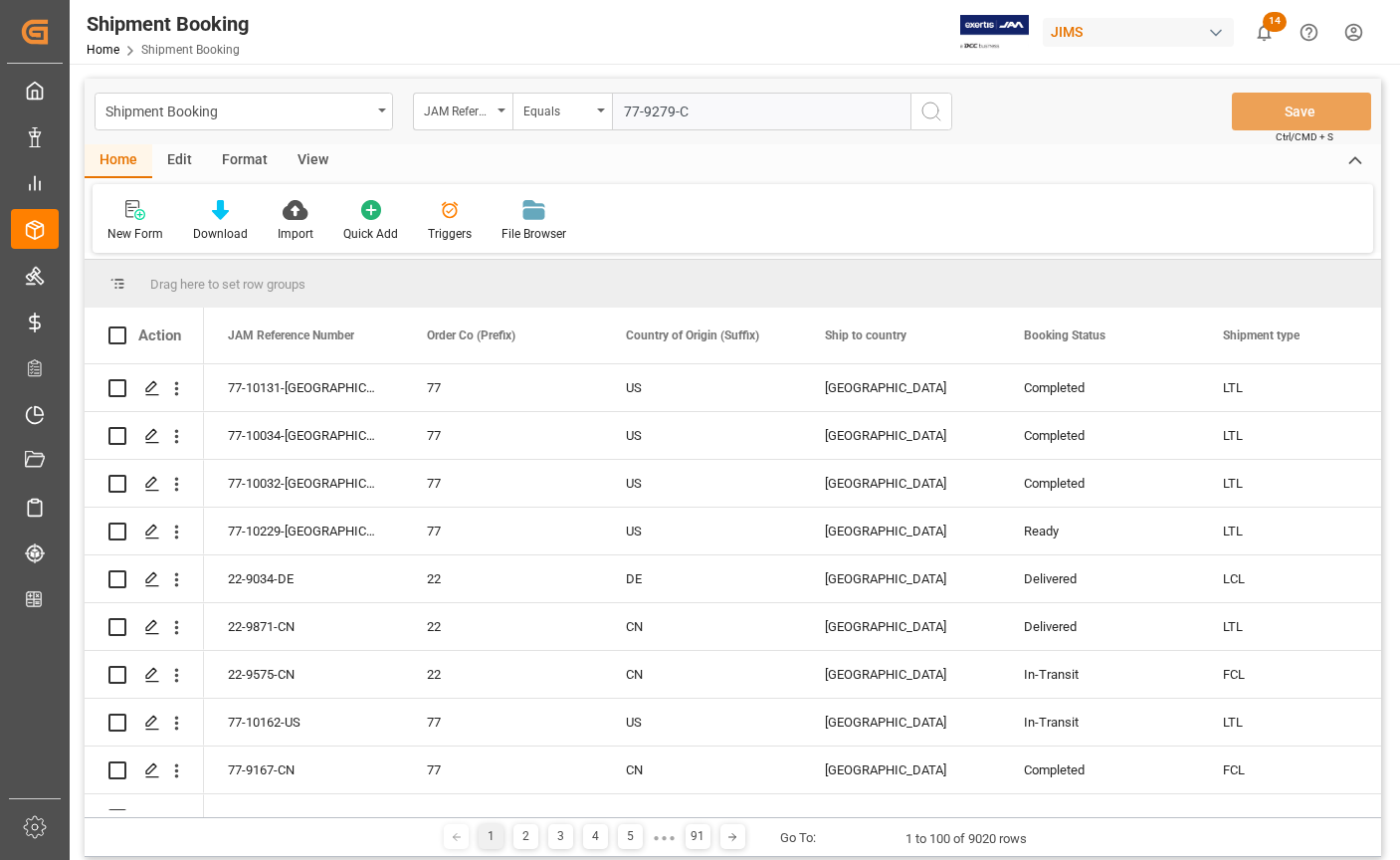 type on "77-9279-CN" 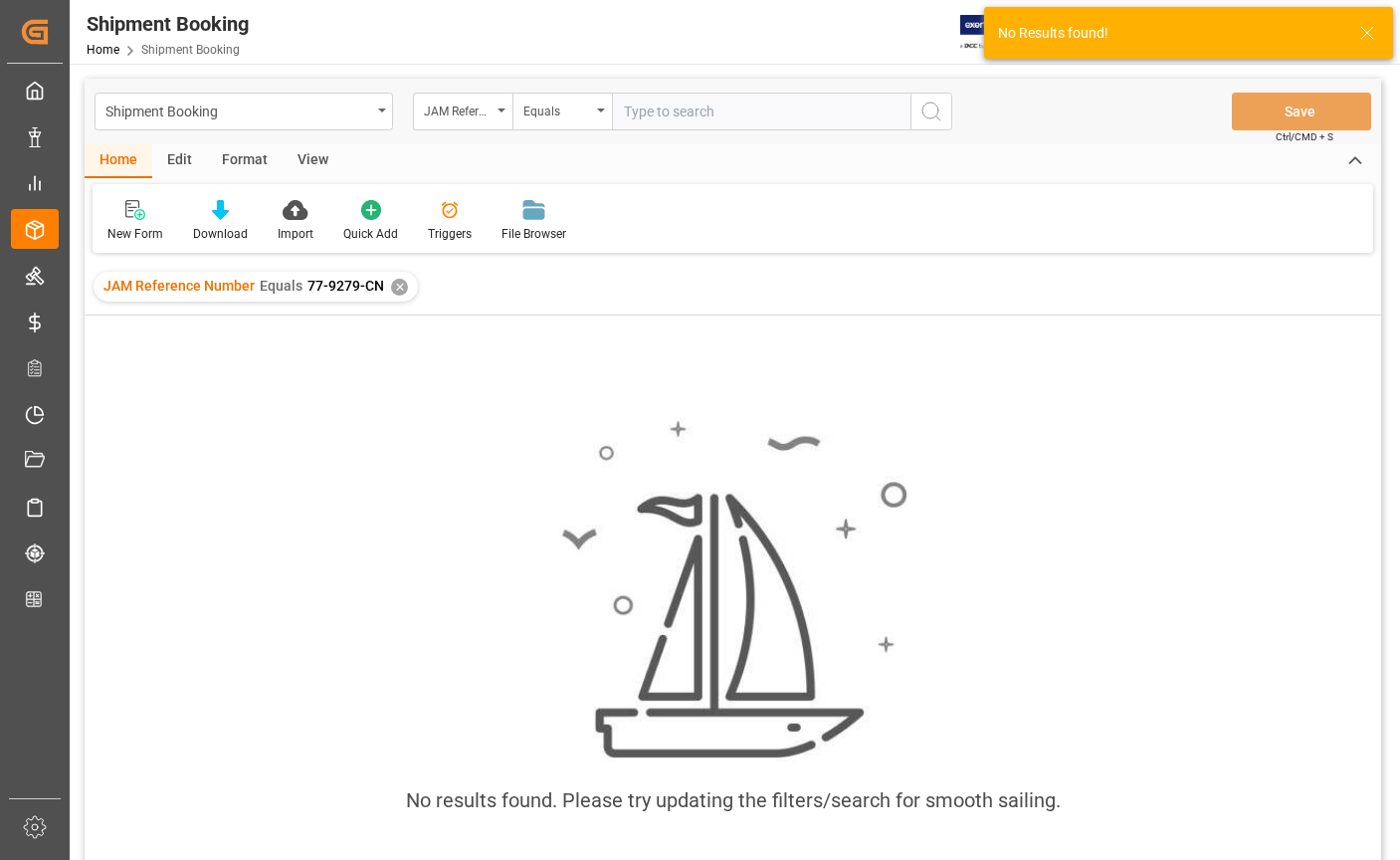 click on "✕" at bounding box center [399, 287] 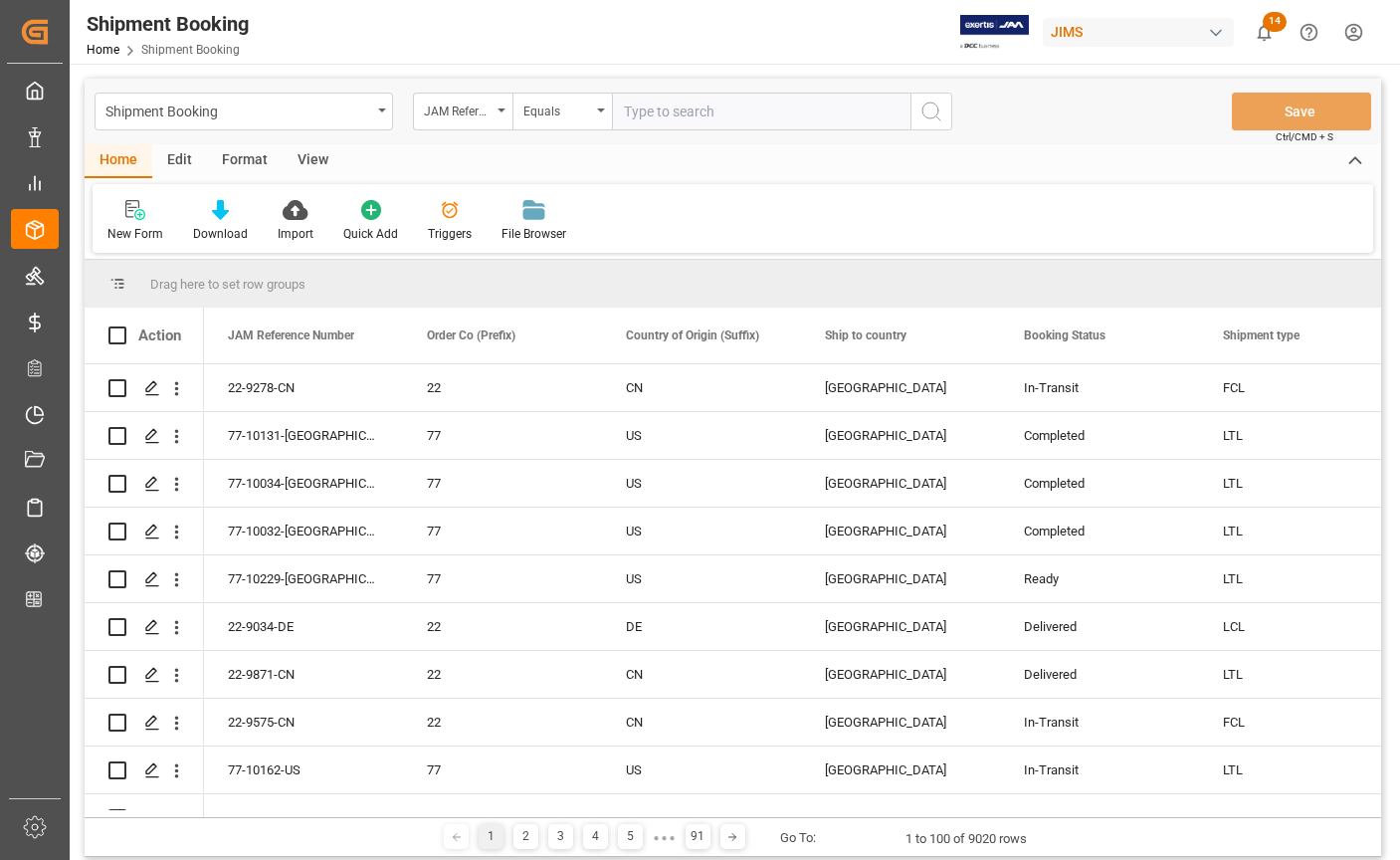 click at bounding box center [761, 111] 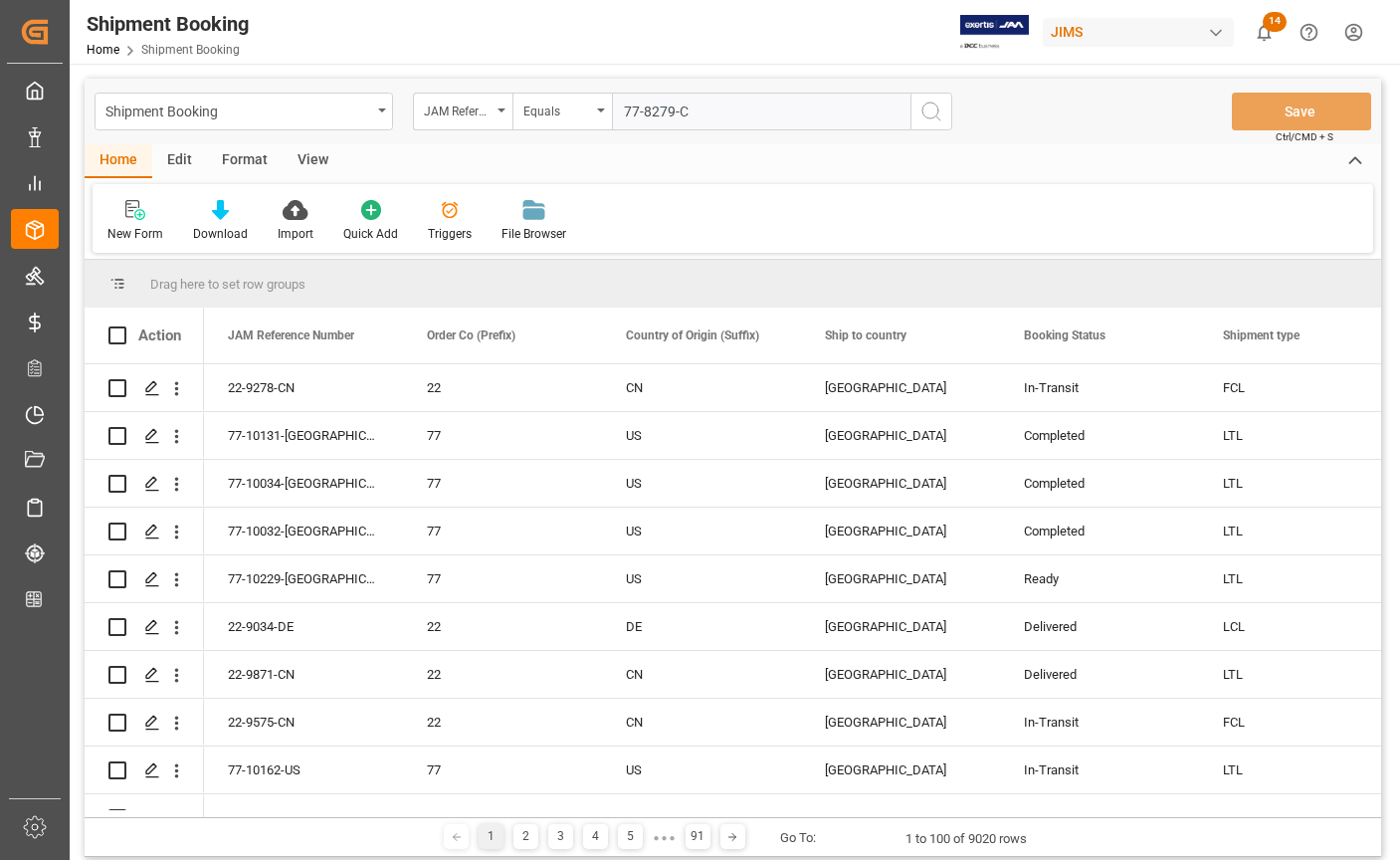 type on "77-8279-CN" 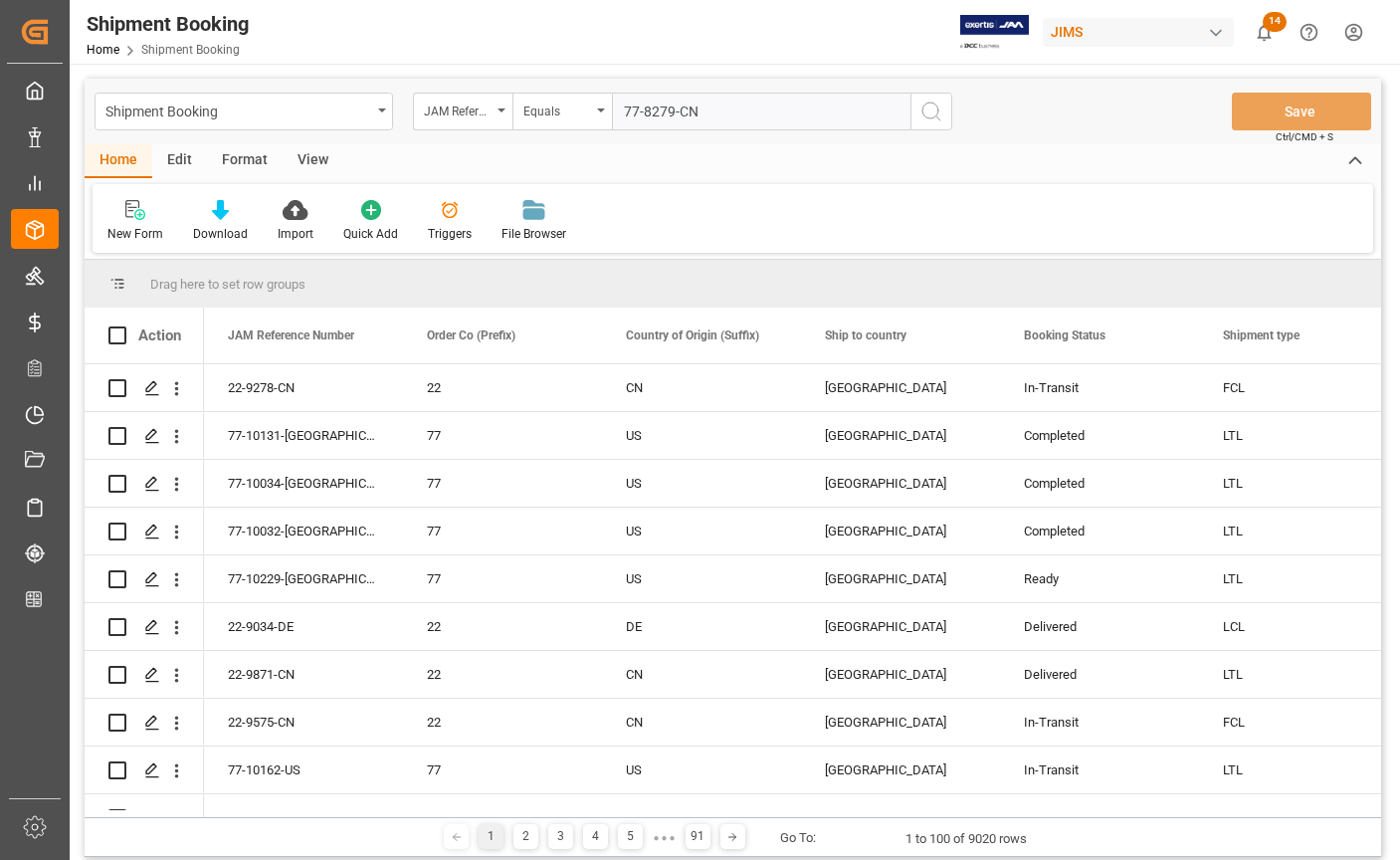 type 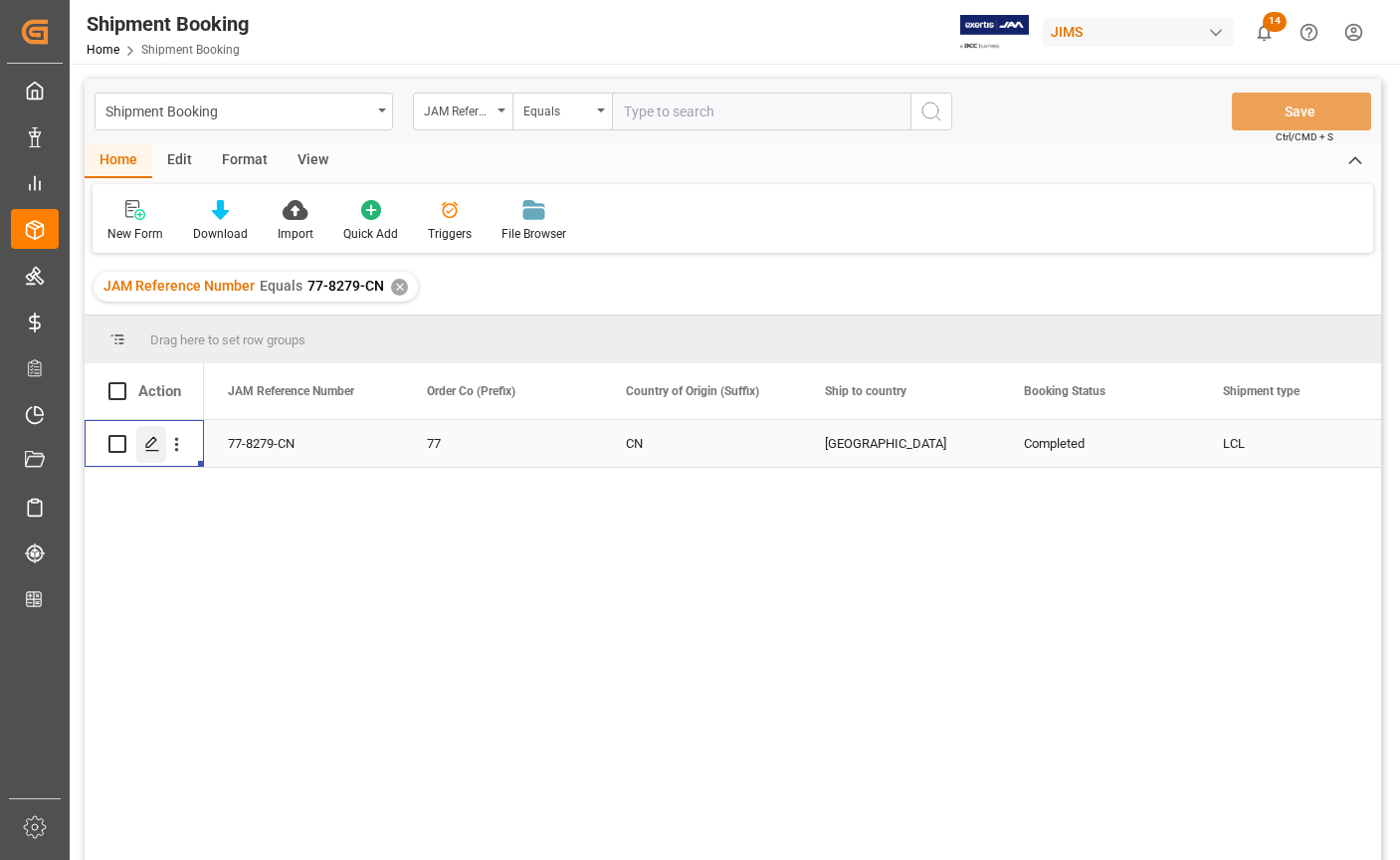 click 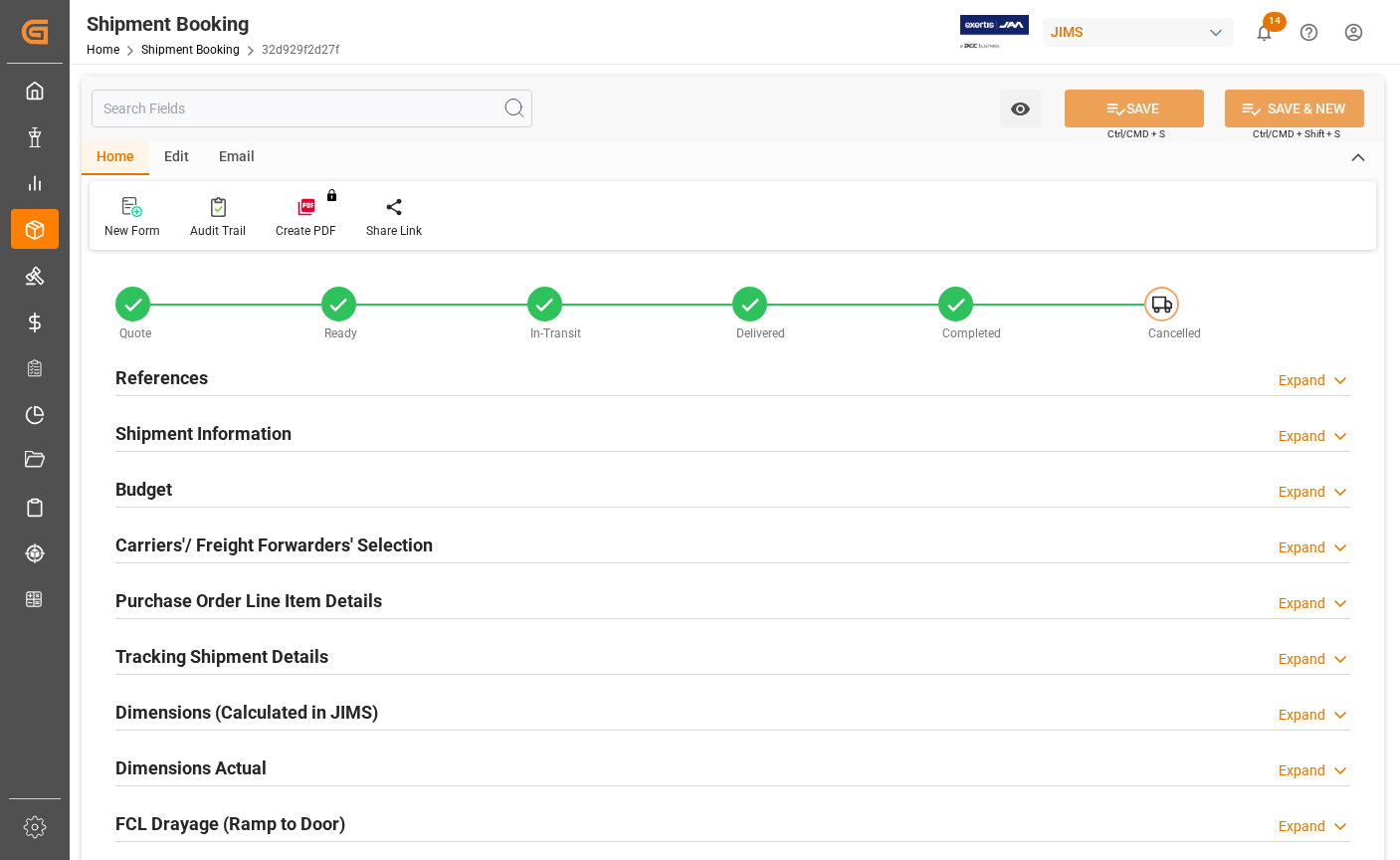 type on "0" 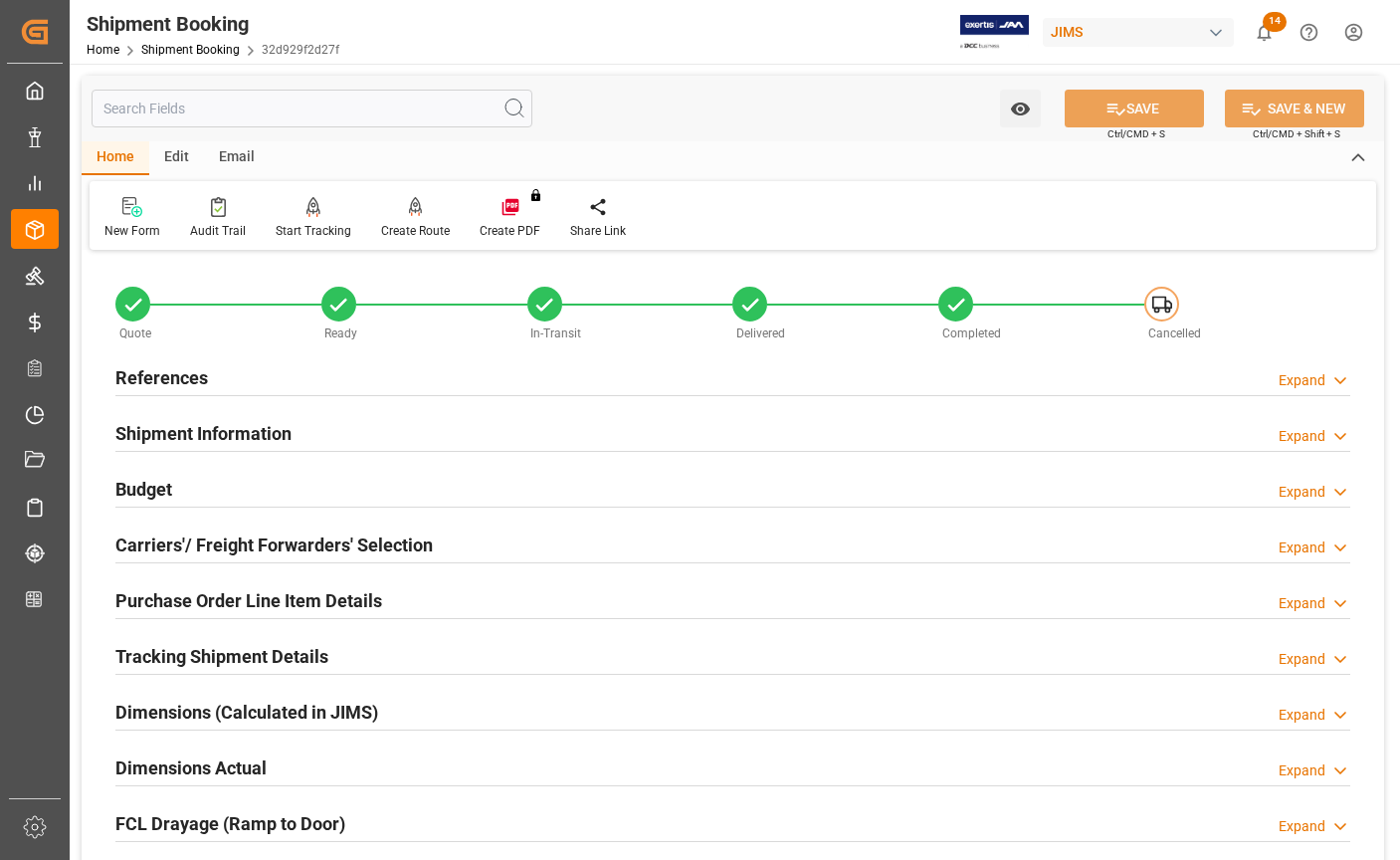 click on "References" at bounding box center (161, 377) 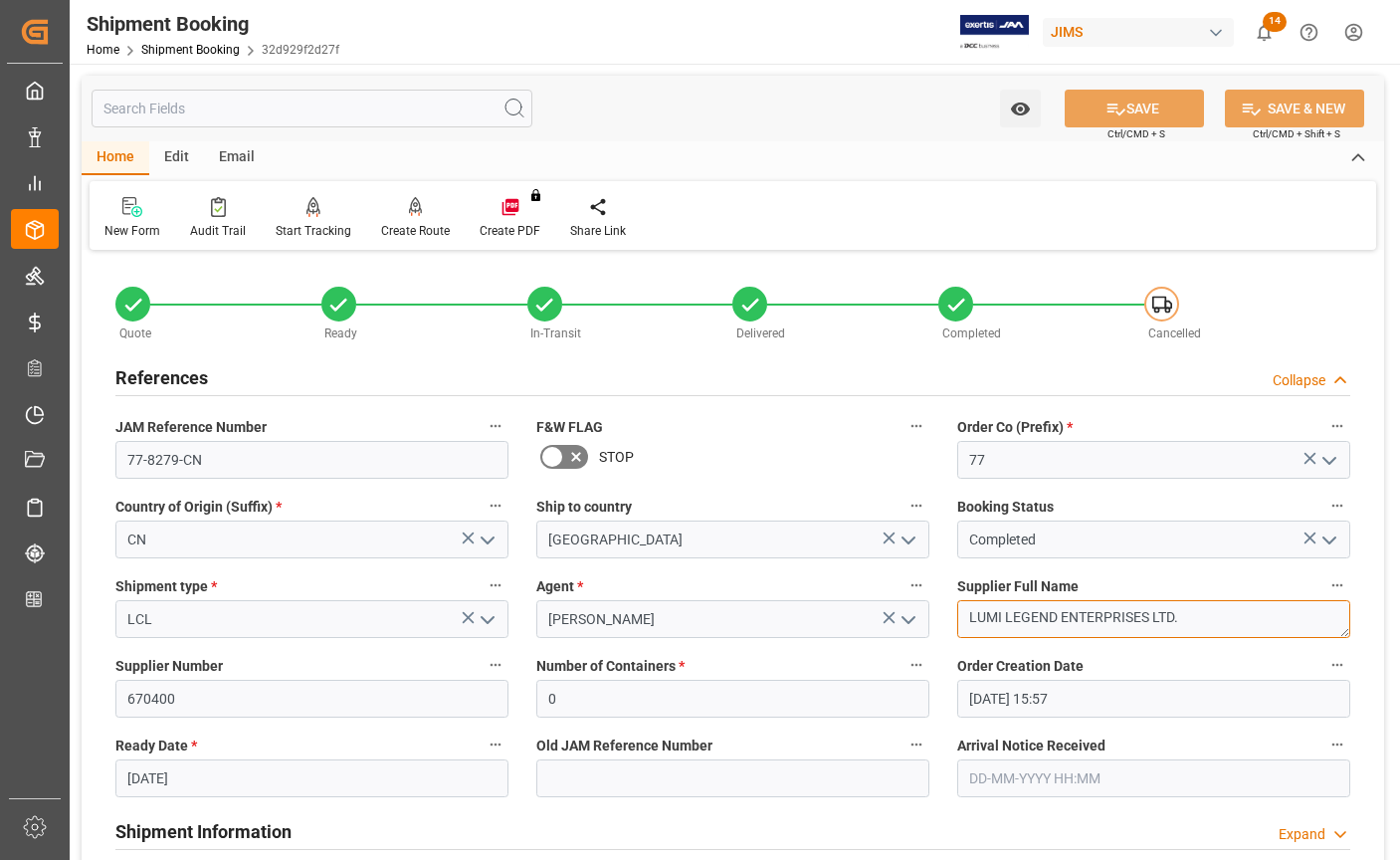 drag, startPoint x: 1182, startPoint y: 619, endPoint x: 960, endPoint y: 610, distance: 222.18236 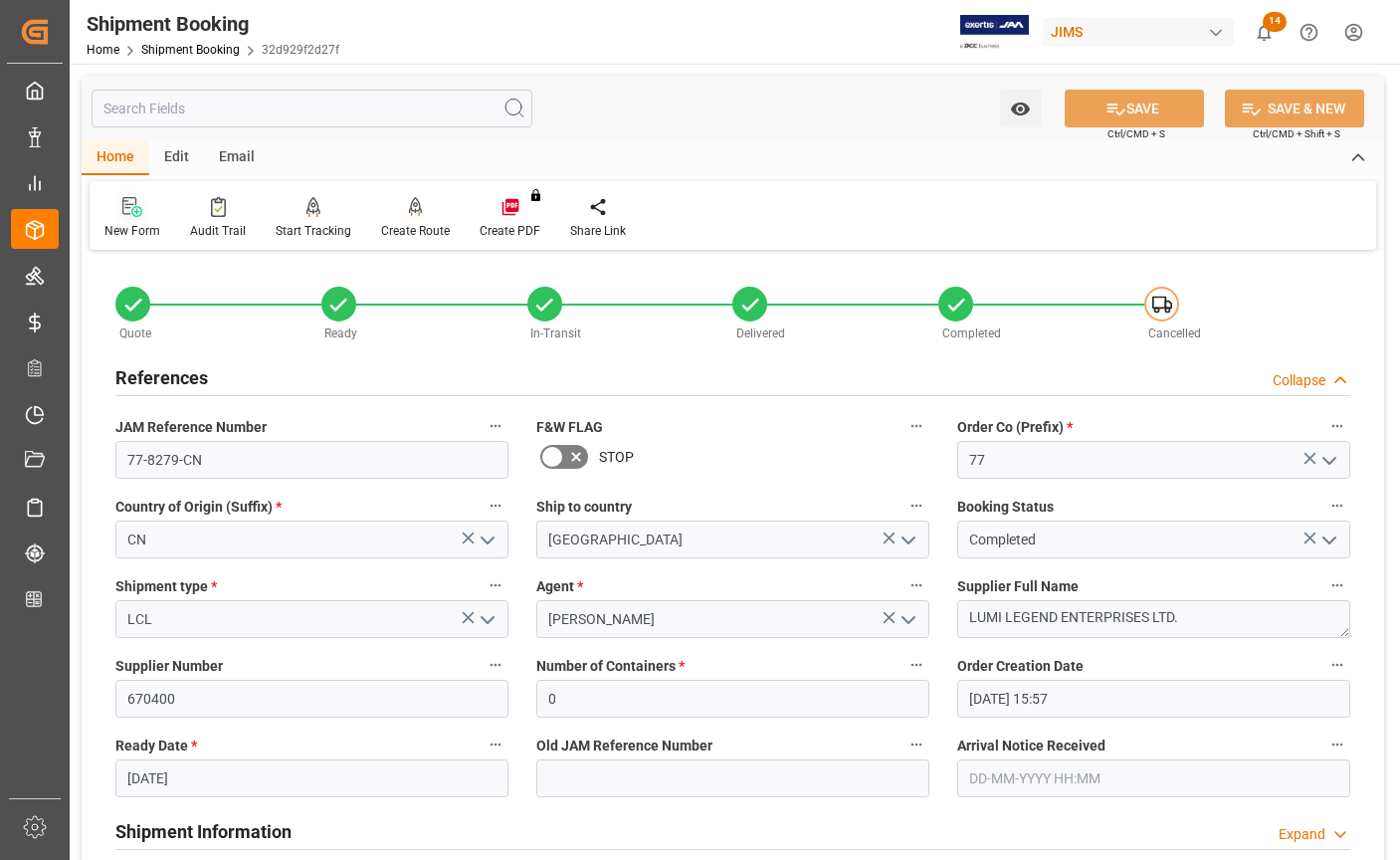 click on "New Form" at bounding box center (132, 231) 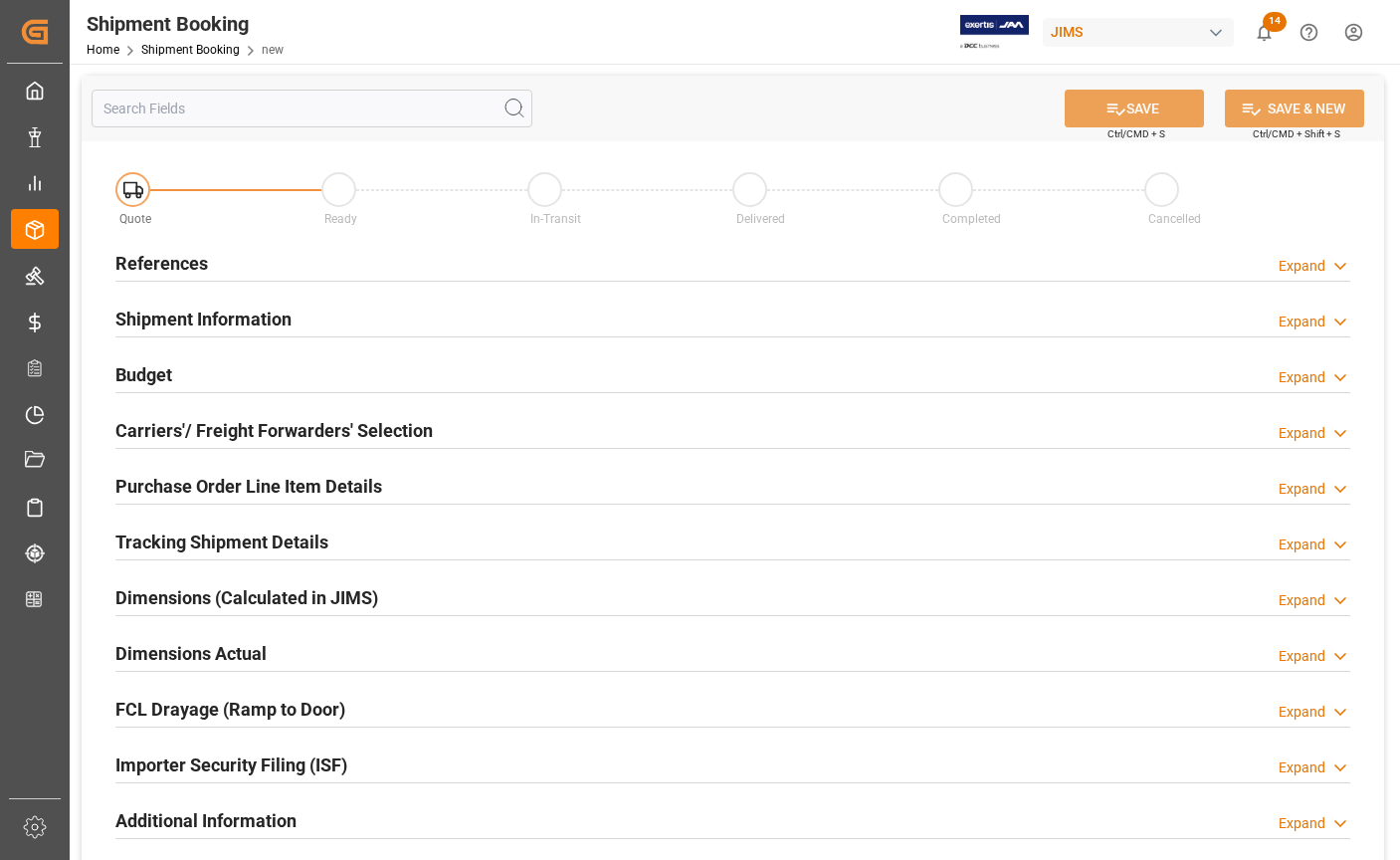 click on "References" at bounding box center [161, 263] 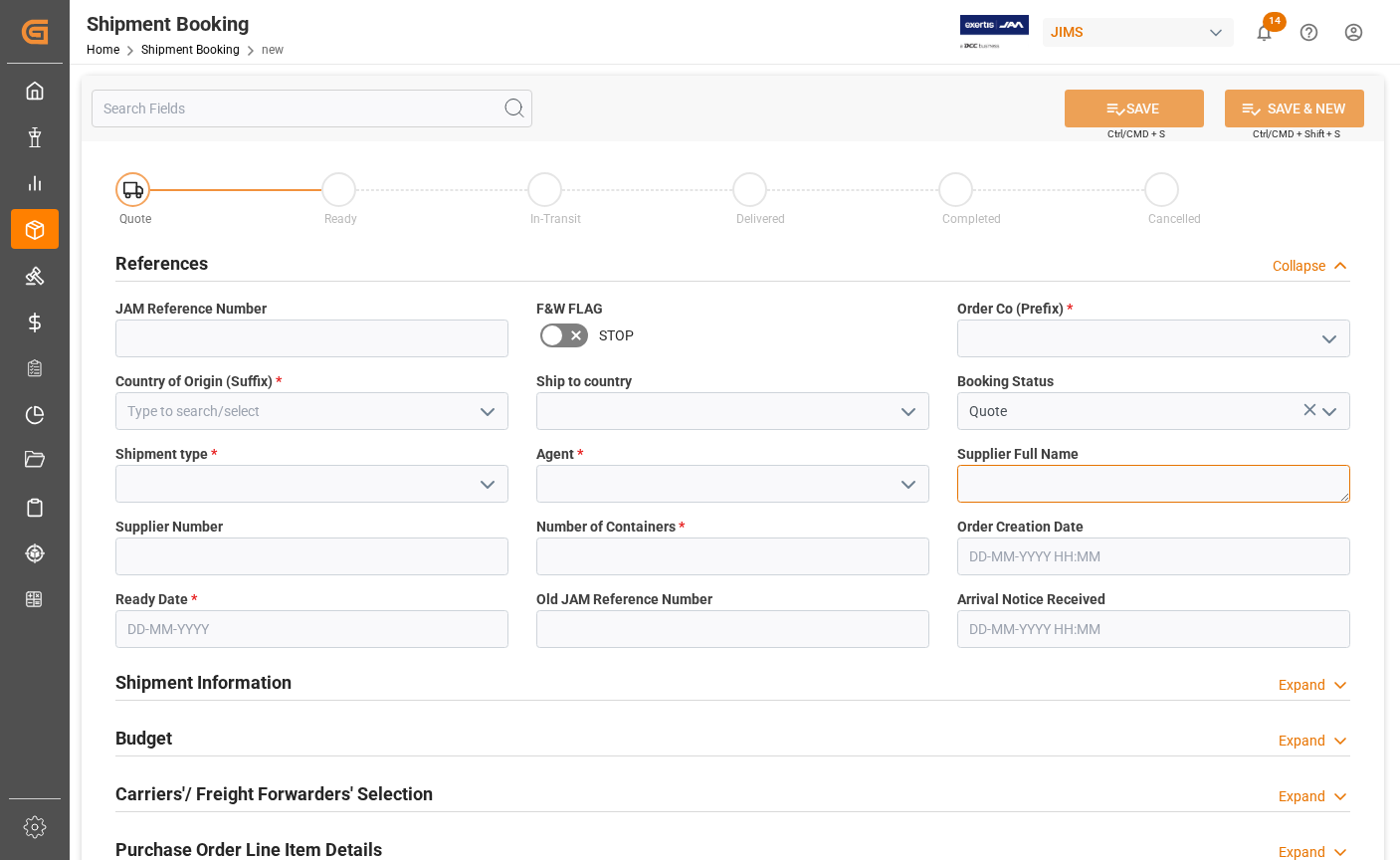 click at bounding box center [1153, 484] 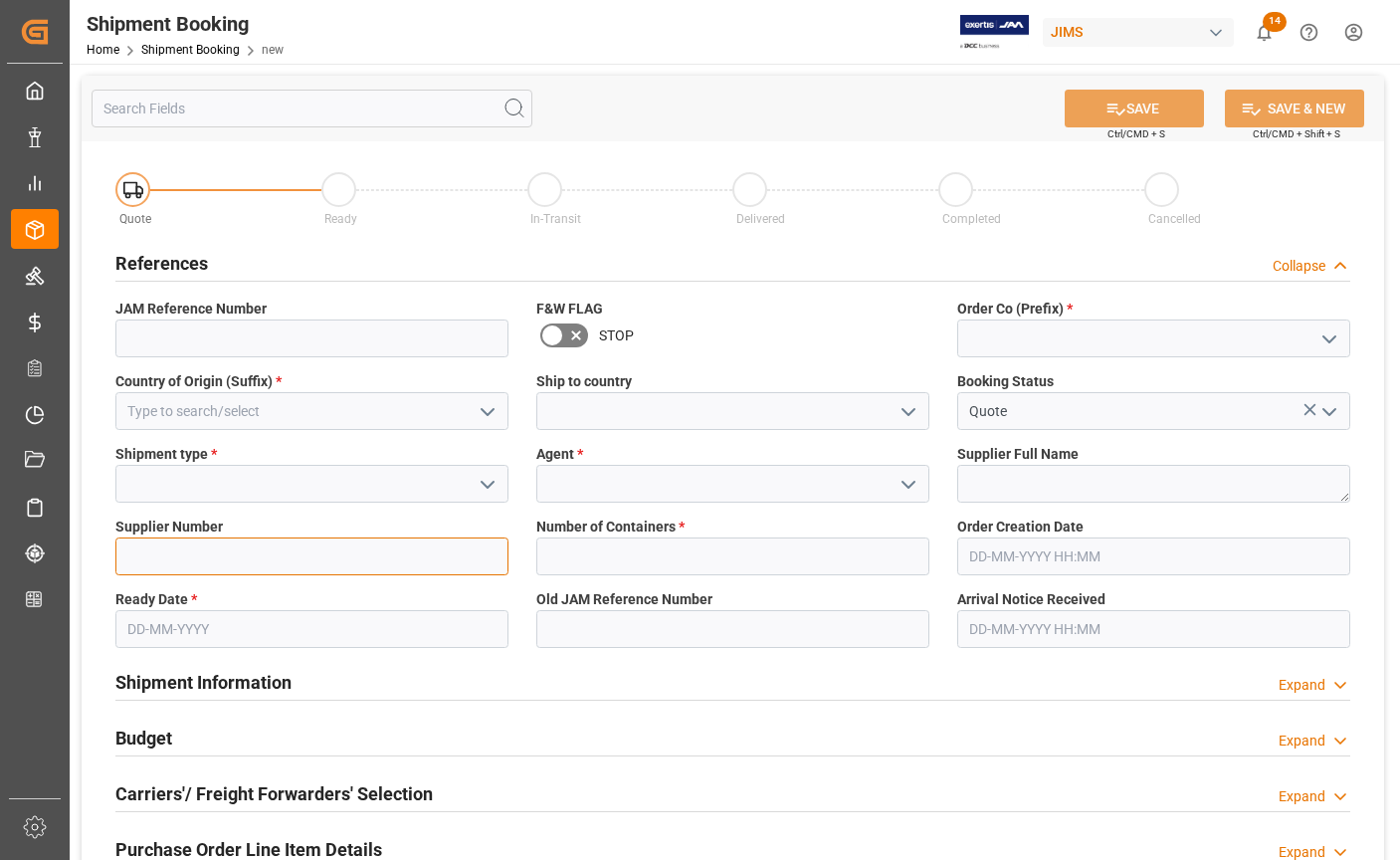 click at bounding box center [311, 556] 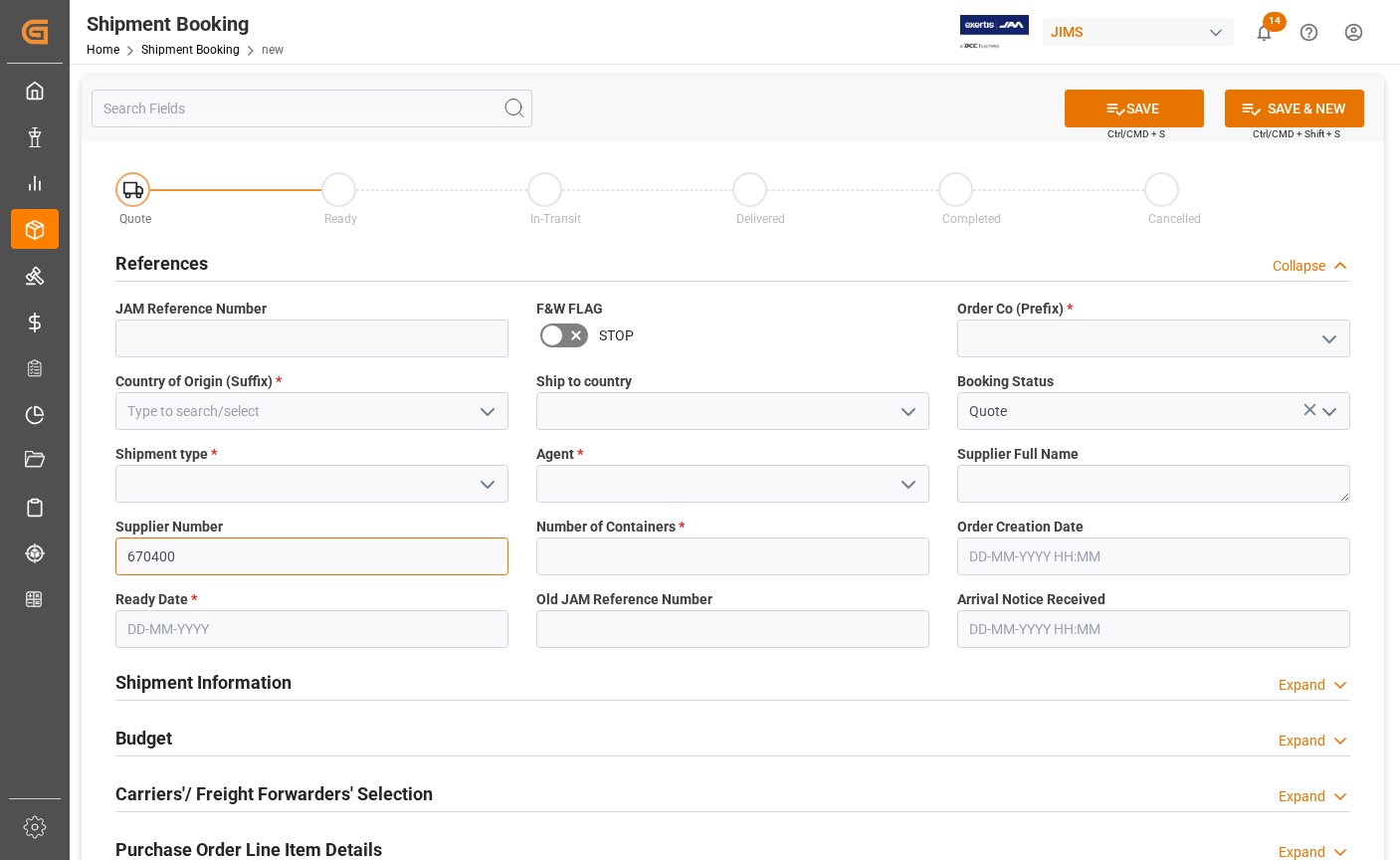 type on "670400" 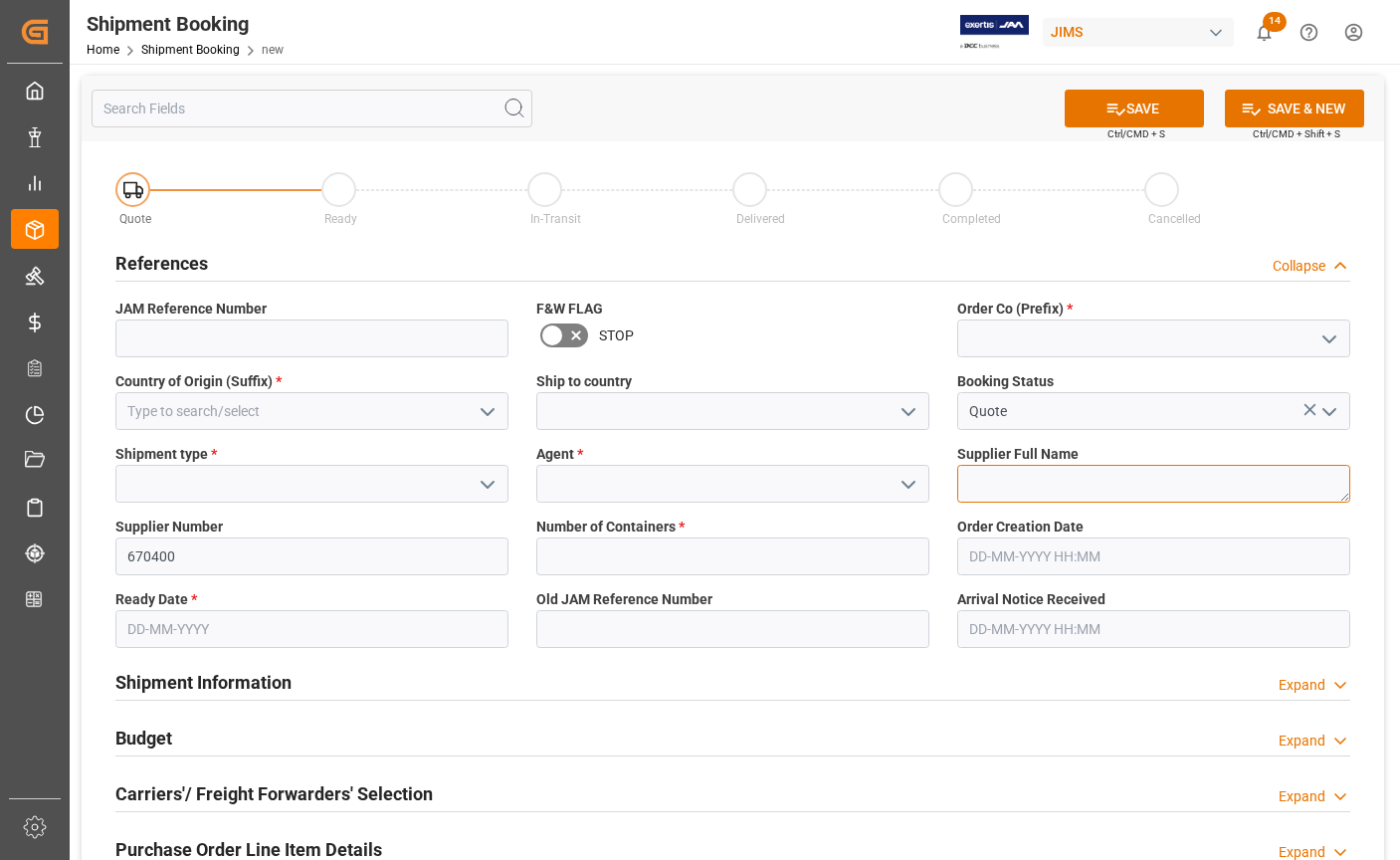 click at bounding box center [1153, 484] 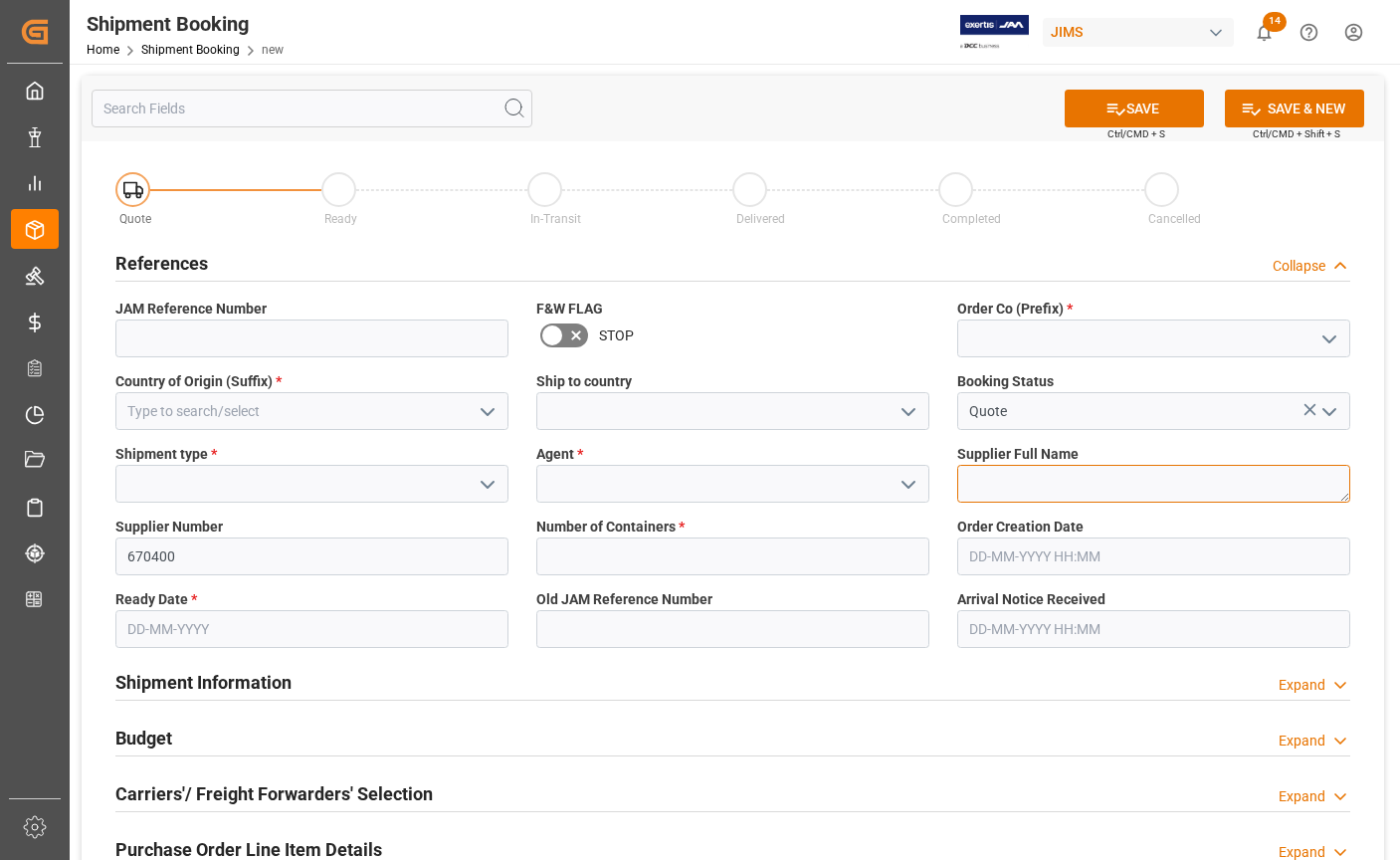 paste on "LUMI LEGEND ENTERPRISES LTD." 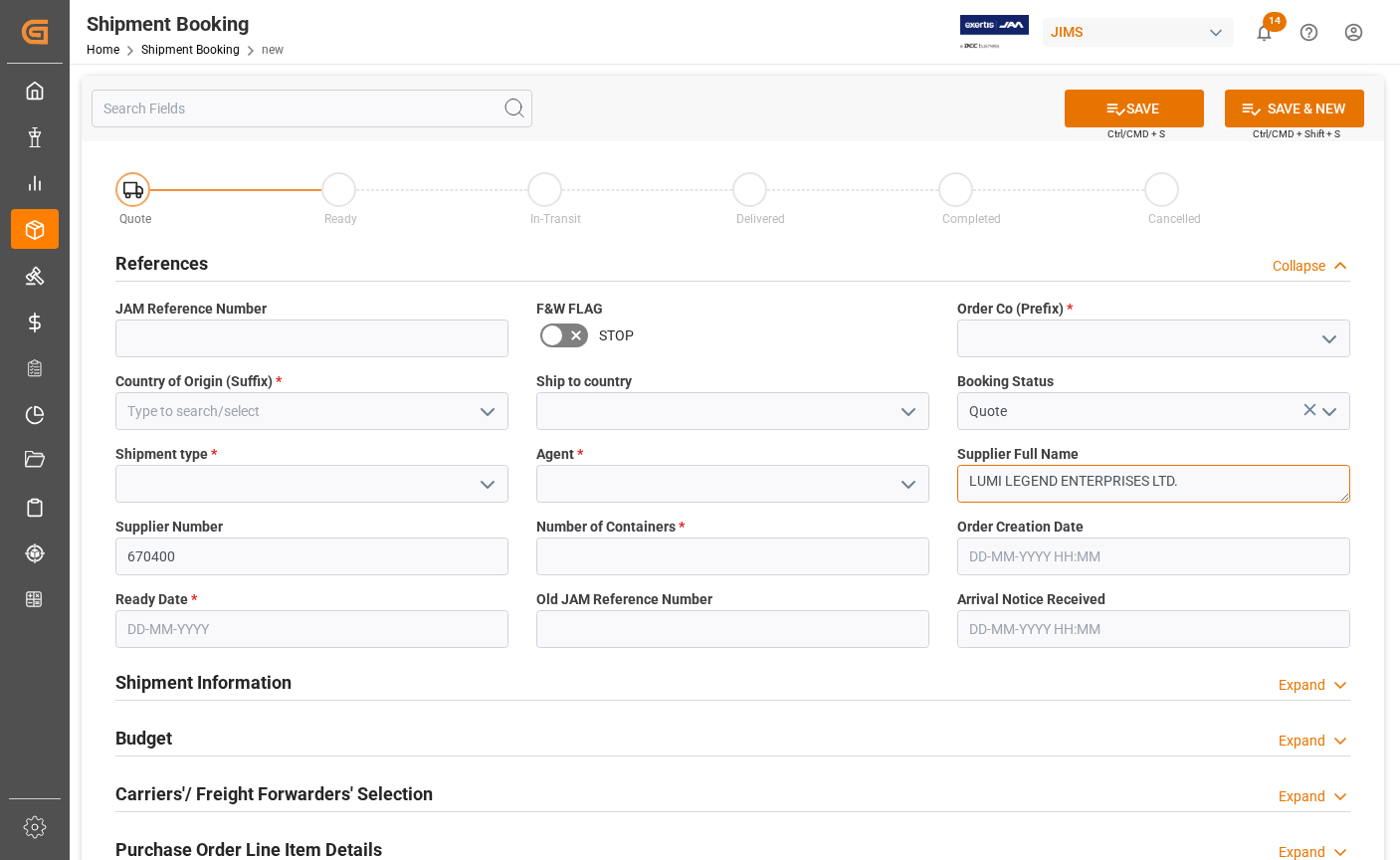 drag, startPoint x: 1177, startPoint y: 483, endPoint x: 1082, endPoint y: 473, distance: 95.524866 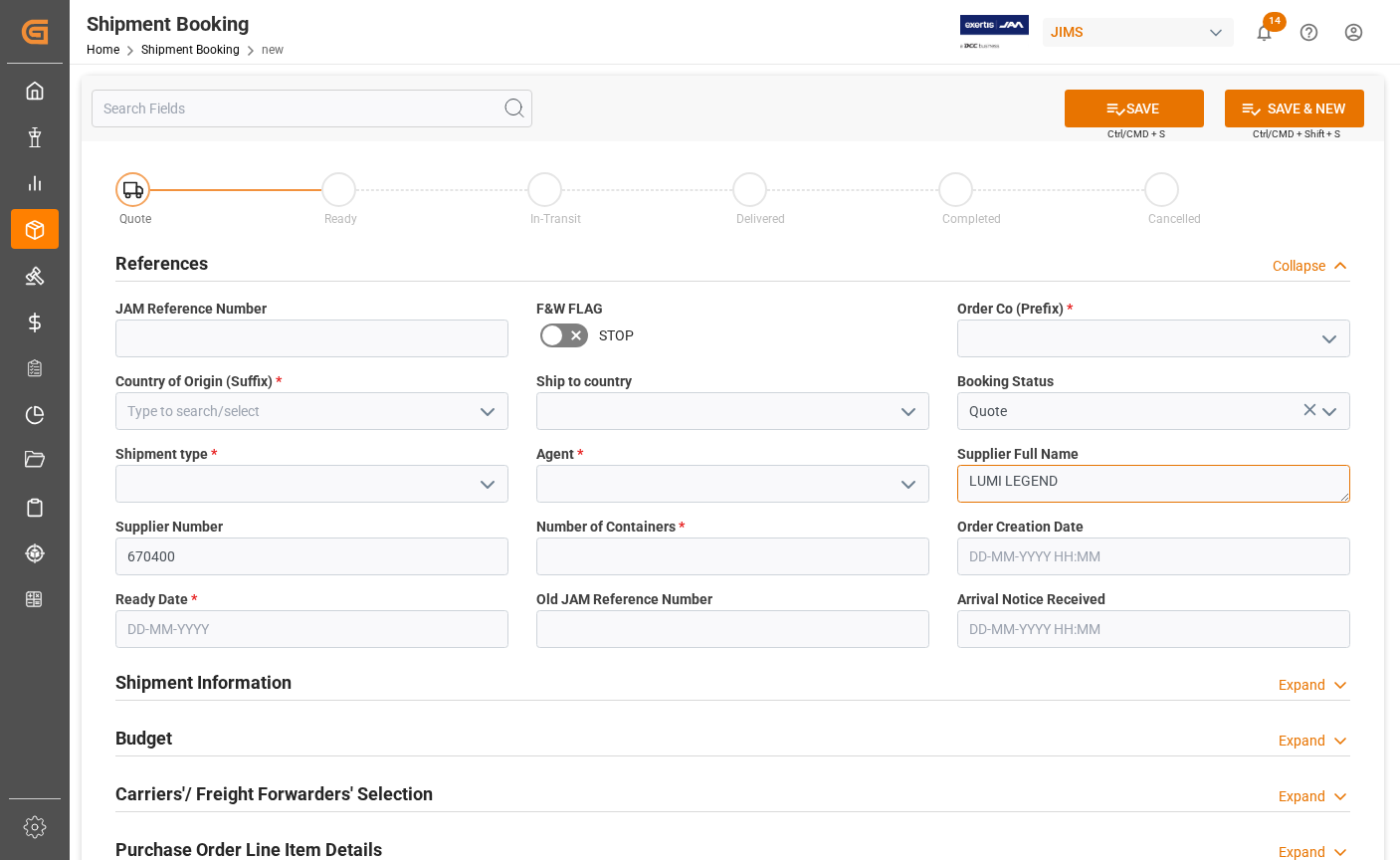 type on "LUMI LEGEND" 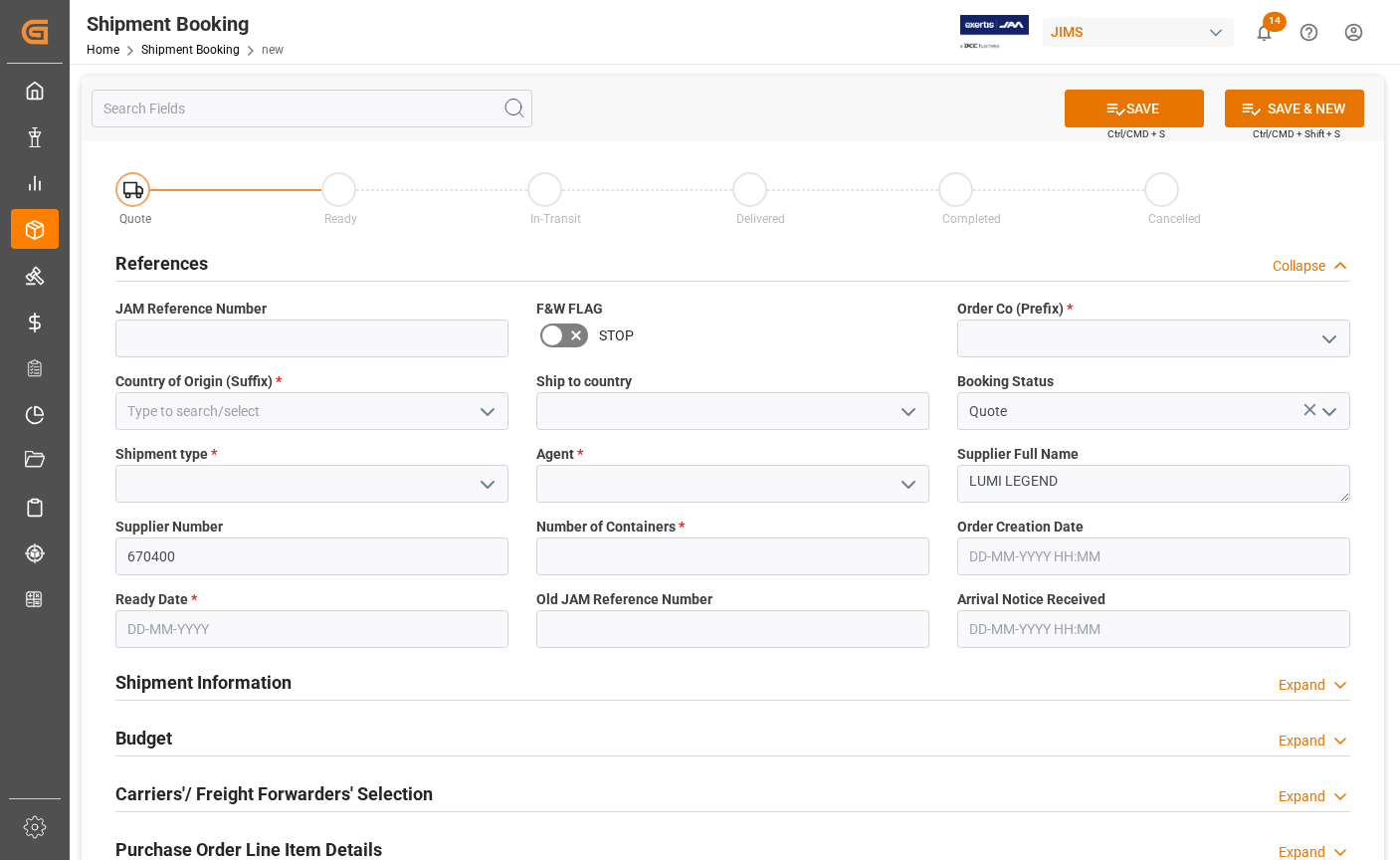 click 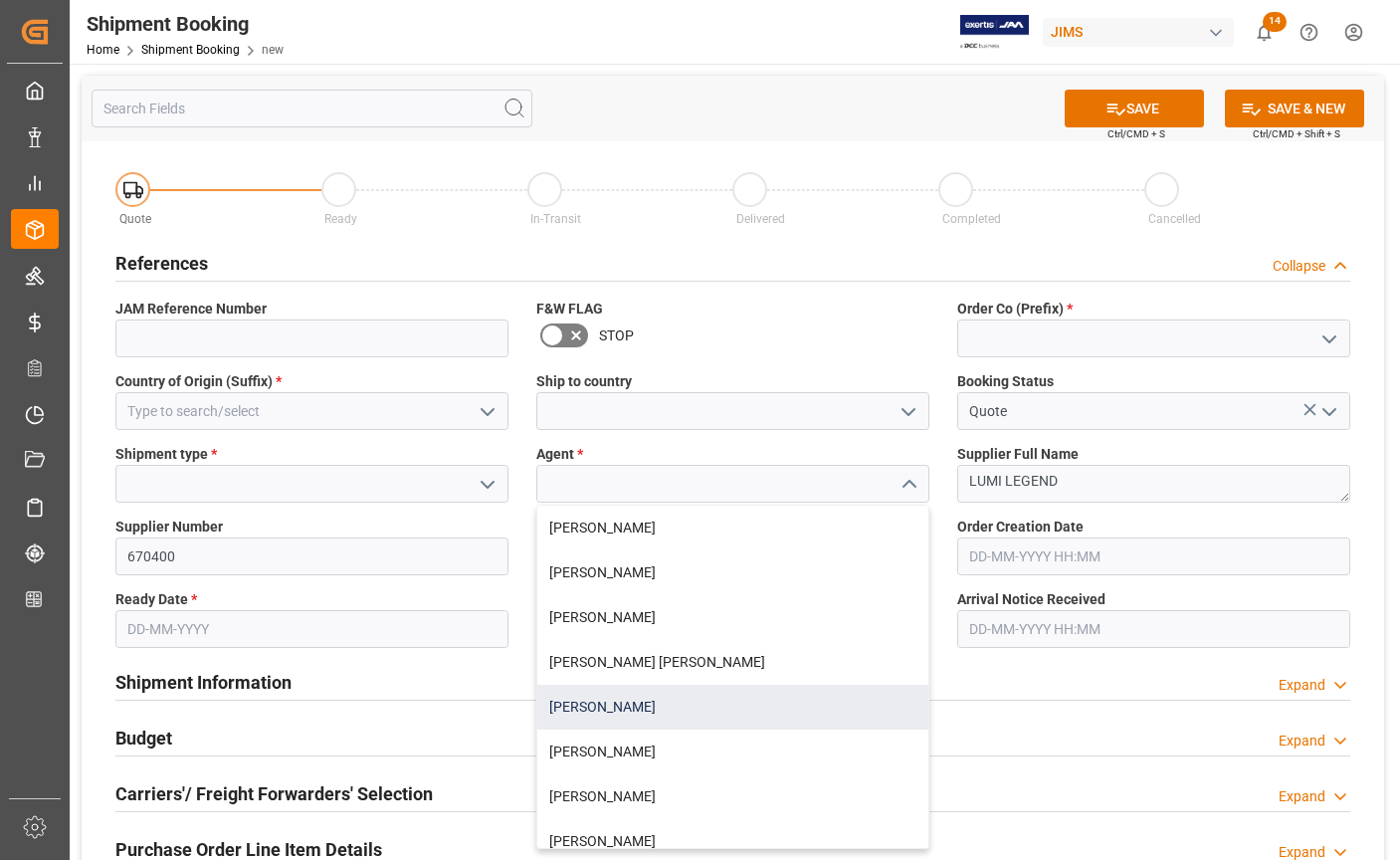 click on "[PERSON_NAME]" at bounding box center (732, 707) 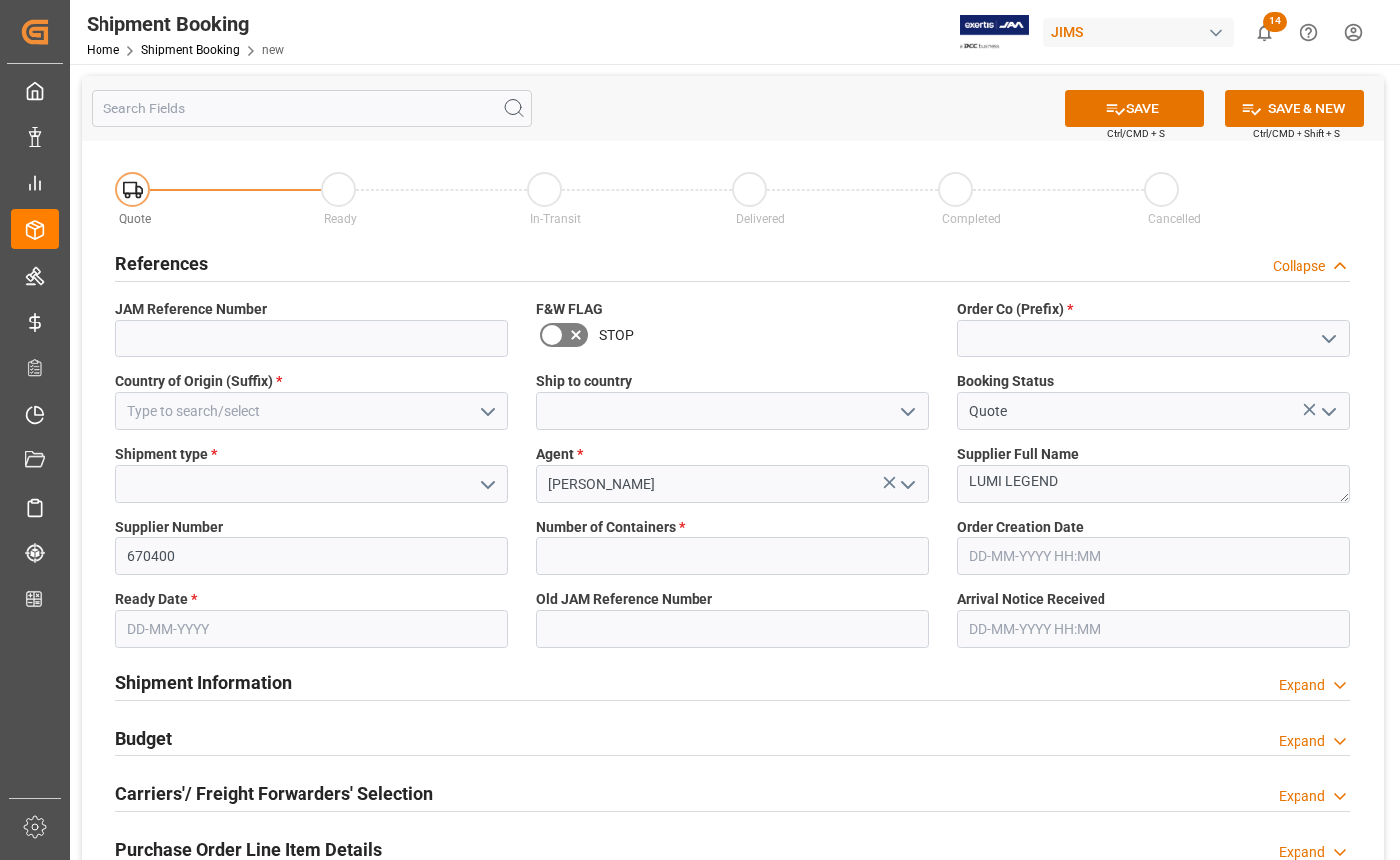 click 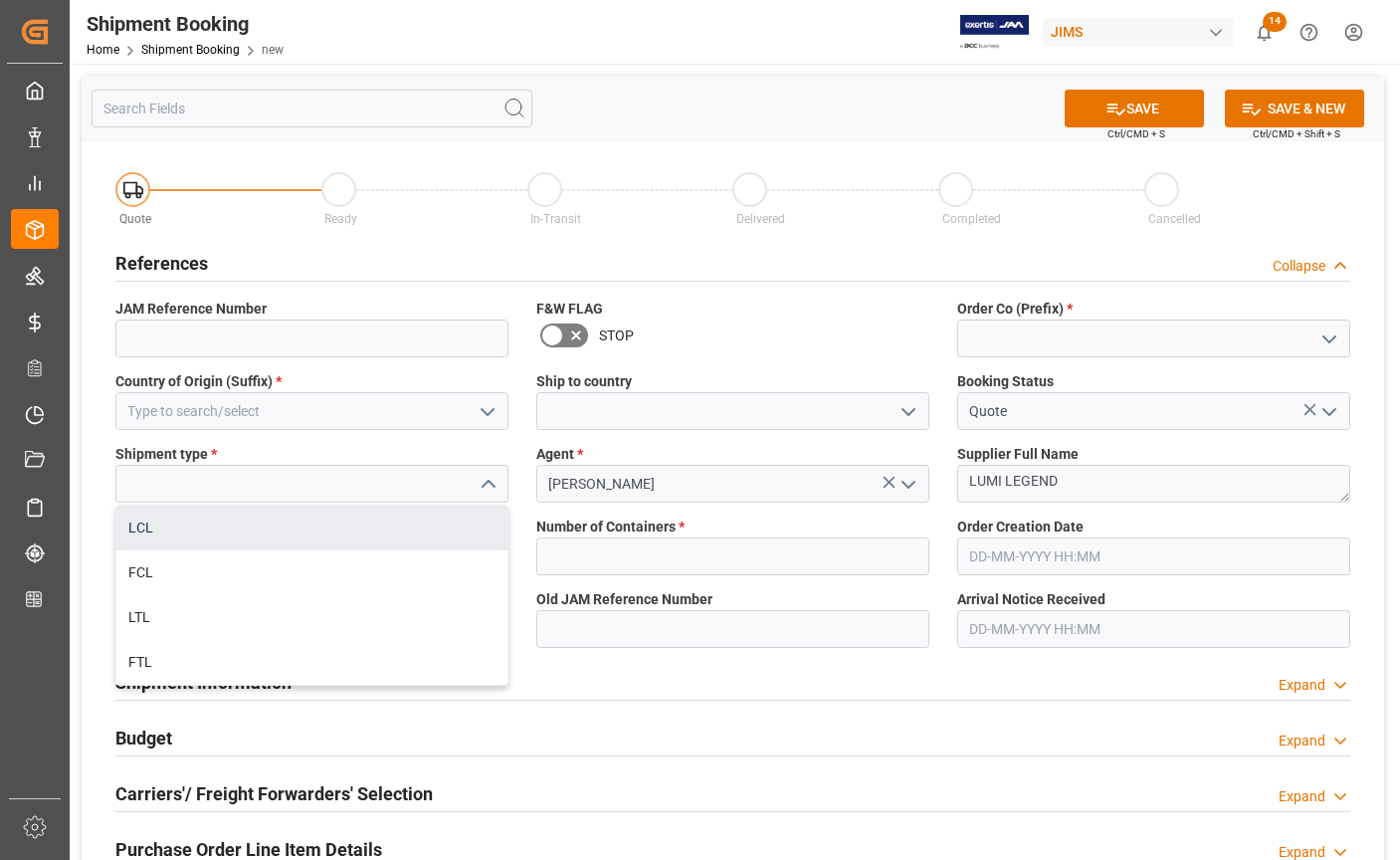 click on "LCL" at bounding box center (311, 528) 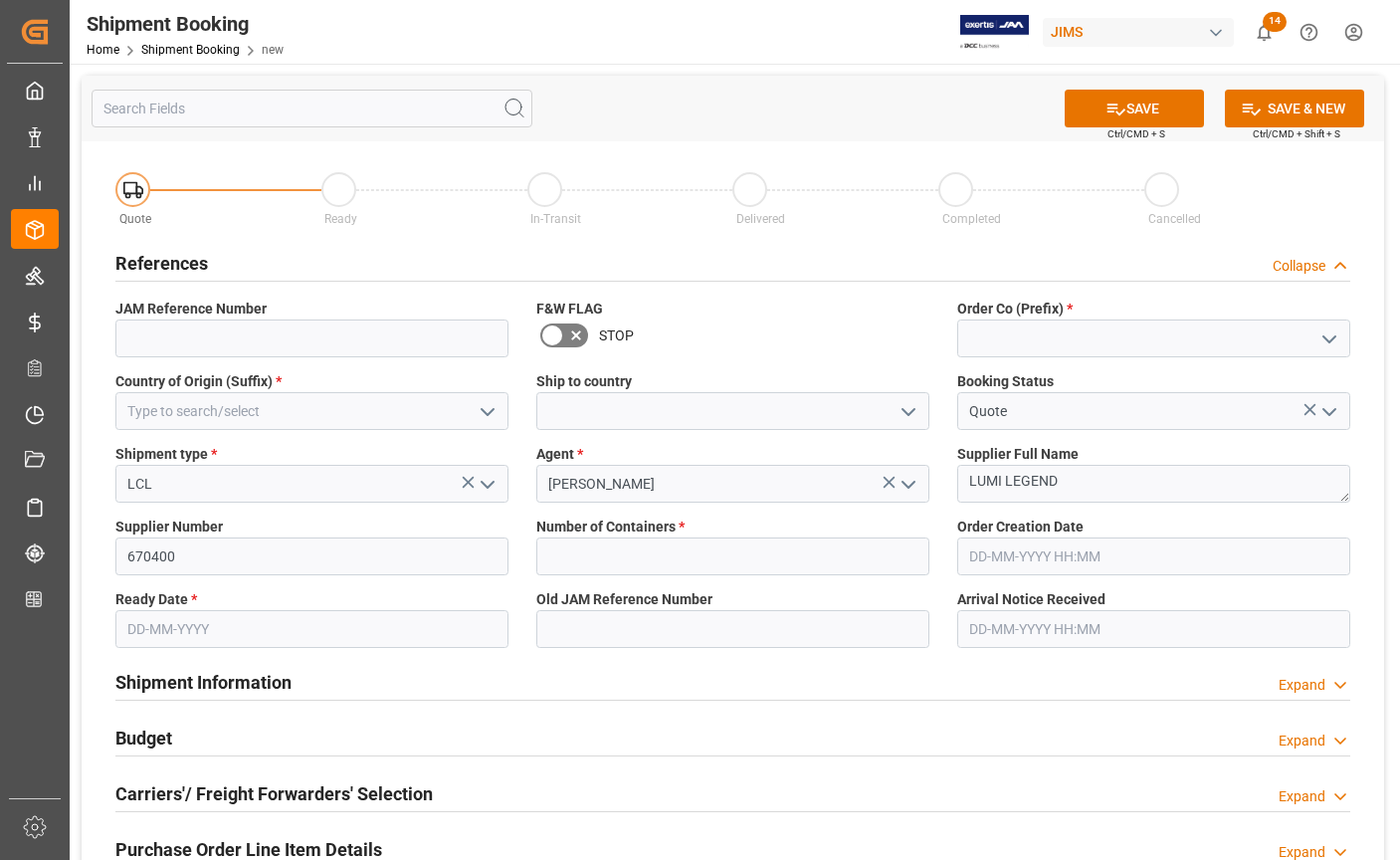 click 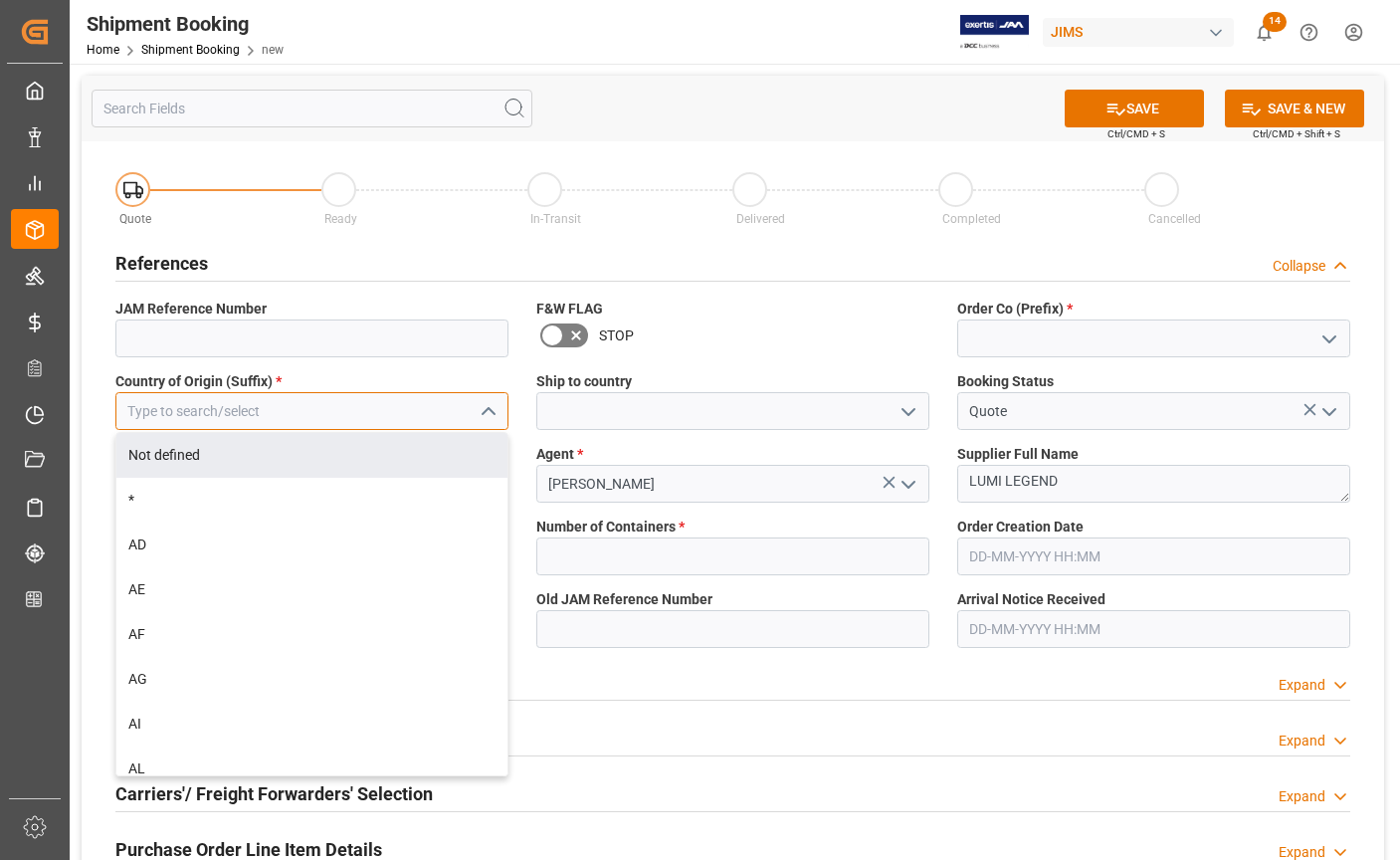 click at bounding box center [311, 411] 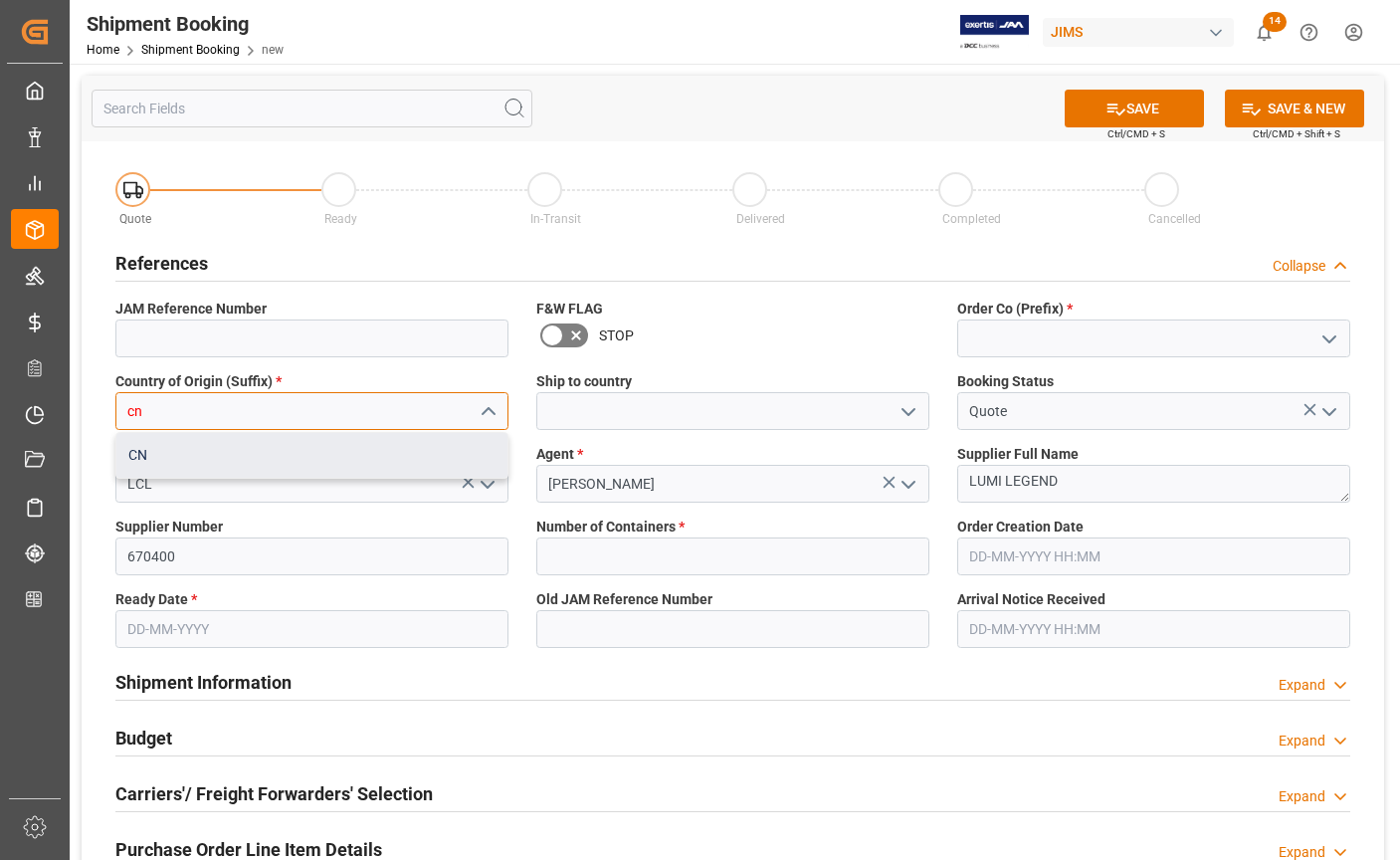 click on "CN" at bounding box center [311, 455] 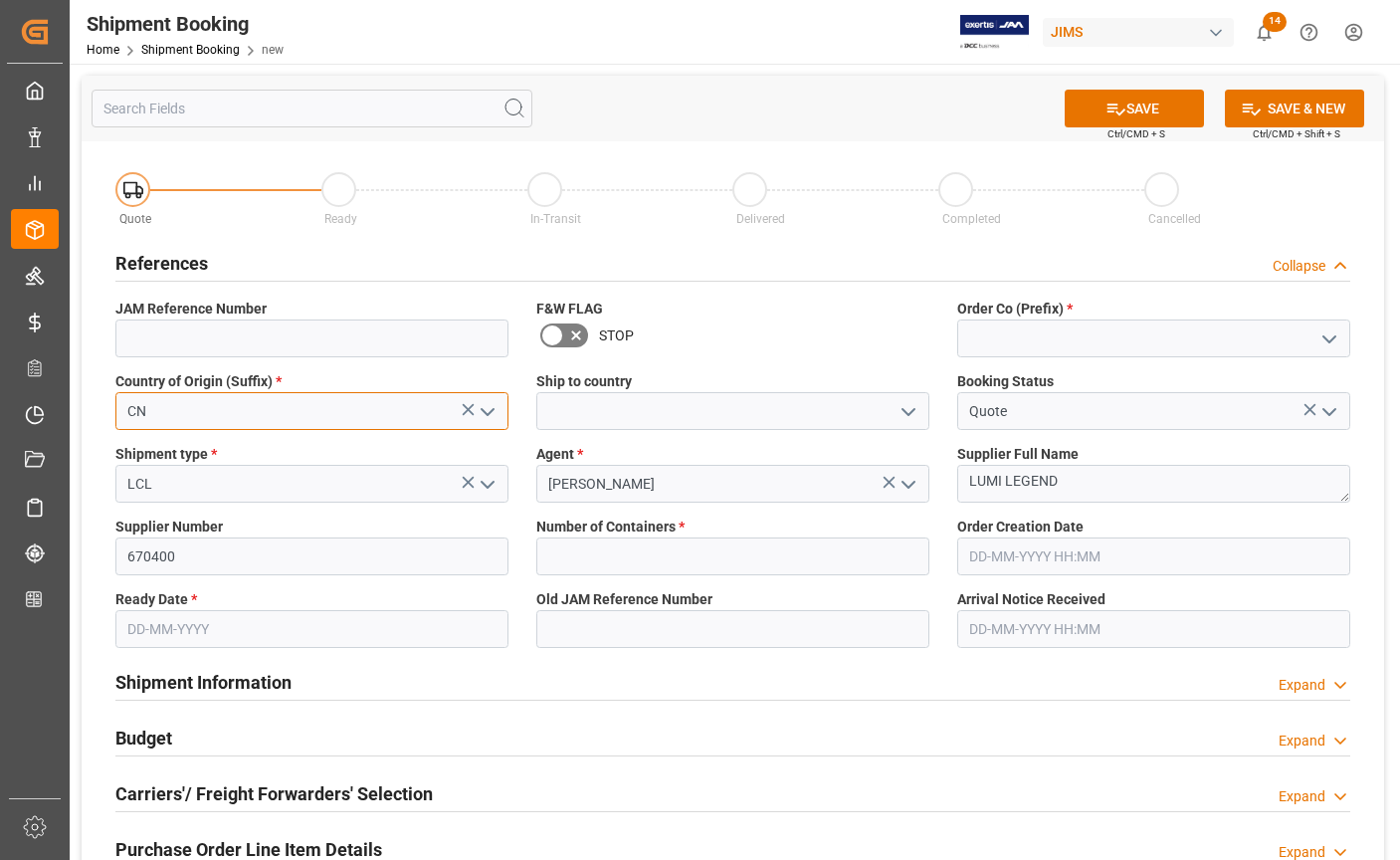 type on "CN" 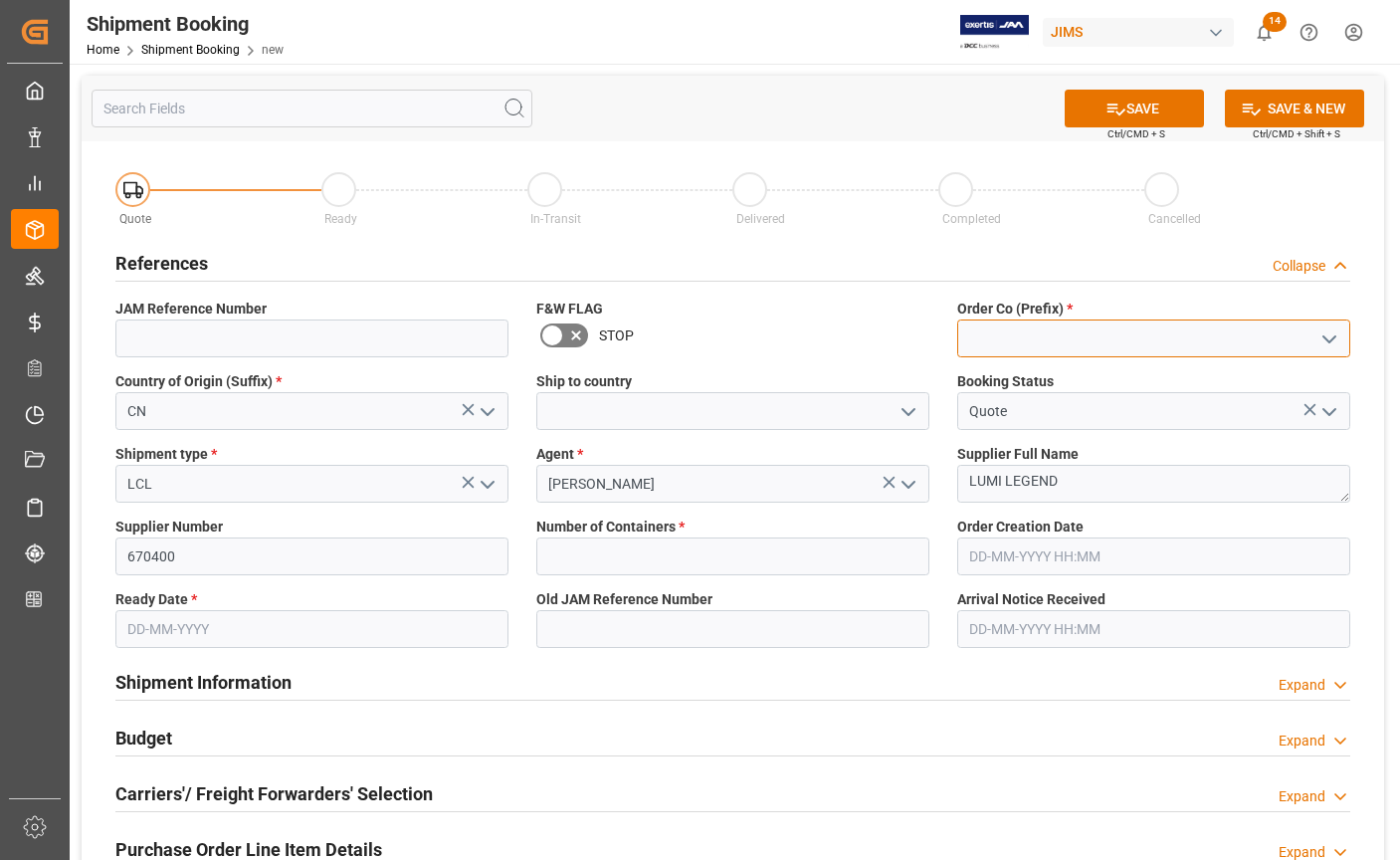 click at bounding box center [1153, 338] 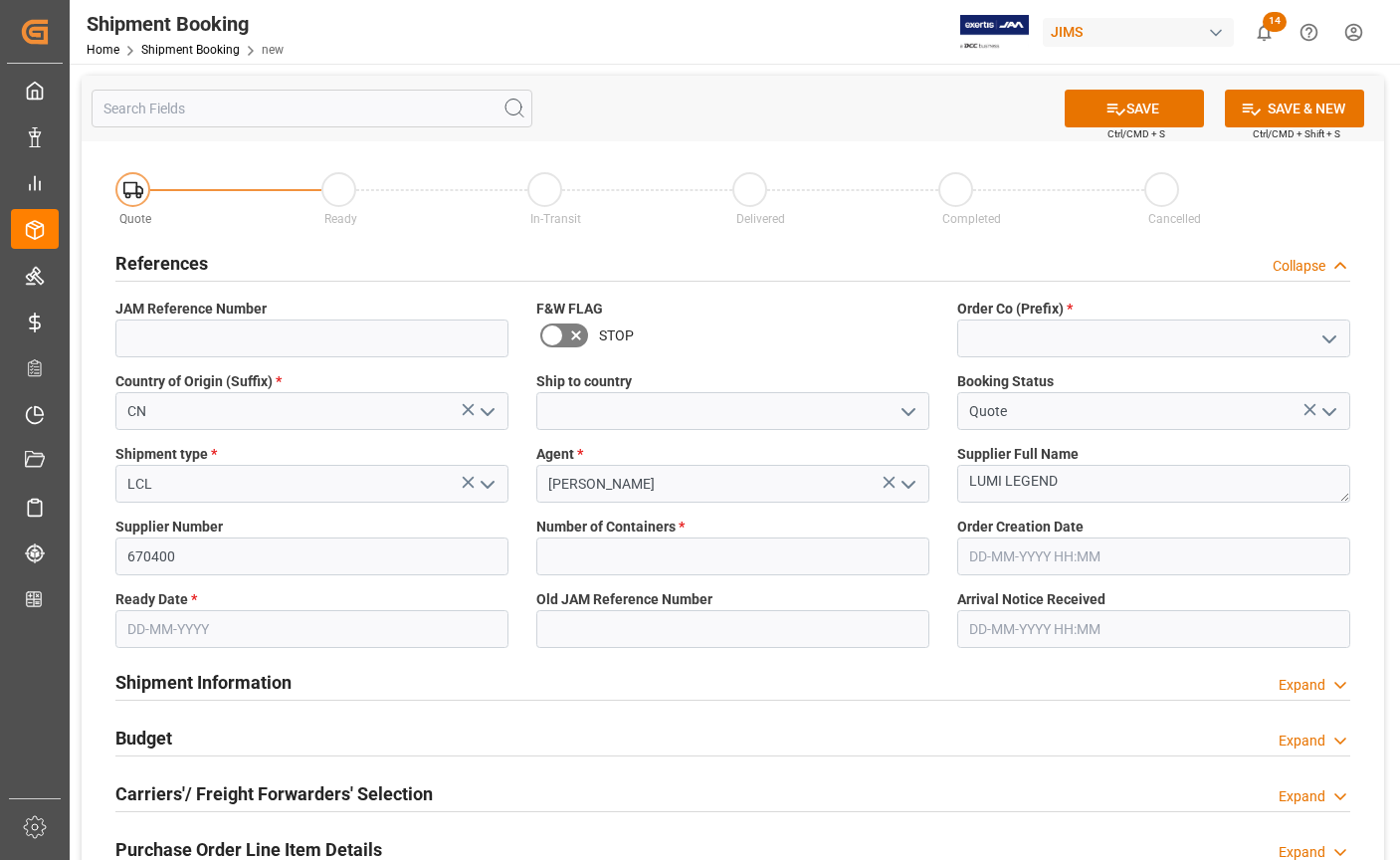 click 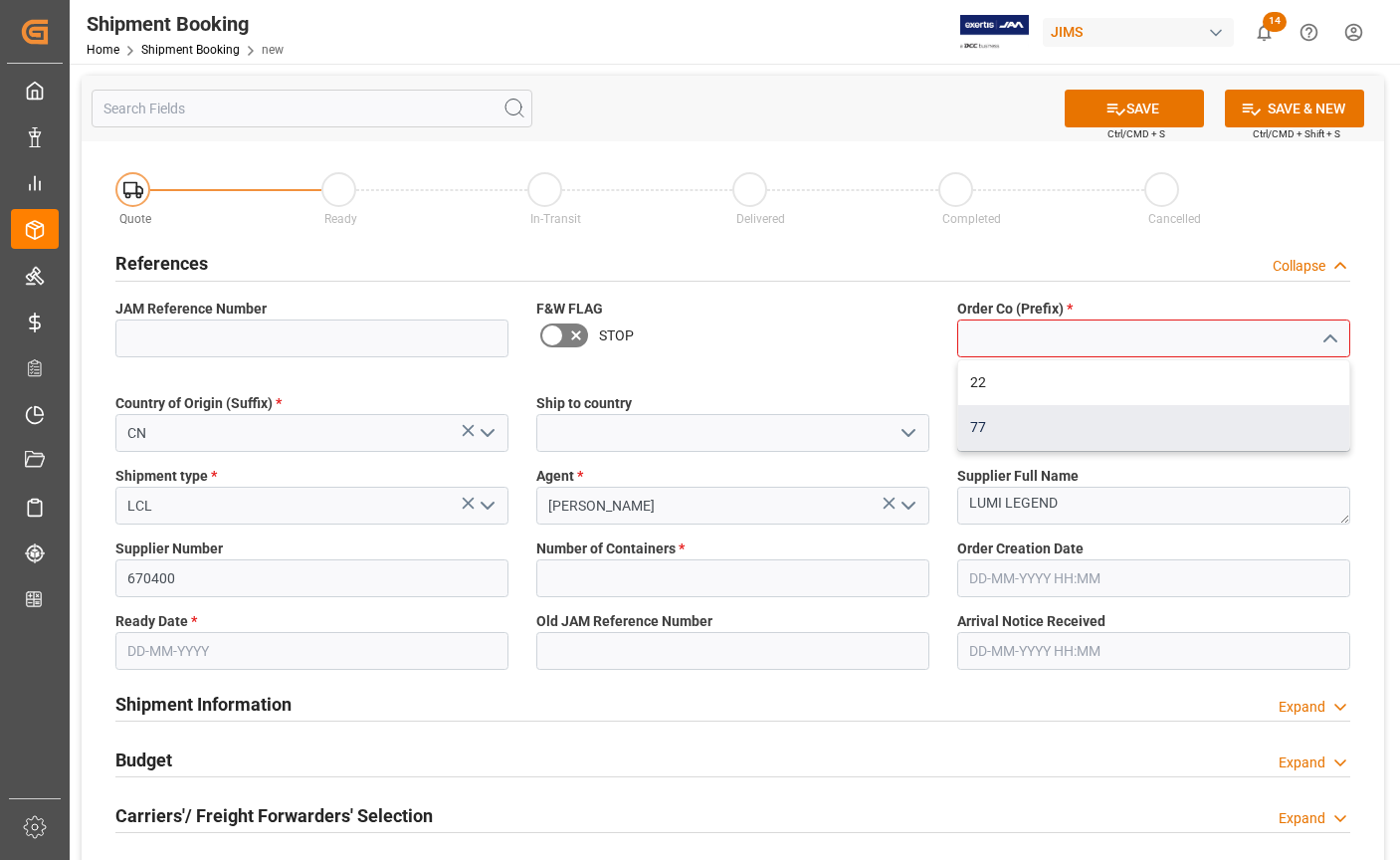 click on "77" at bounding box center [1153, 427] 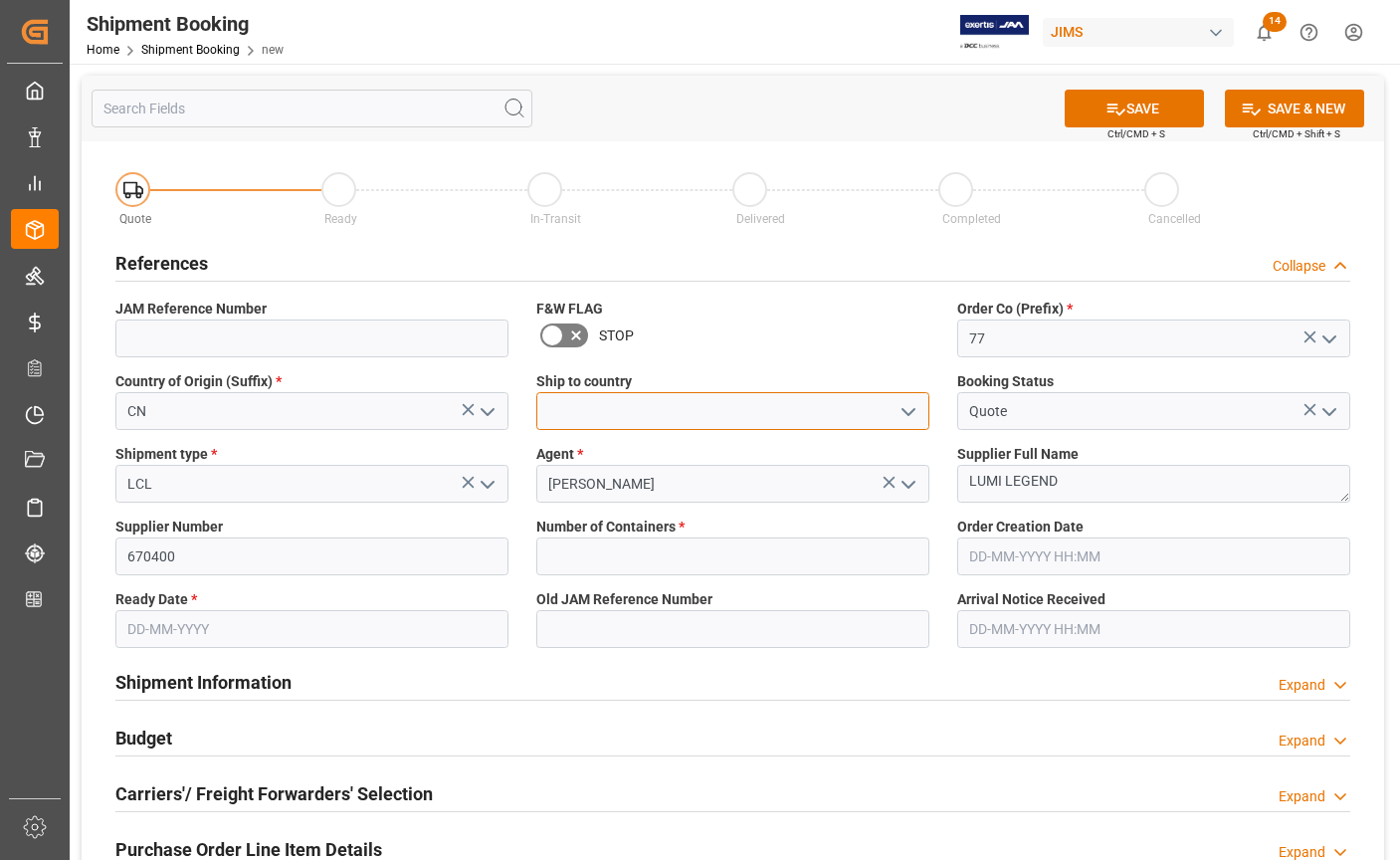 click at bounding box center [732, 411] 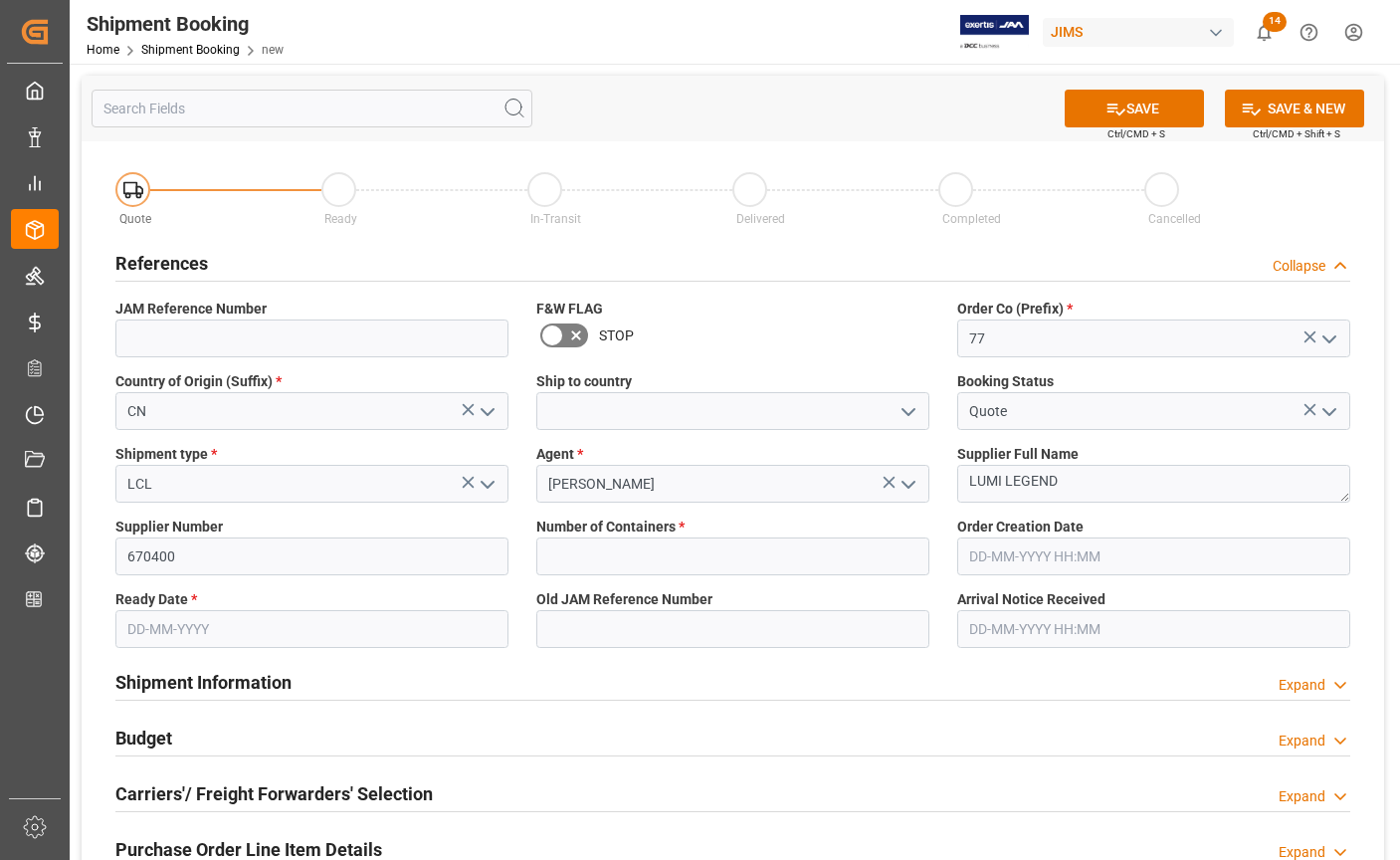 click 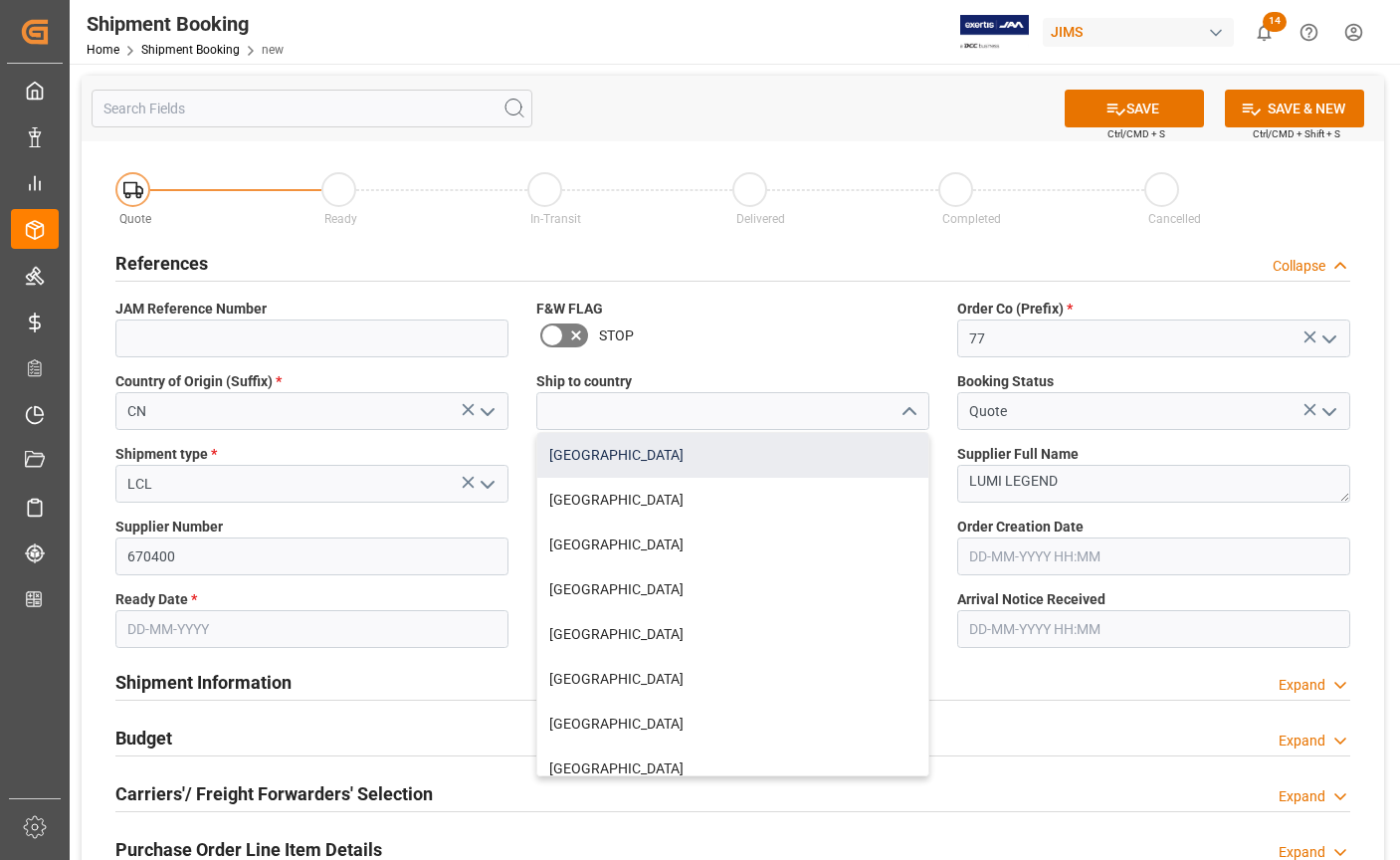 click on "[GEOGRAPHIC_DATA]" at bounding box center [732, 455] 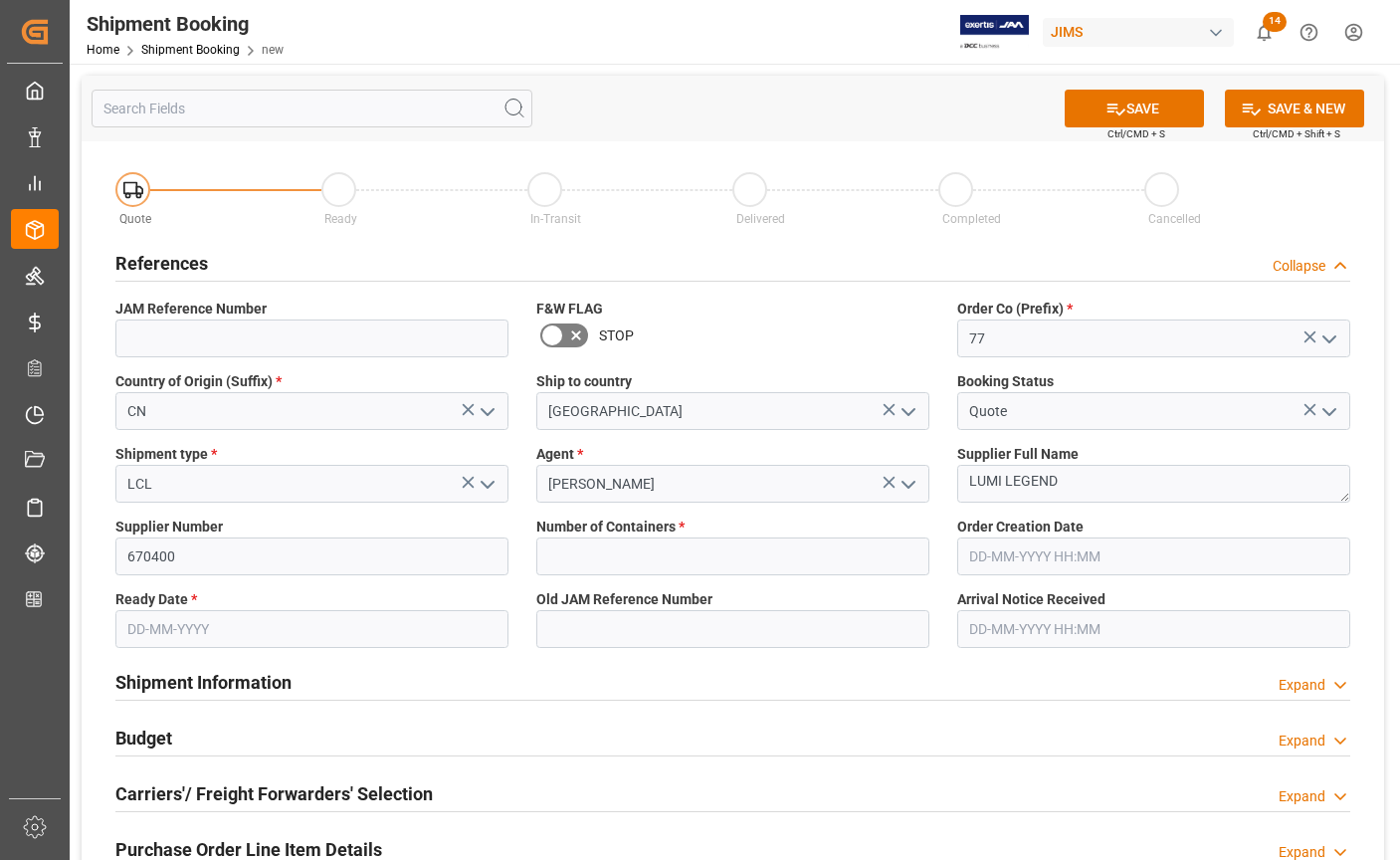 click at bounding box center [311, 629] 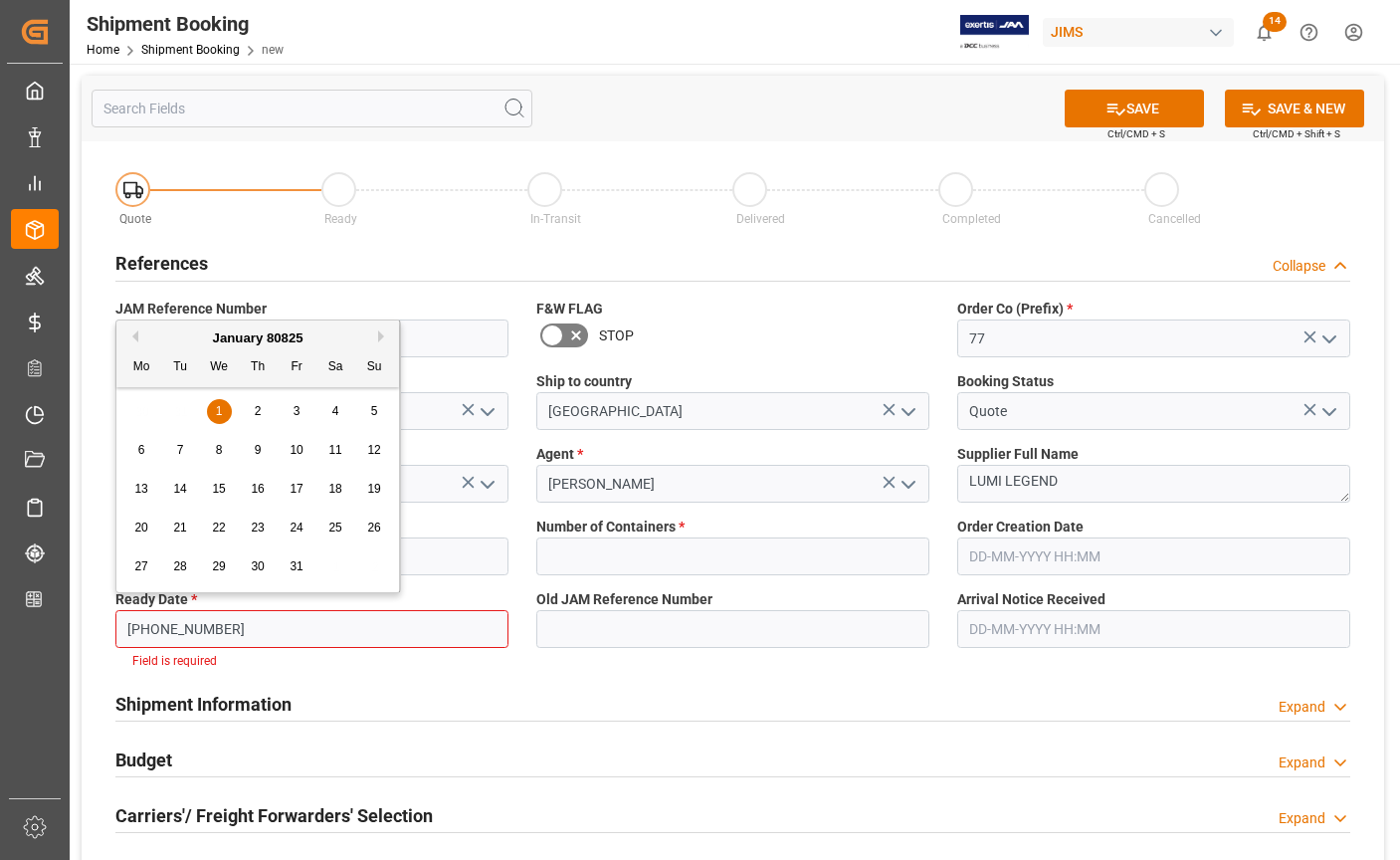 click on "References Collapse" at bounding box center [732, 262] 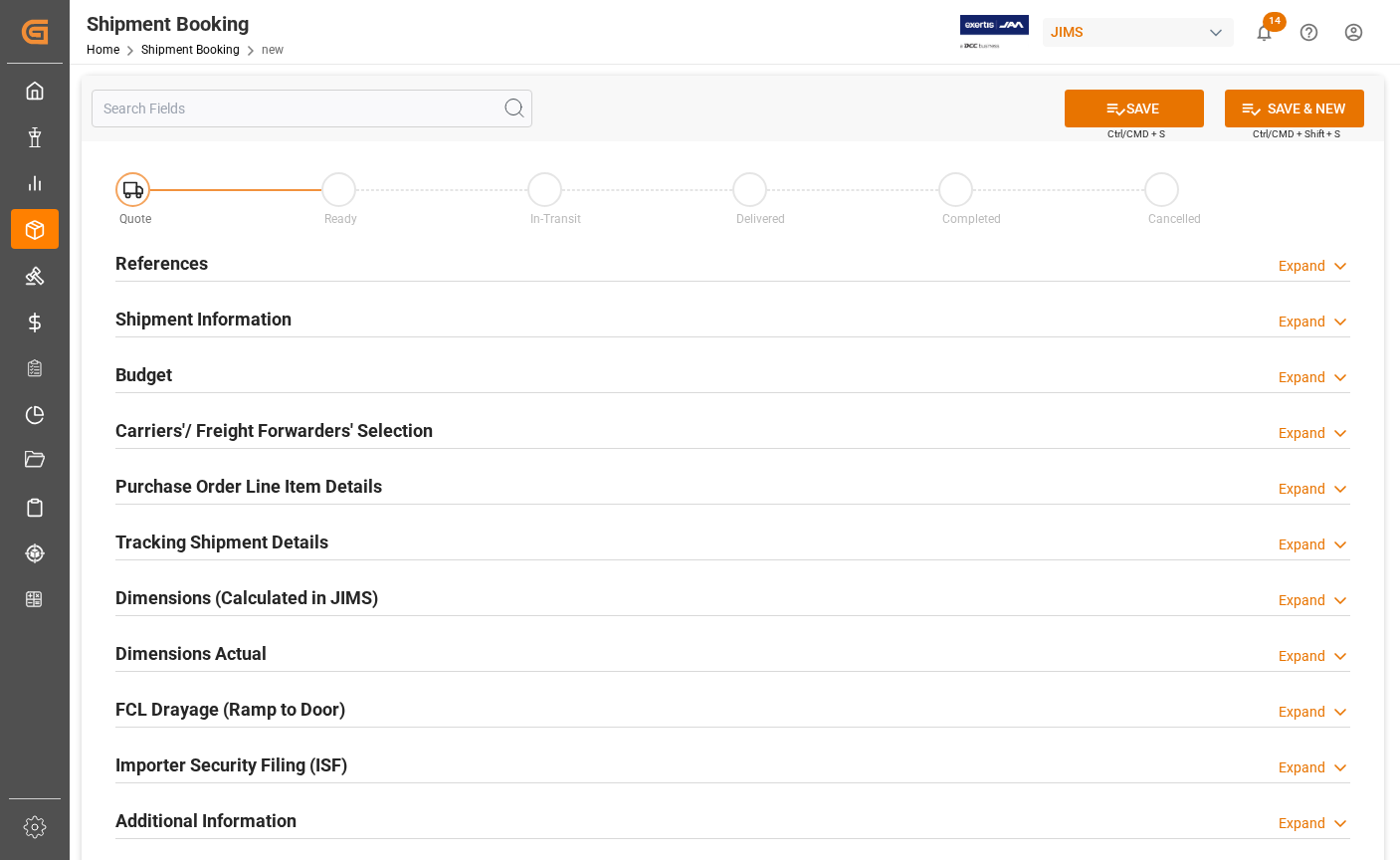 click on "References" at bounding box center (161, 263) 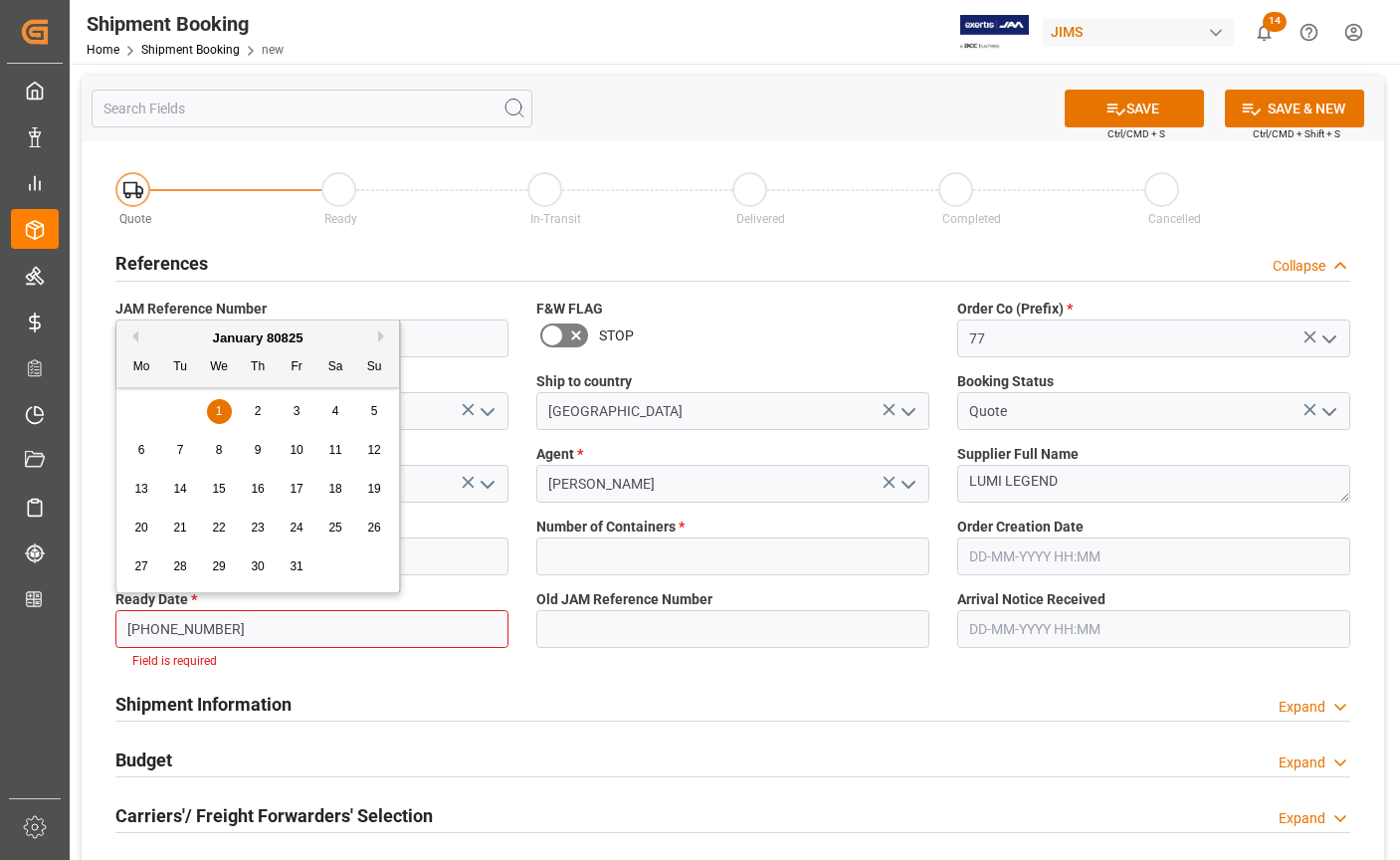 click on "01-01-80825" at bounding box center (311, 629) 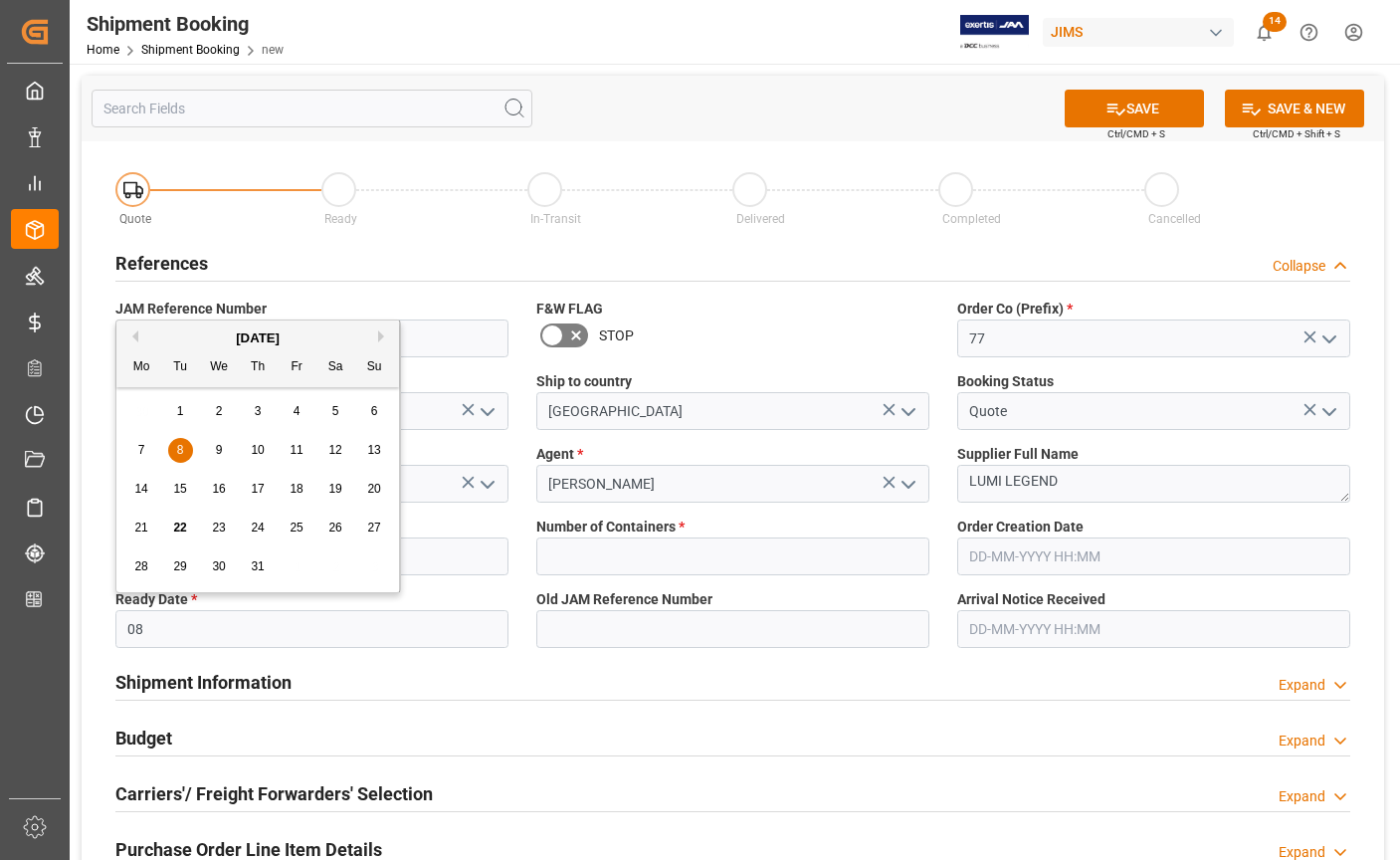 click on "Next Month" at bounding box center (384, 336) 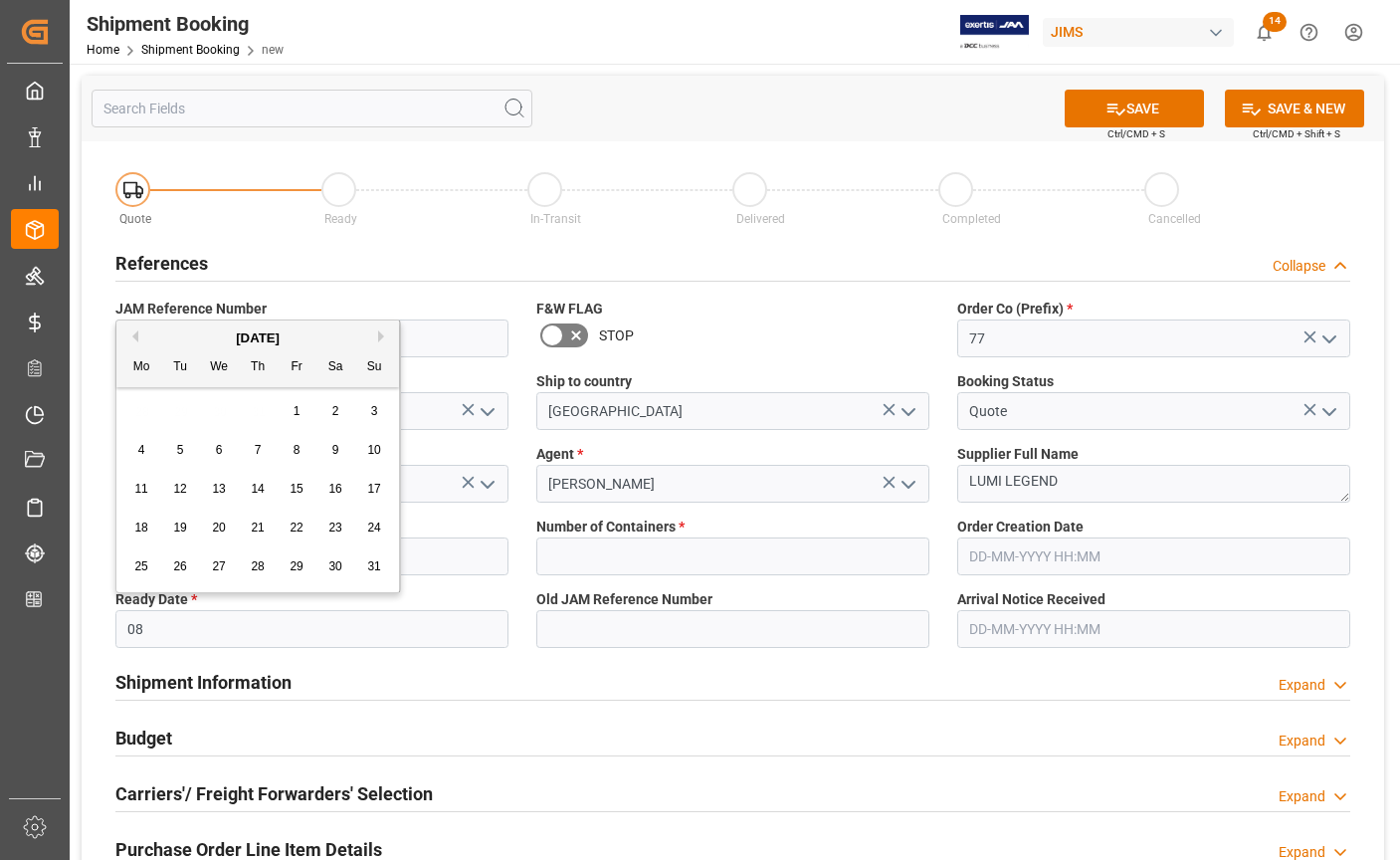click on "8" at bounding box center [297, 450] 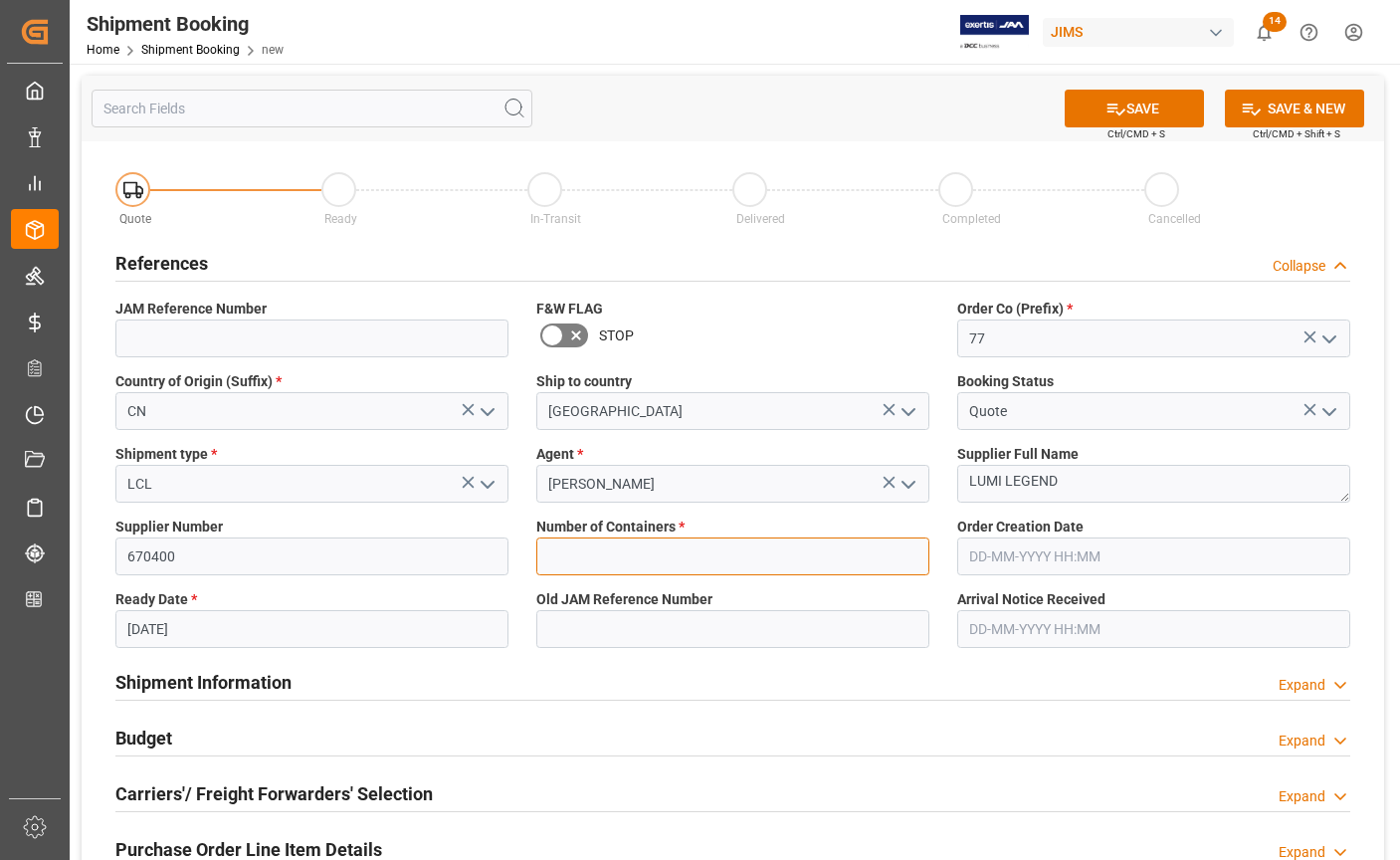 click at bounding box center [732, 556] 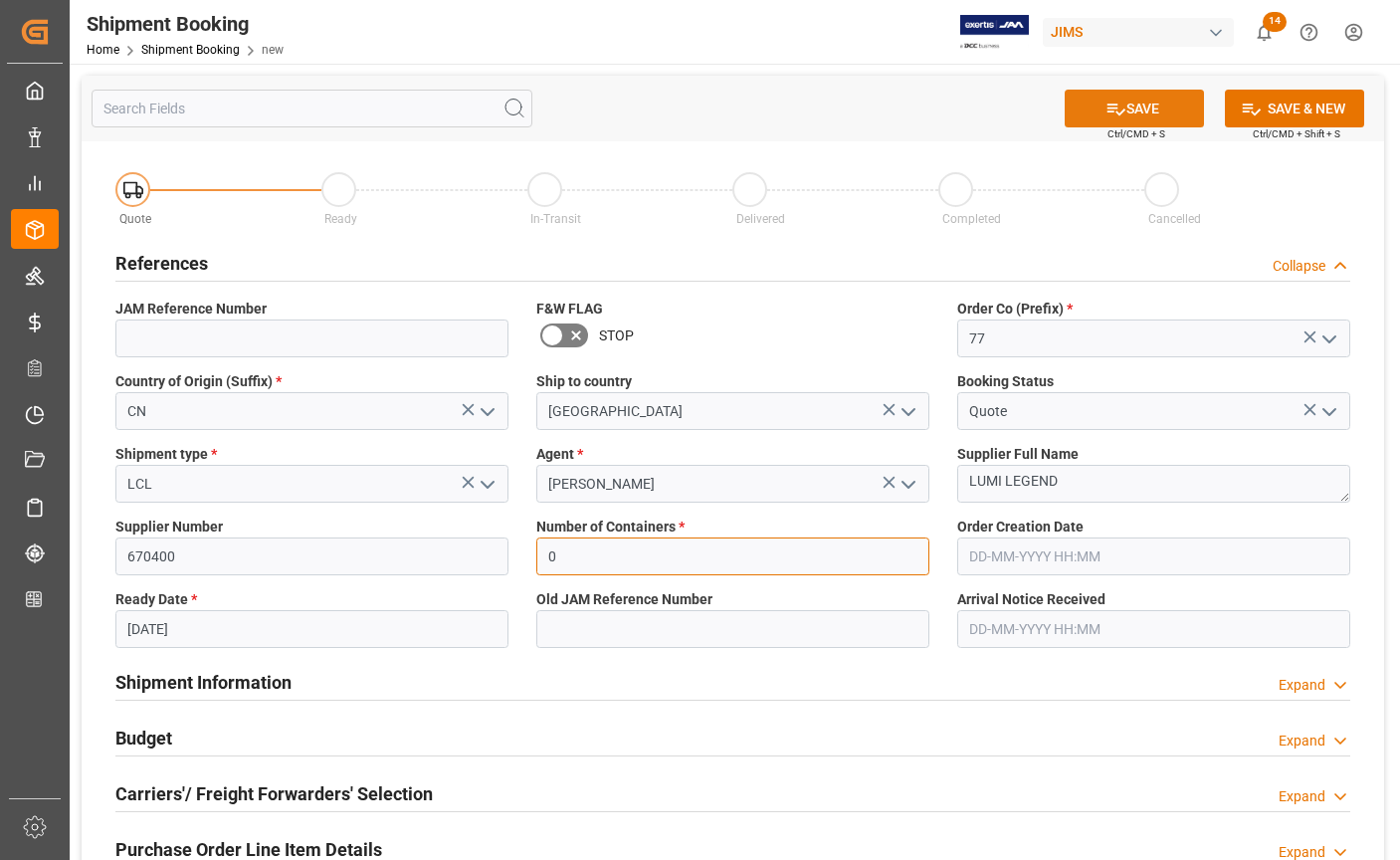 type on "0" 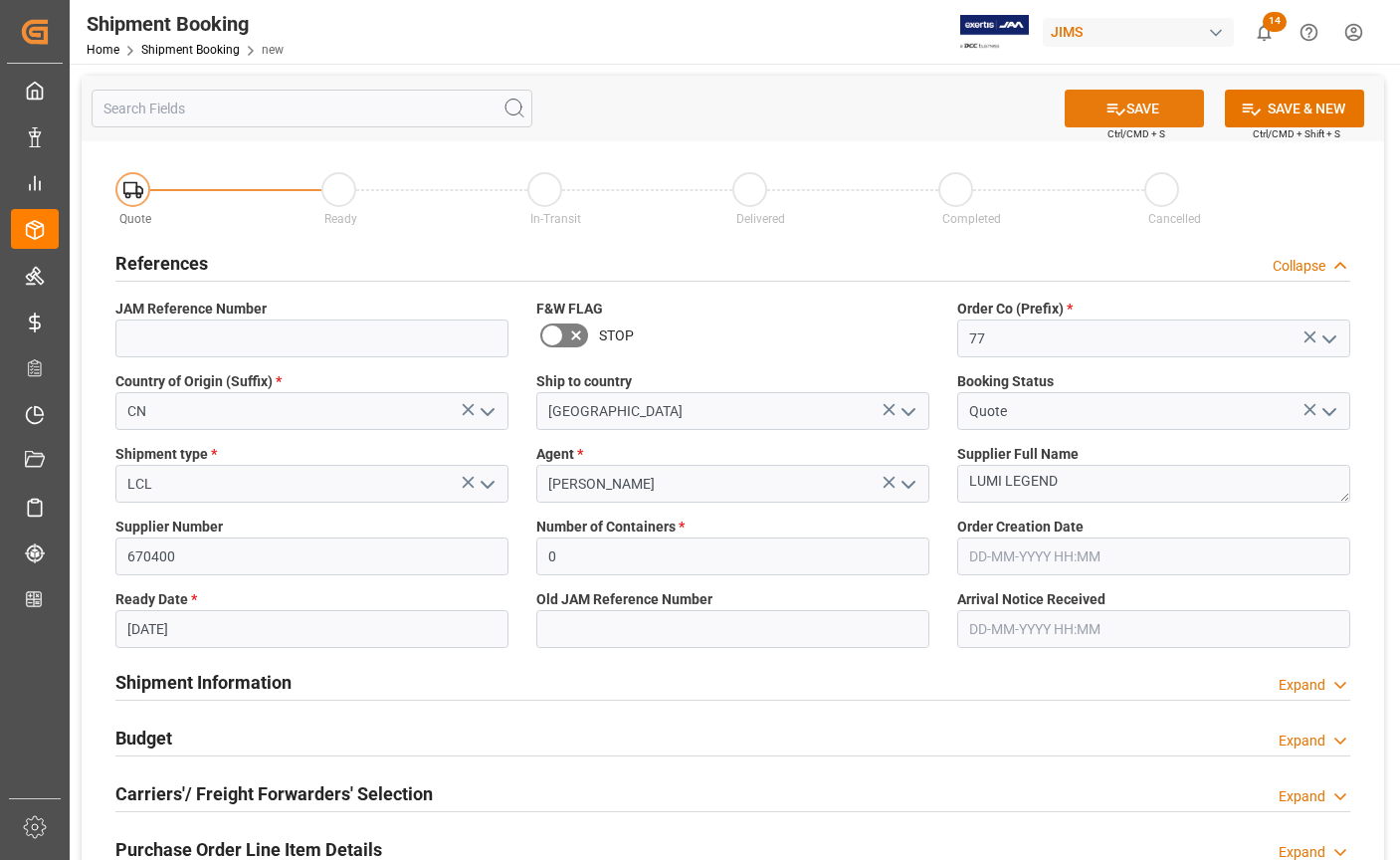click 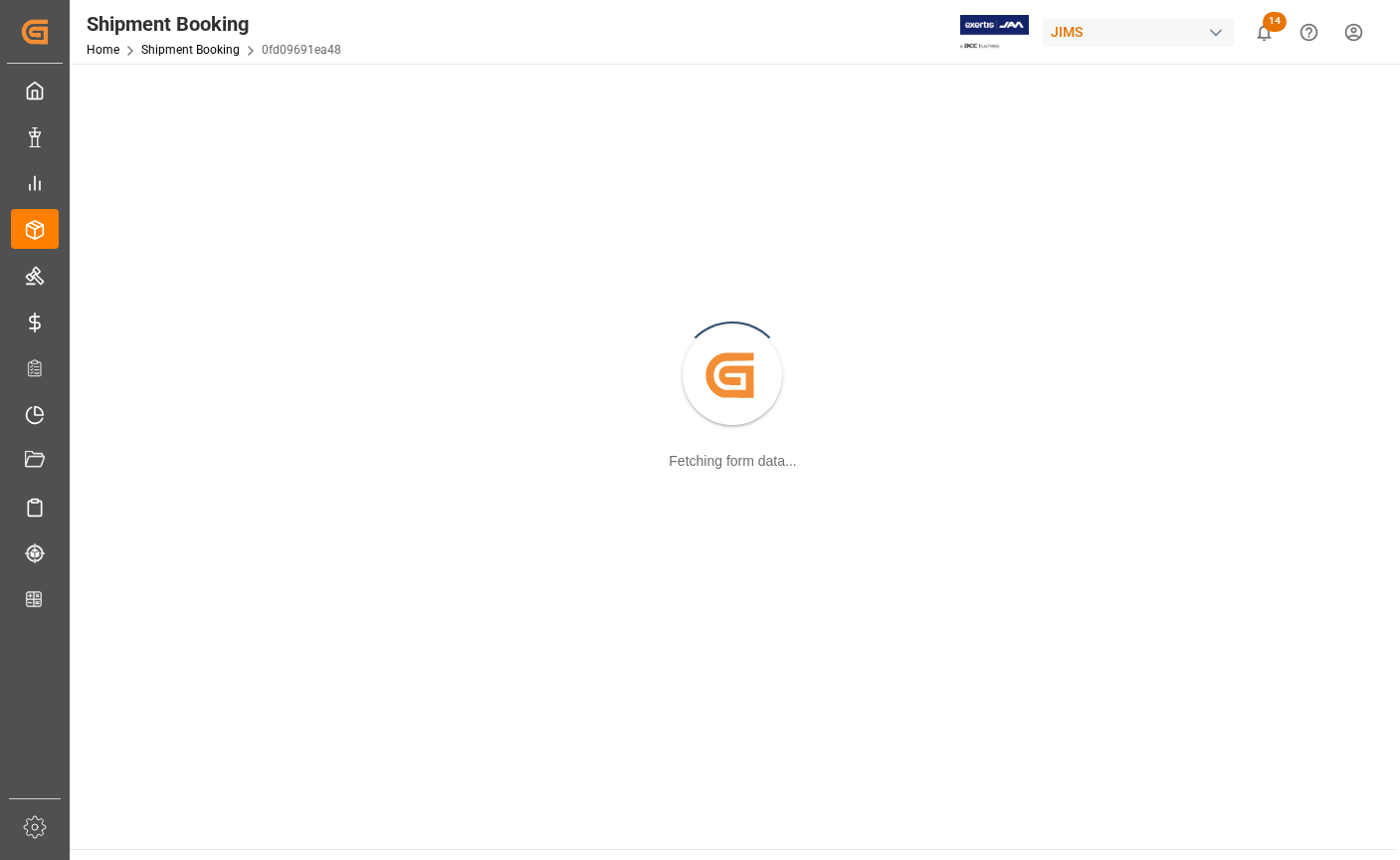 scroll, scrollTop: 0, scrollLeft: 0, axis: both 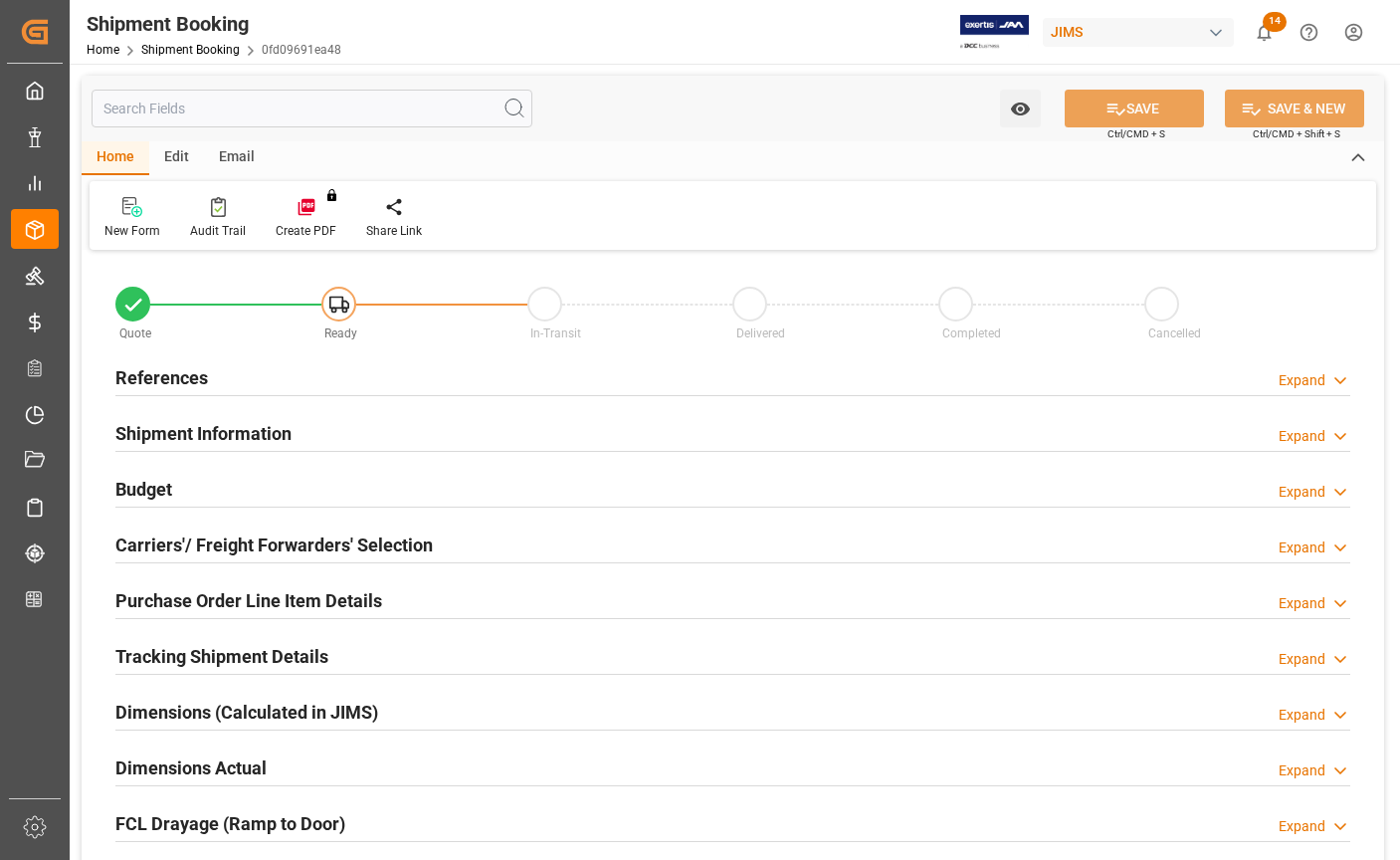 type on "0" 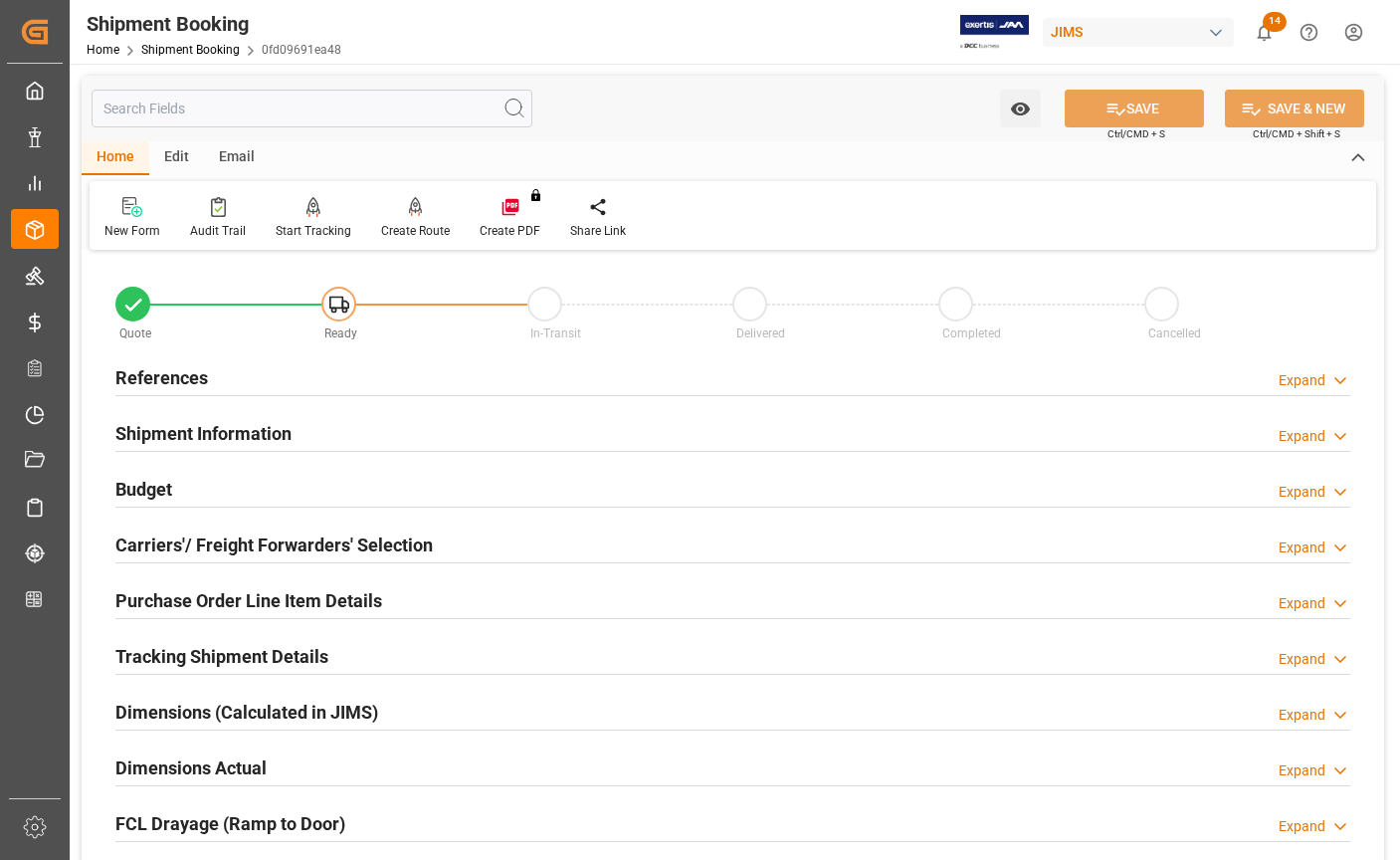 type on "08-08-2025" 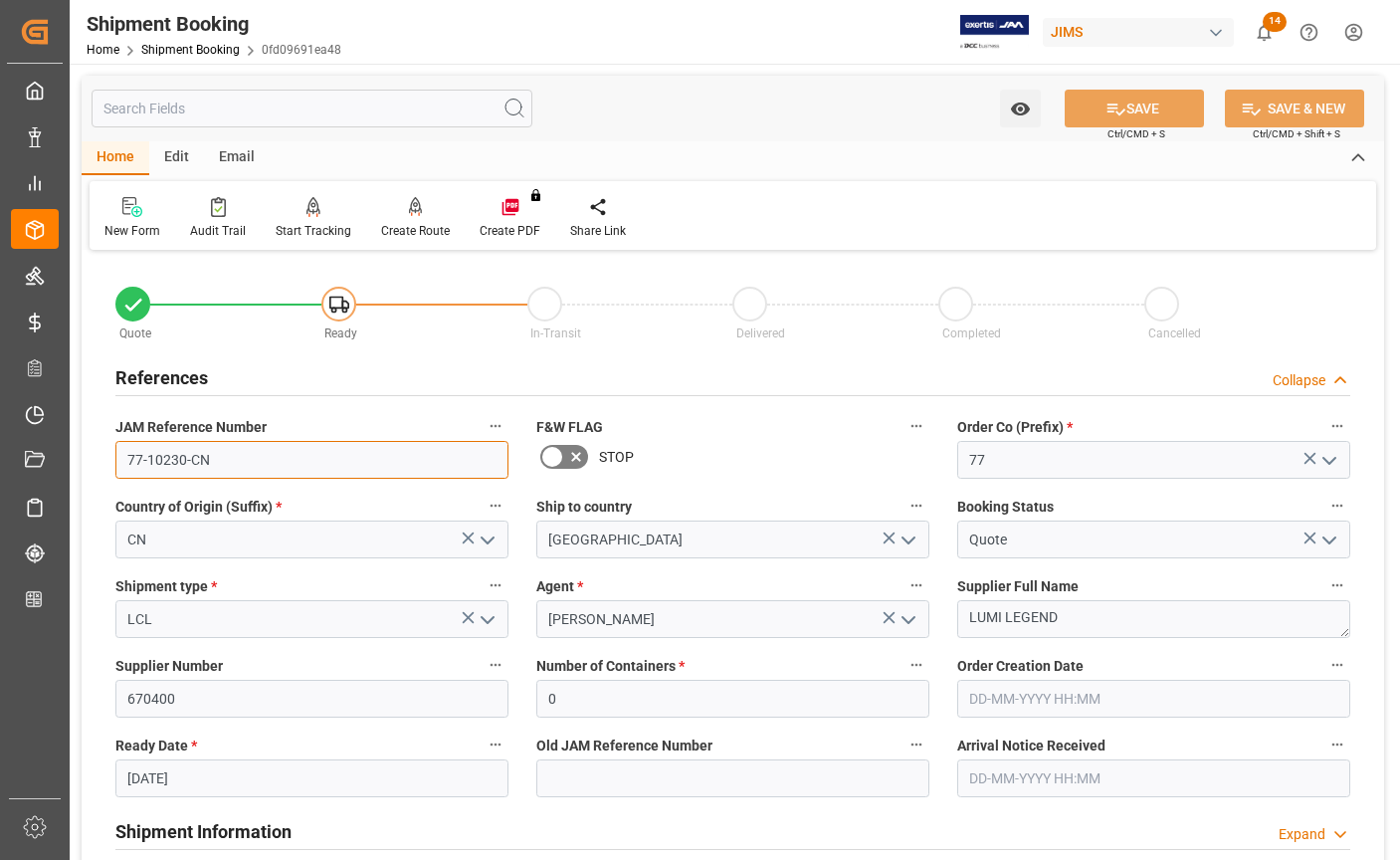 drag, startPoint x: 217, startPoint y: 468, endPoint x: 88, endPoint y: 450, distance: 130.24976 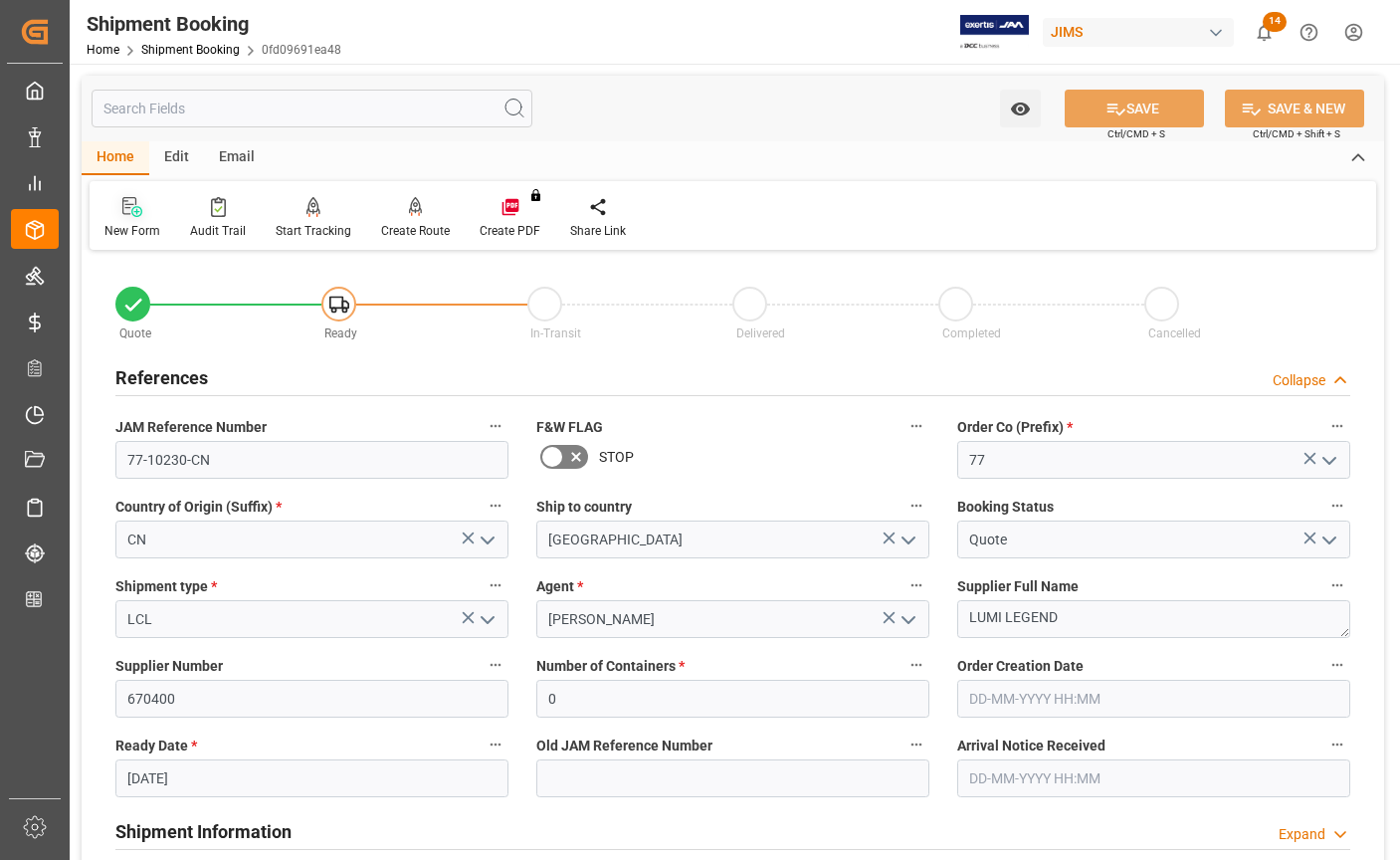 click on "New Form" at bounding box center (132, 231) 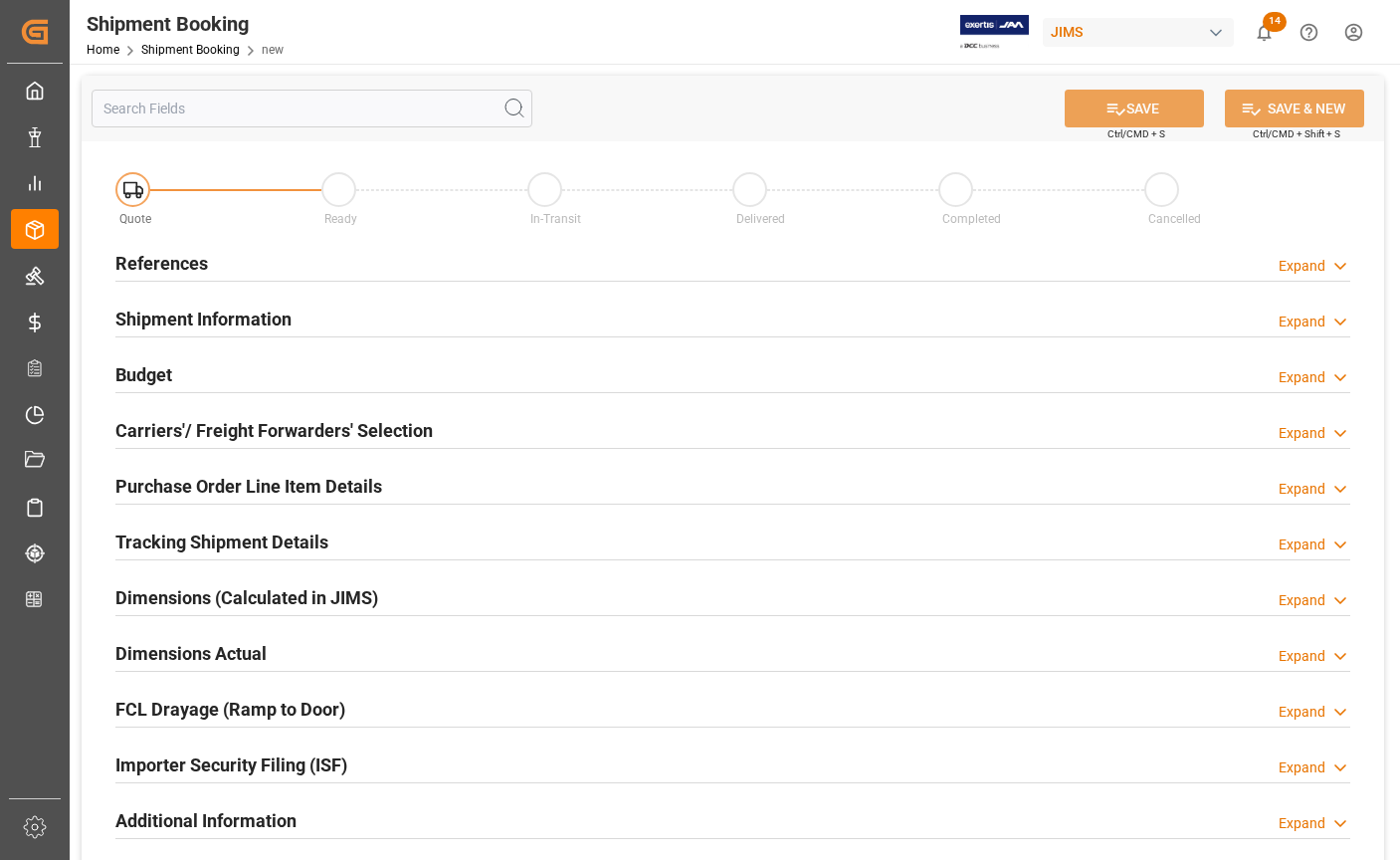 click on "References" at bounding box center (161, 263) 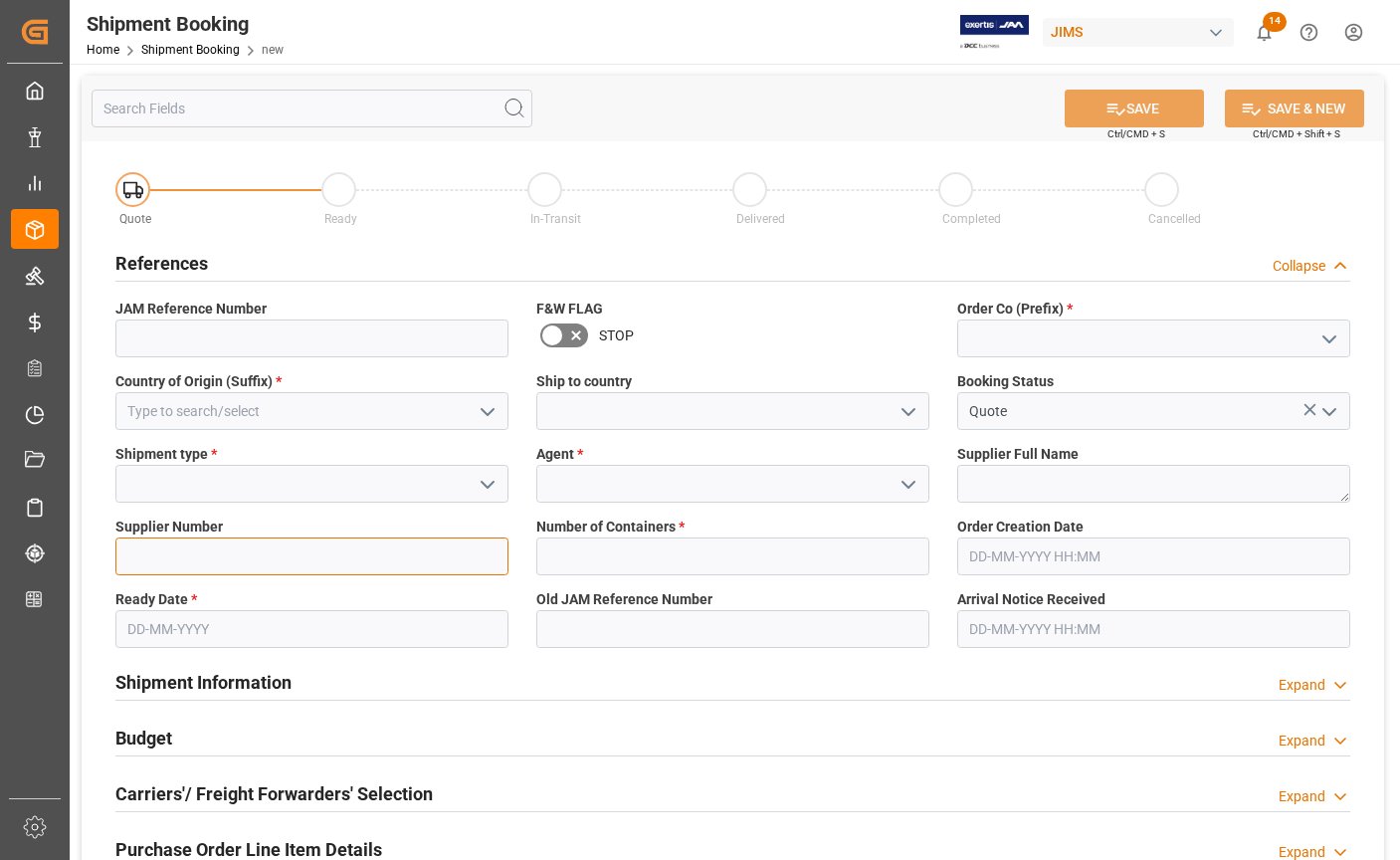 click at bounding box center (311, 556) 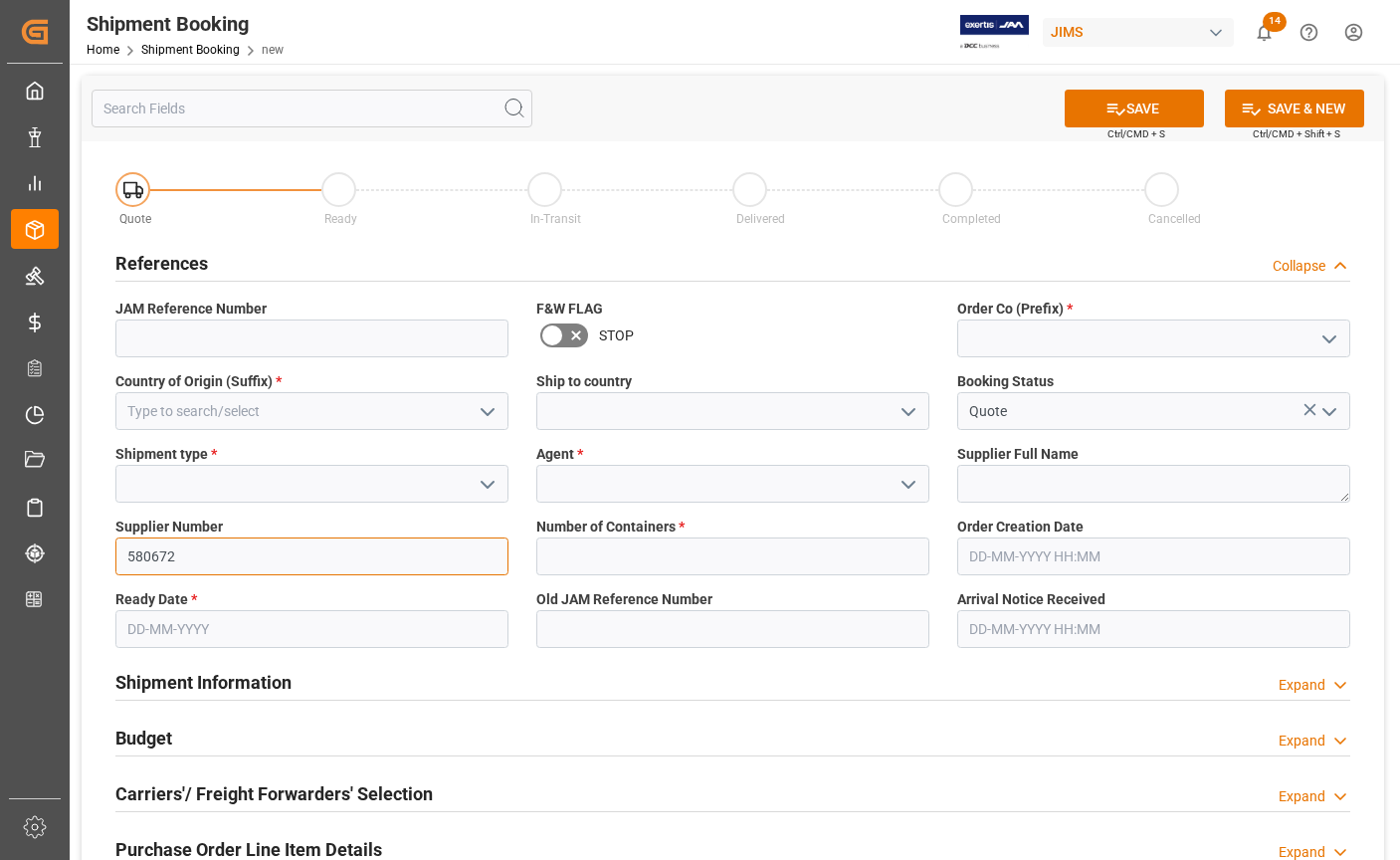type on "580672" 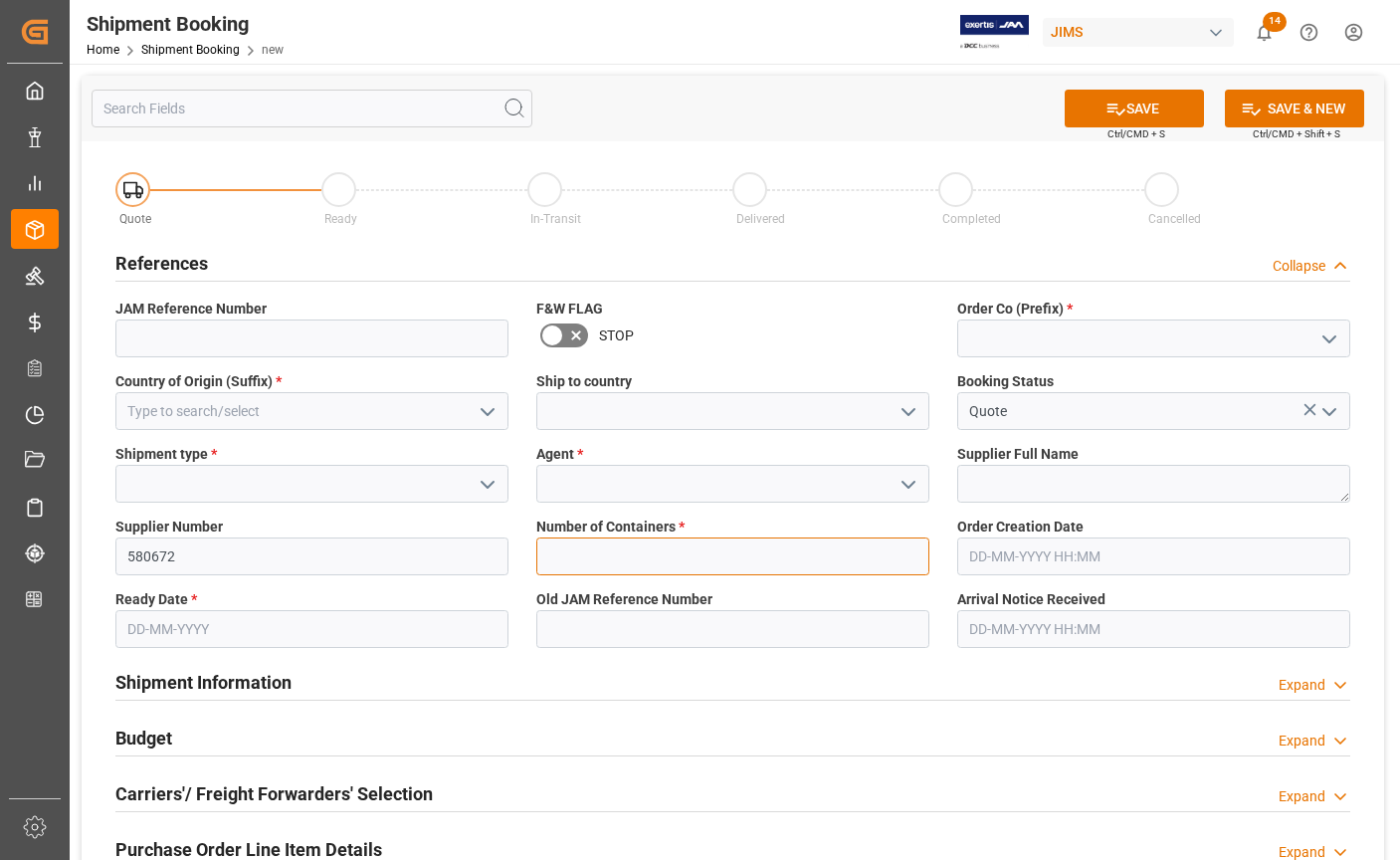 click at bounding box center [732, 556] 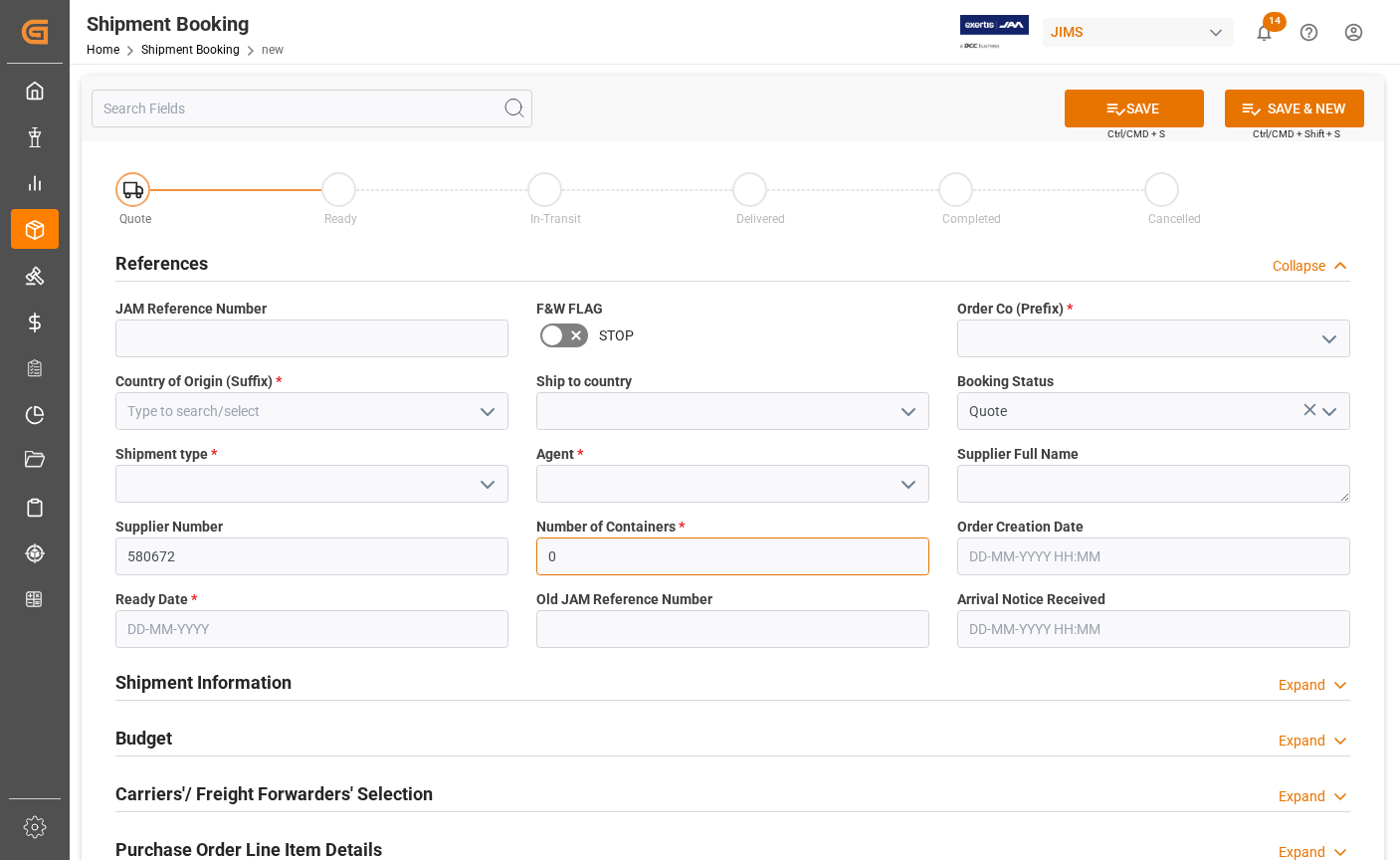 type on "0" 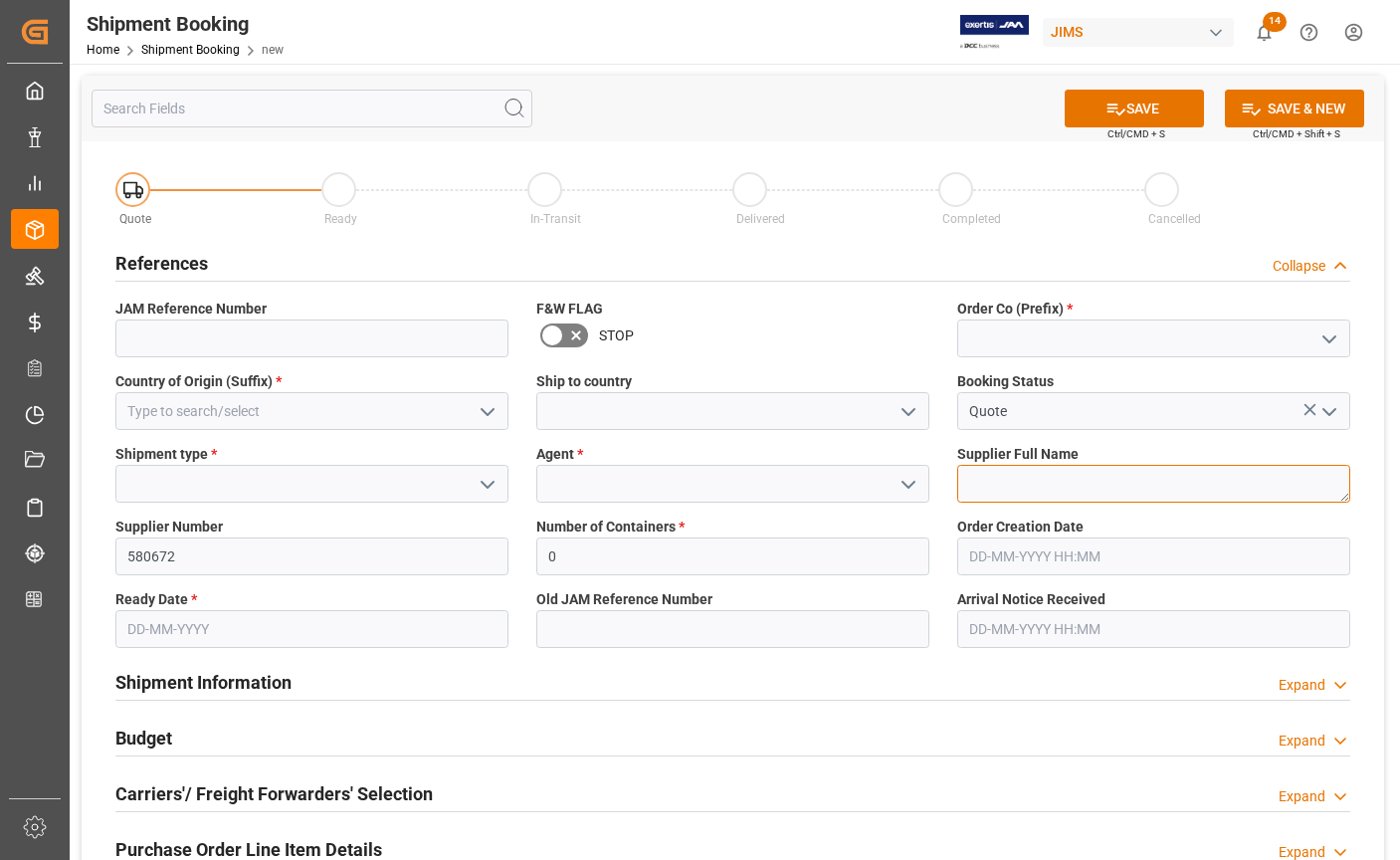 click at bounding box center [1153, 484] 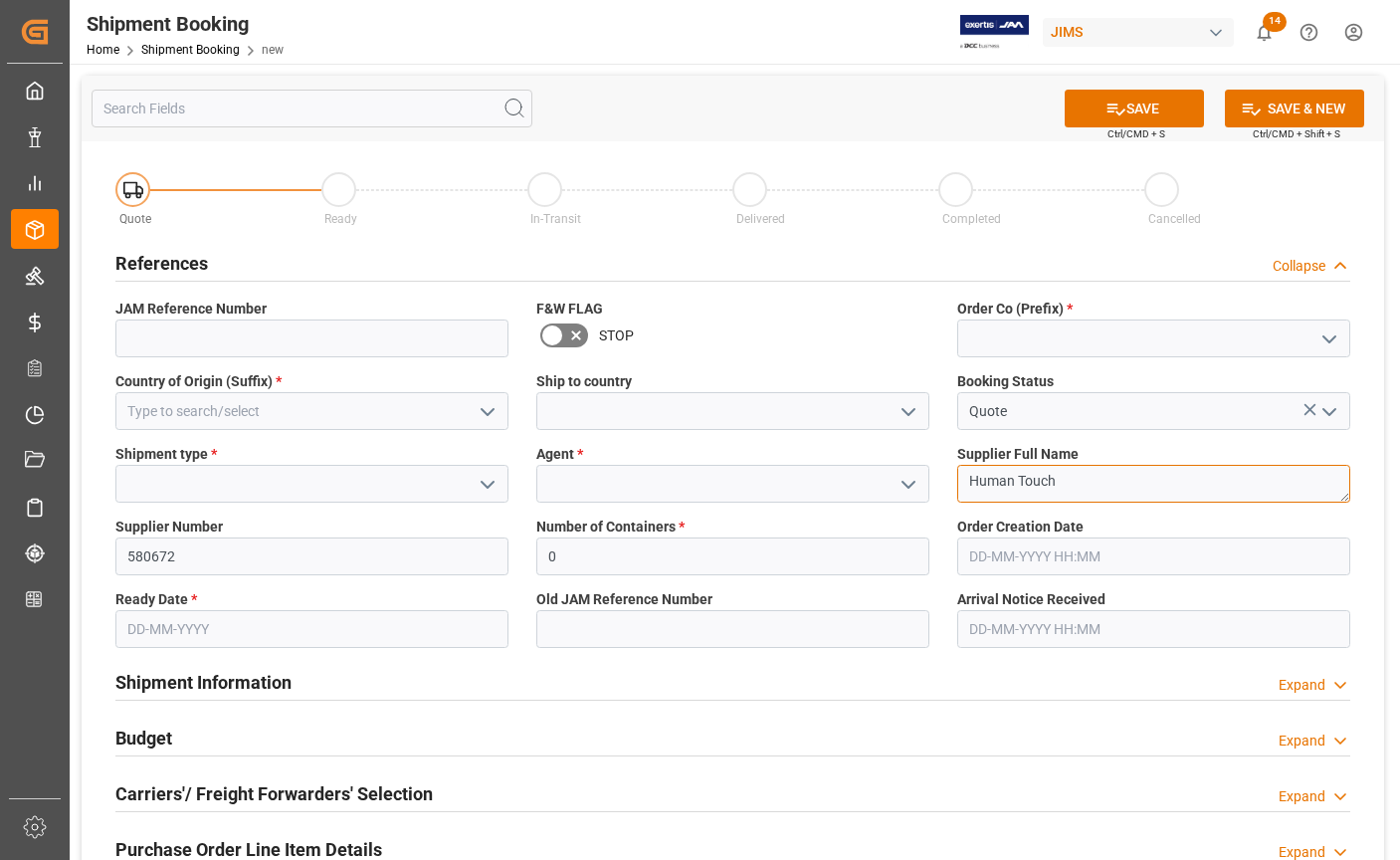 type on "Human Touch" 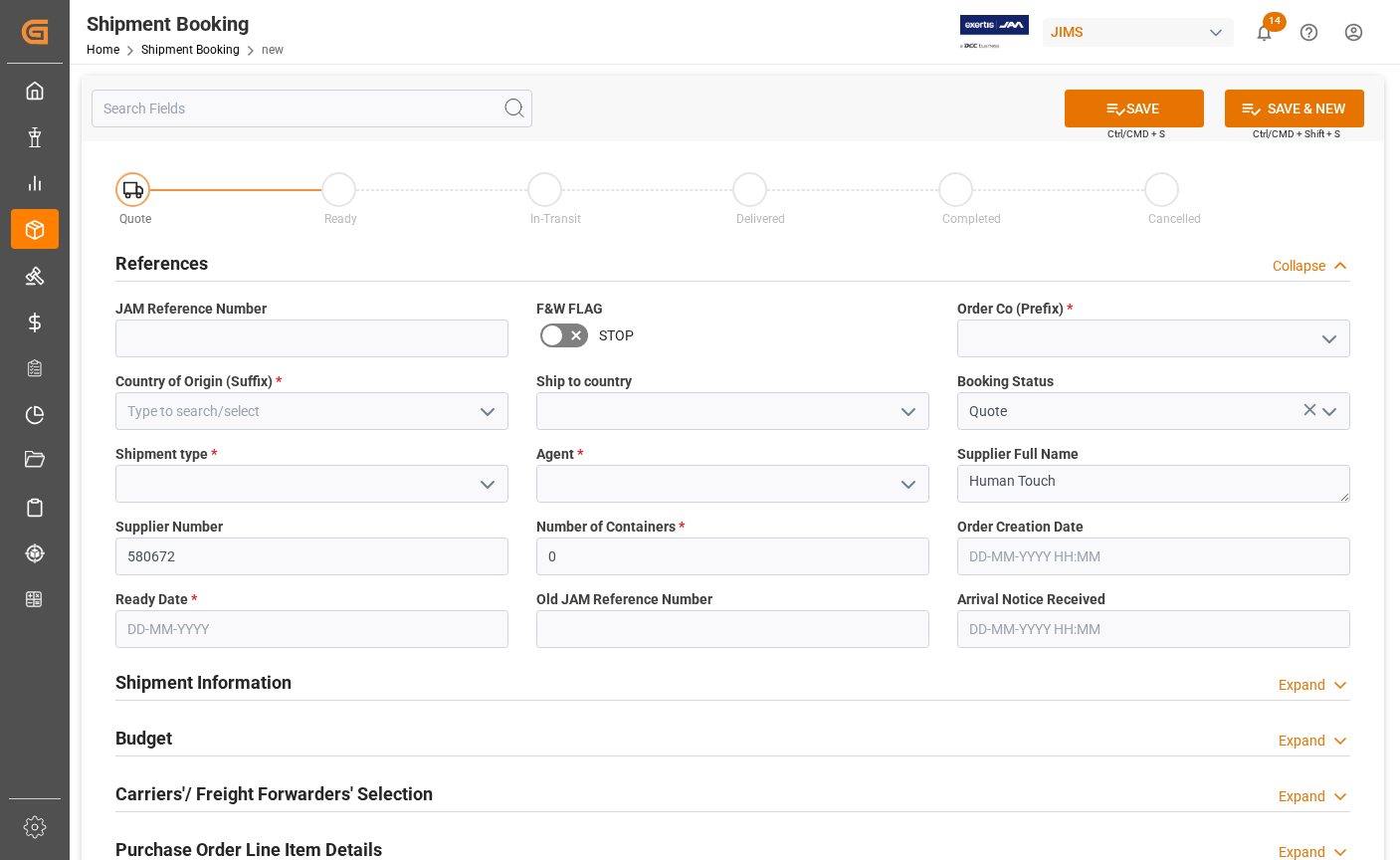 click 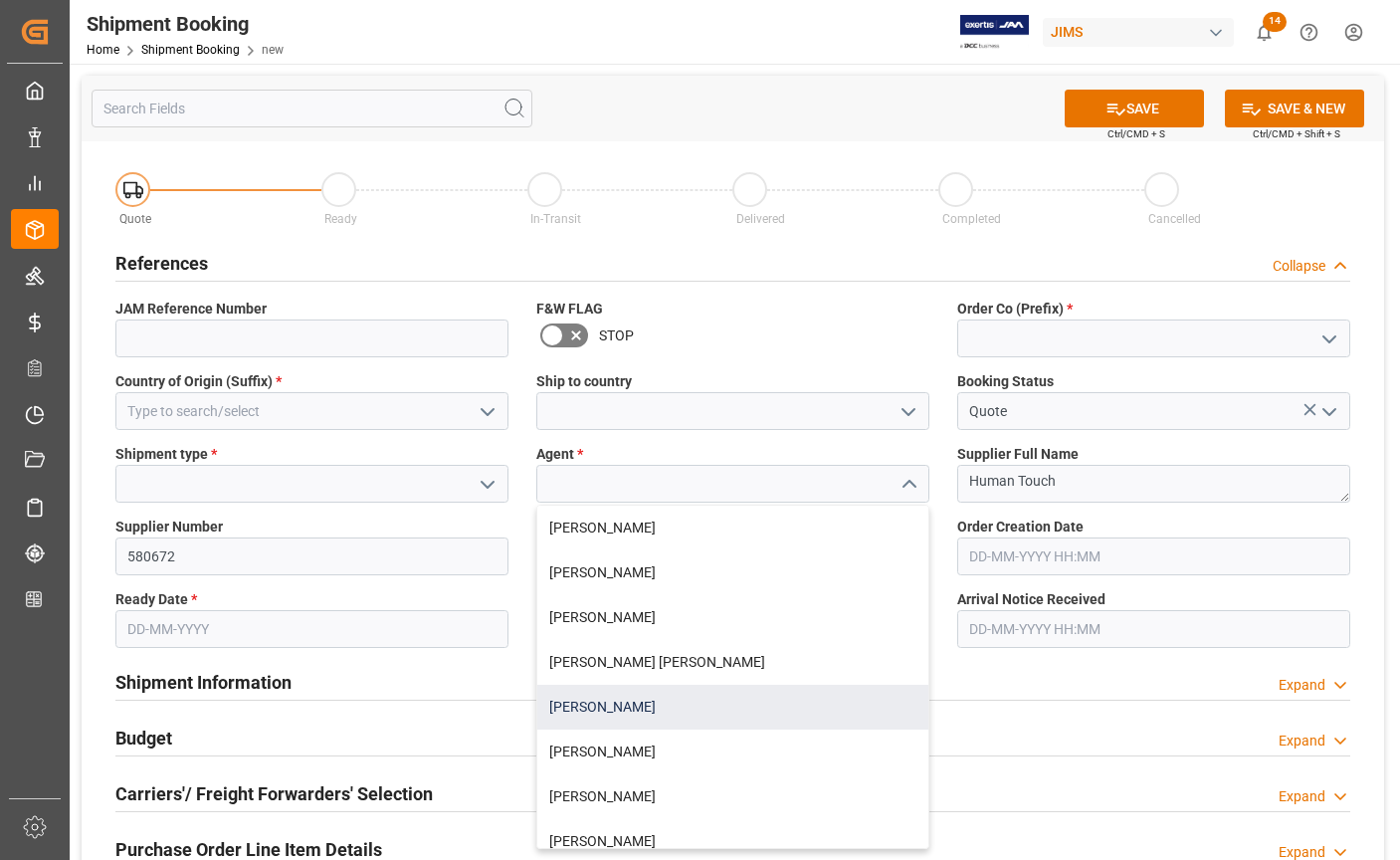 click on "[PERSON_NAME]" at bounding box center (732, 707) 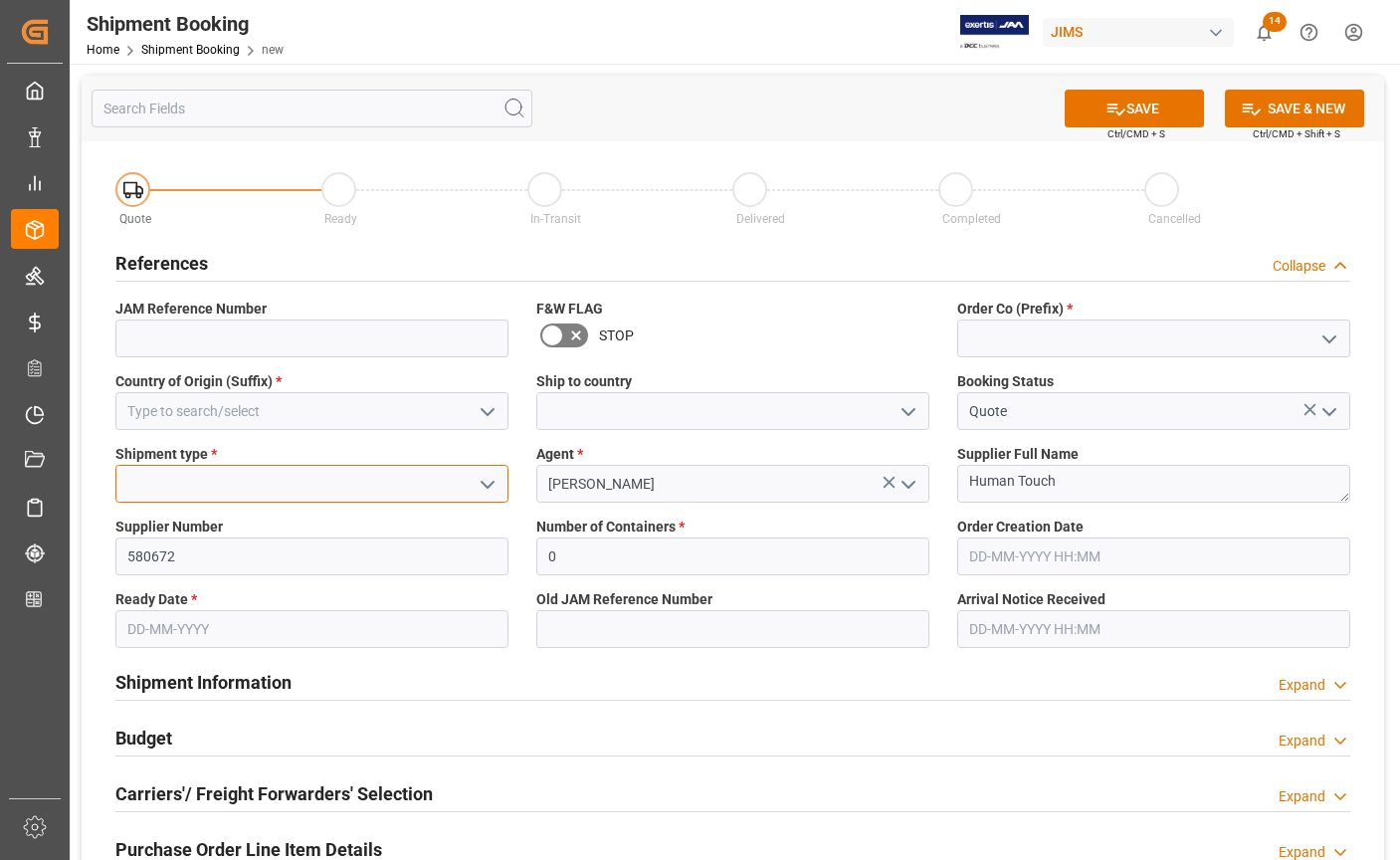 click at bounding box center (311, 484) 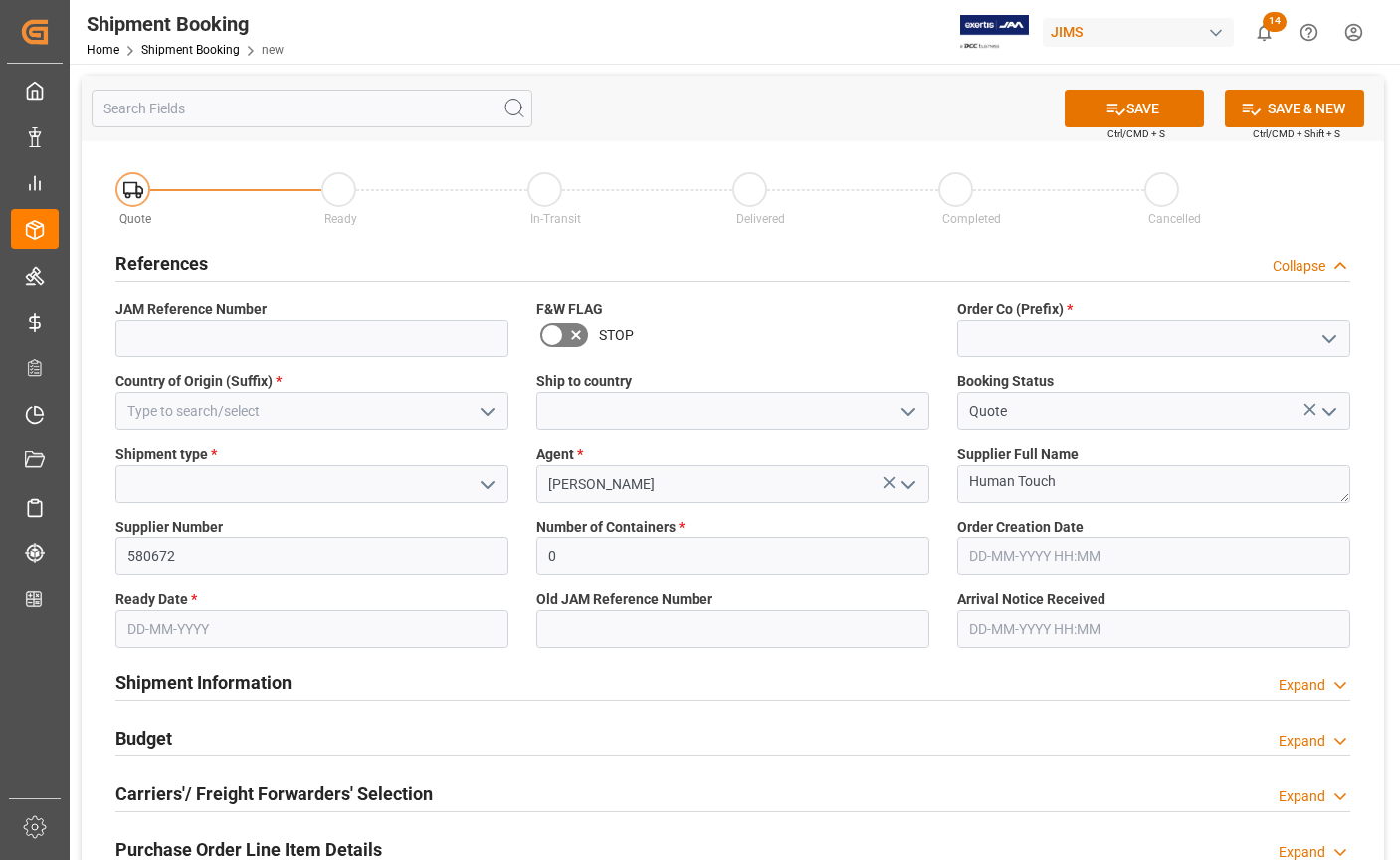 click 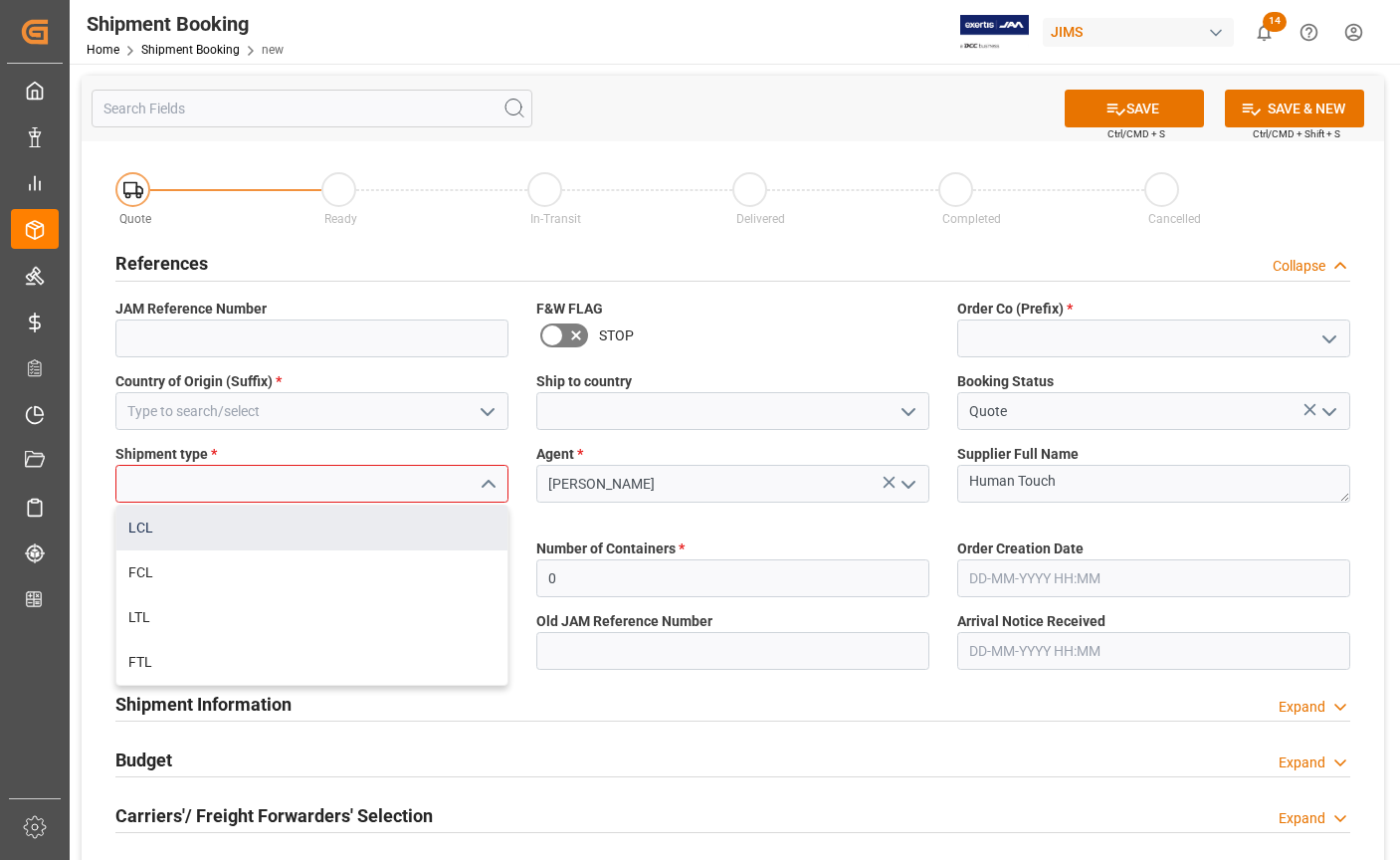 click on "LCL" at bounding box center [311, 528] 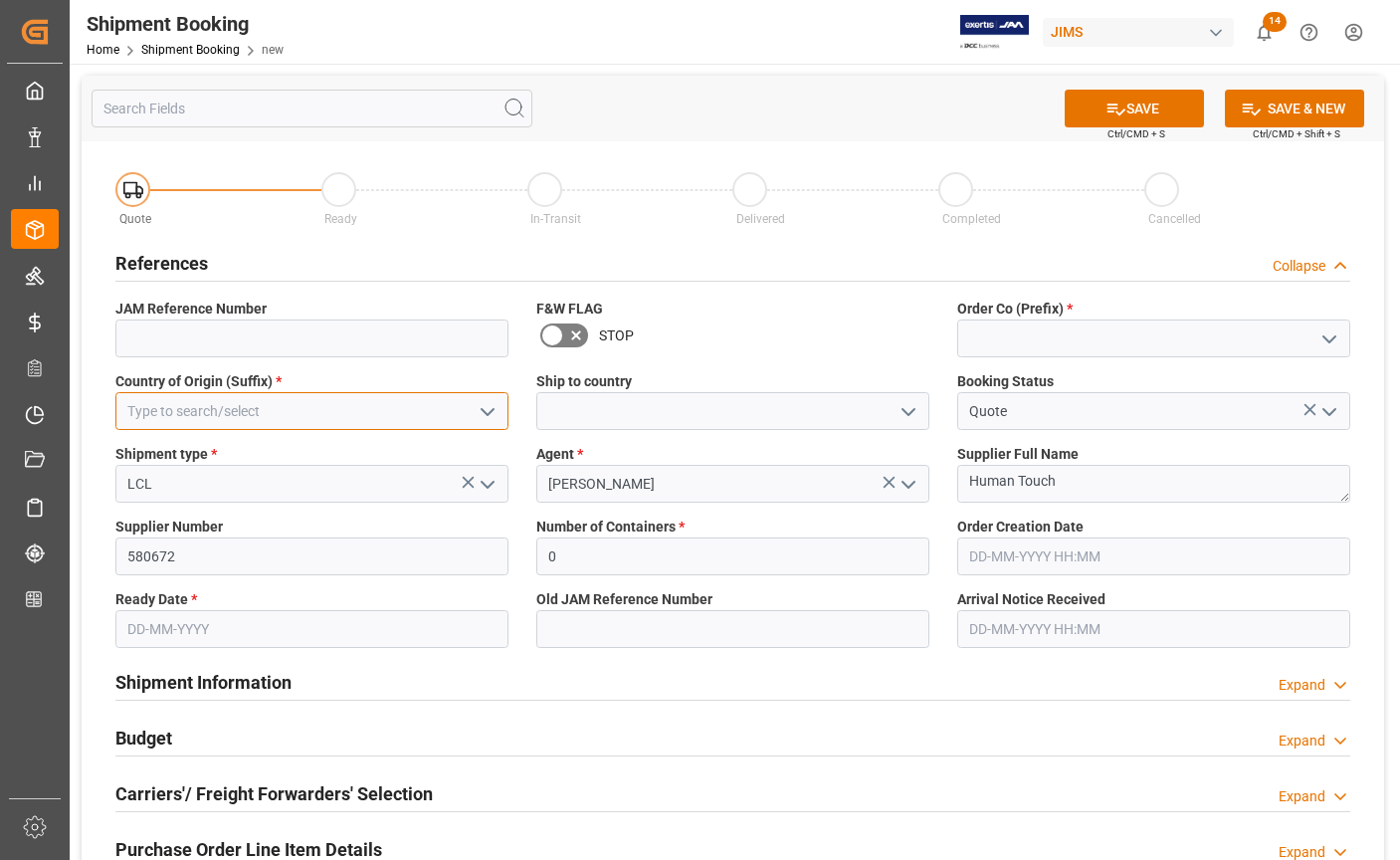 click at bounding box center (311, 411) 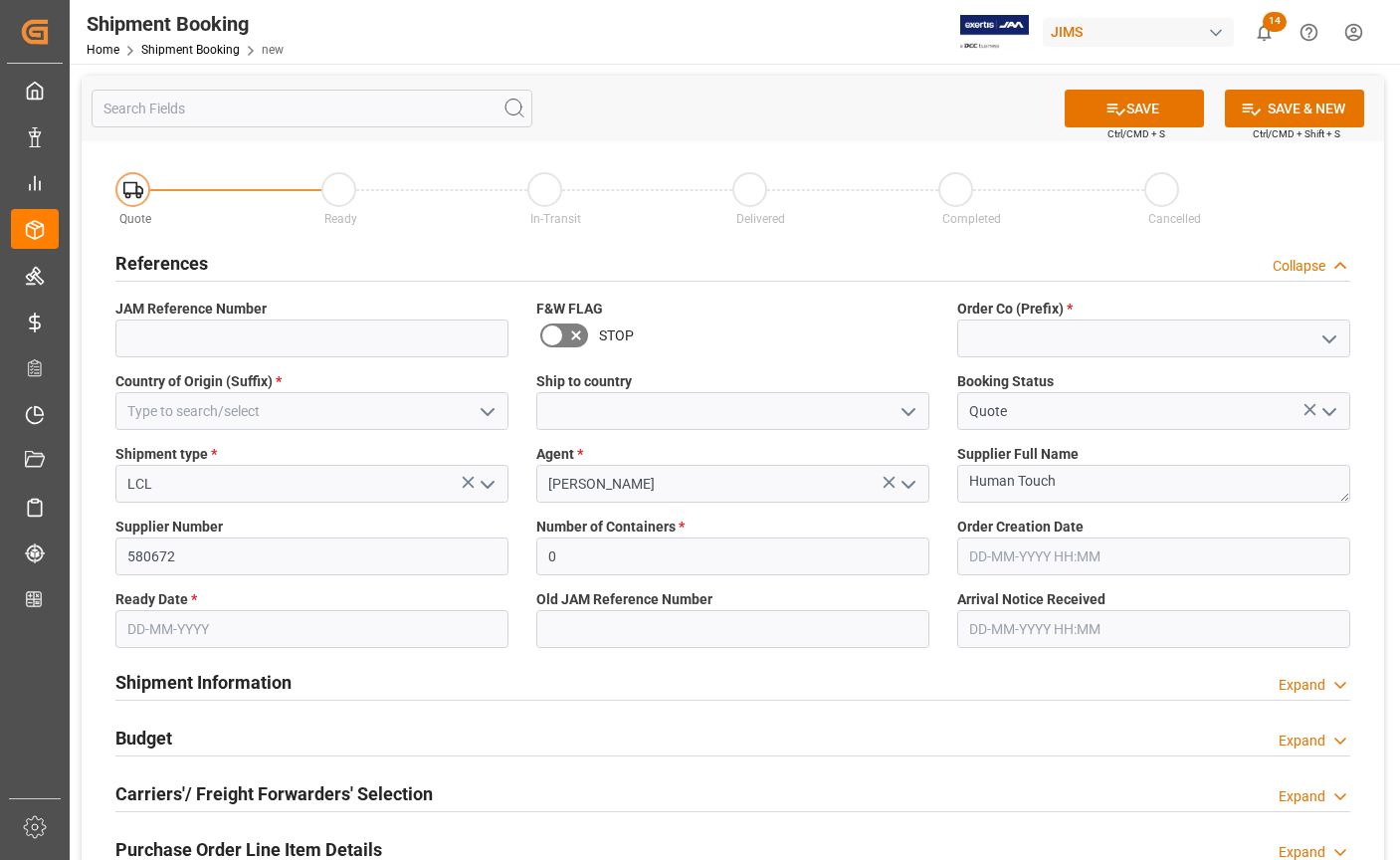 click 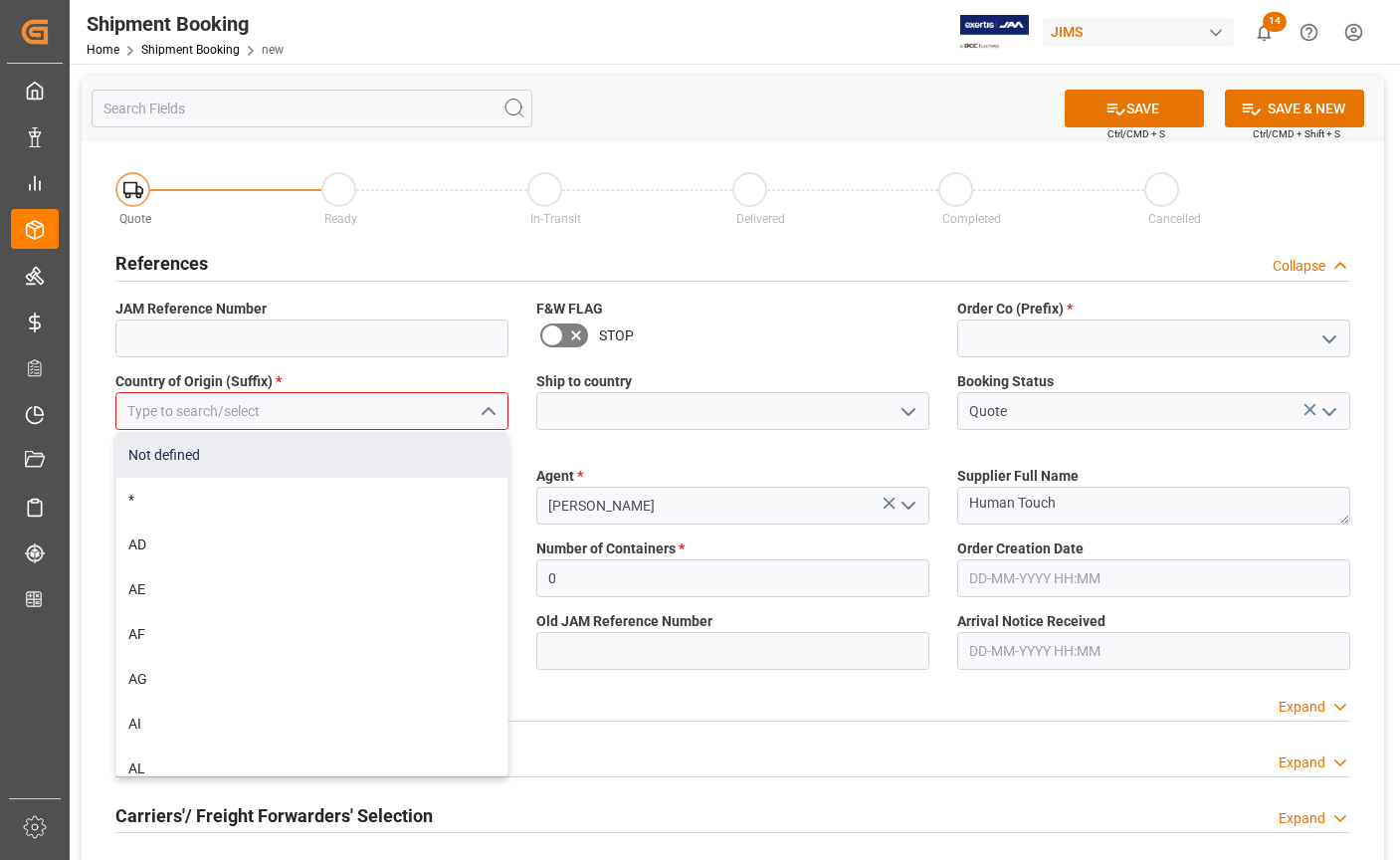 type 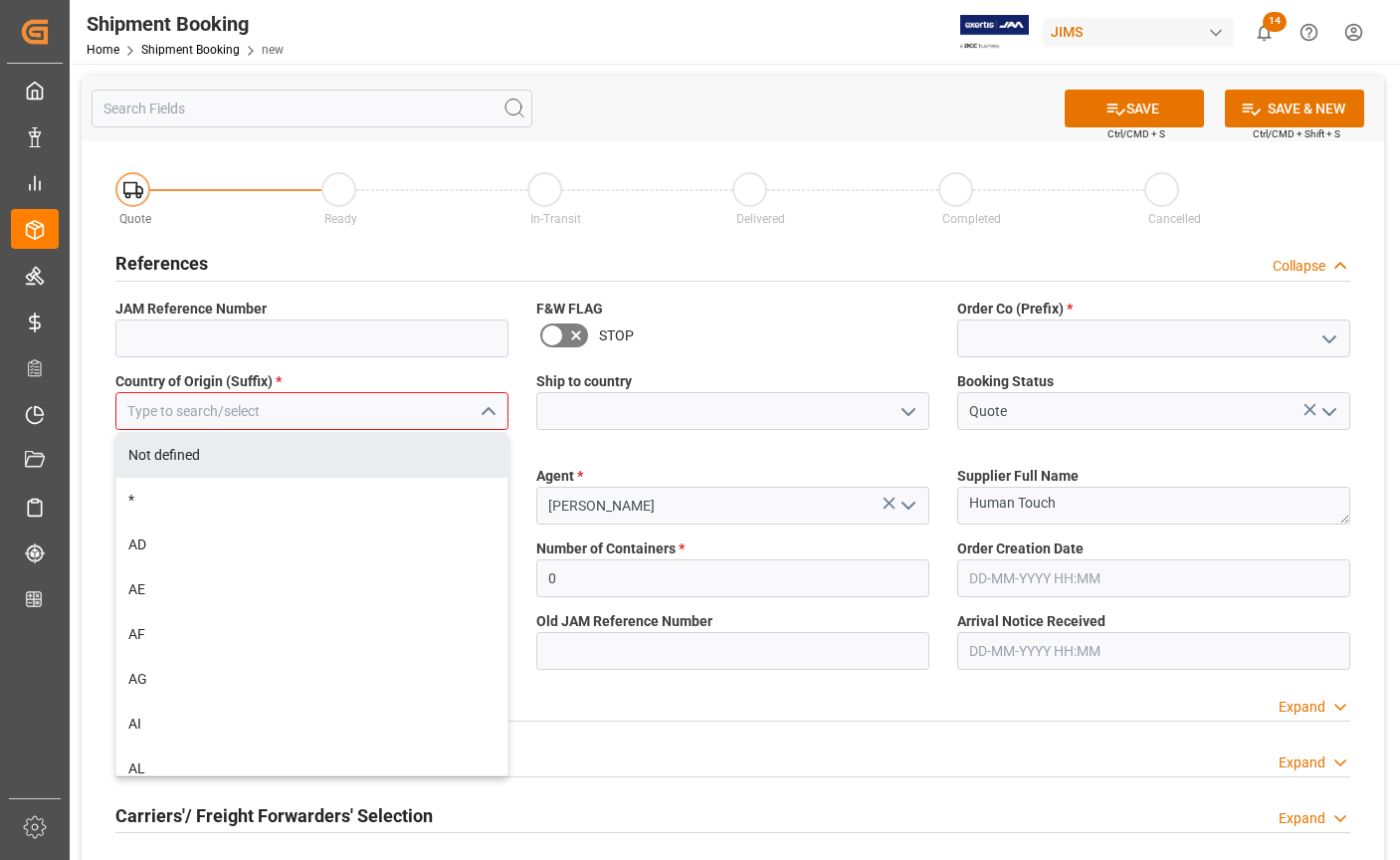 click at bounding box center (311, 411) 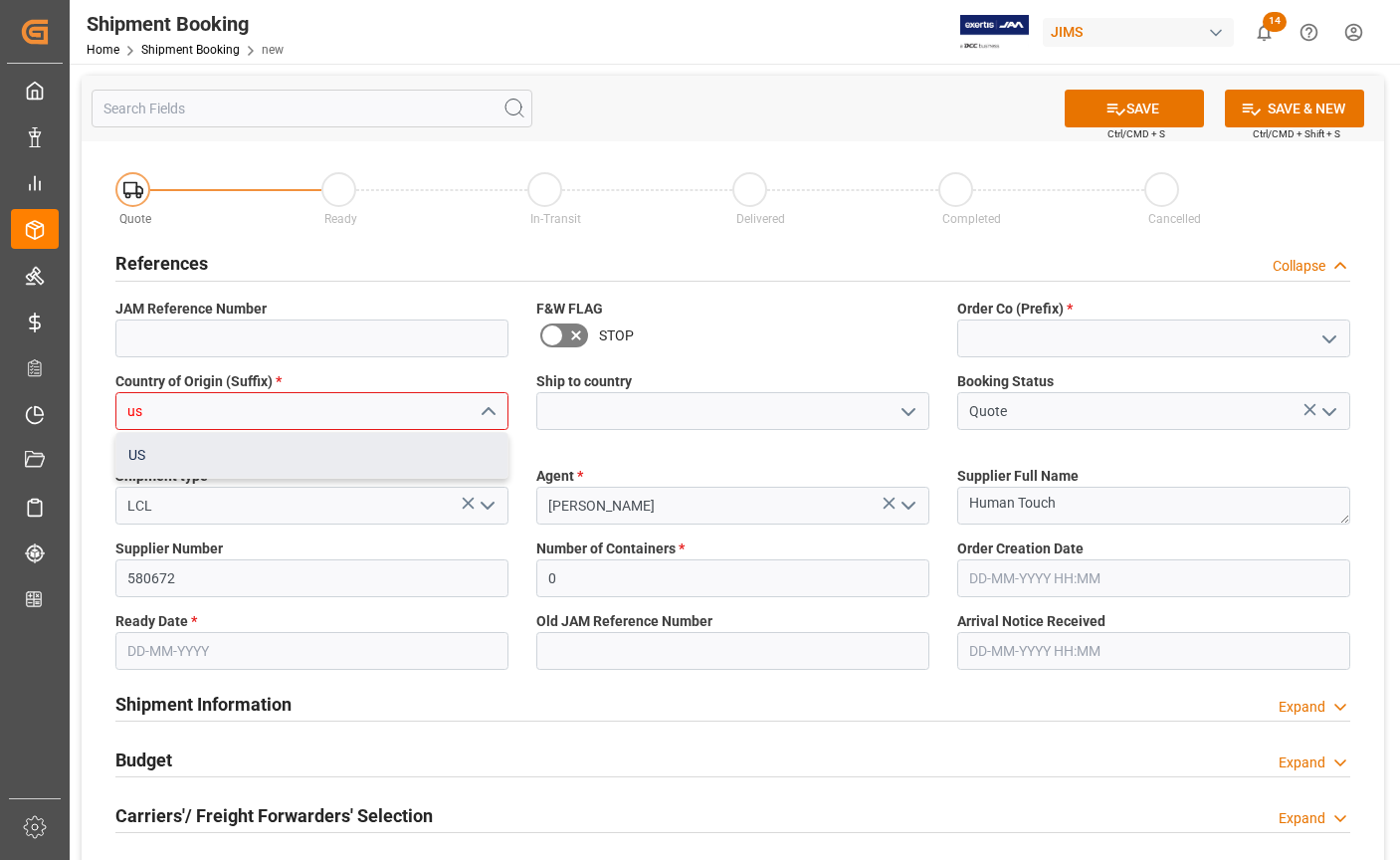 click on "US" at bounding box center (311, 455) 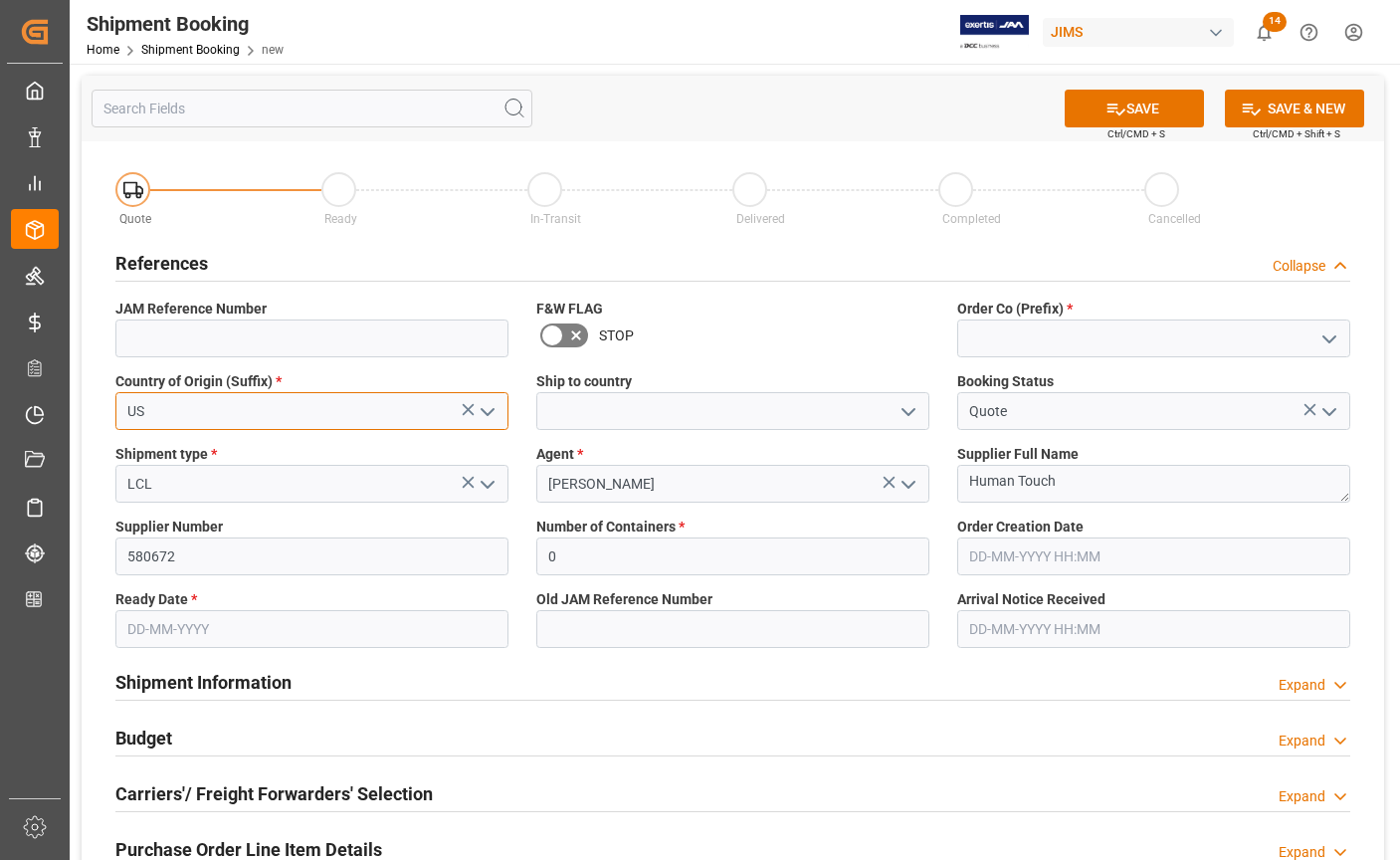 type on "US" 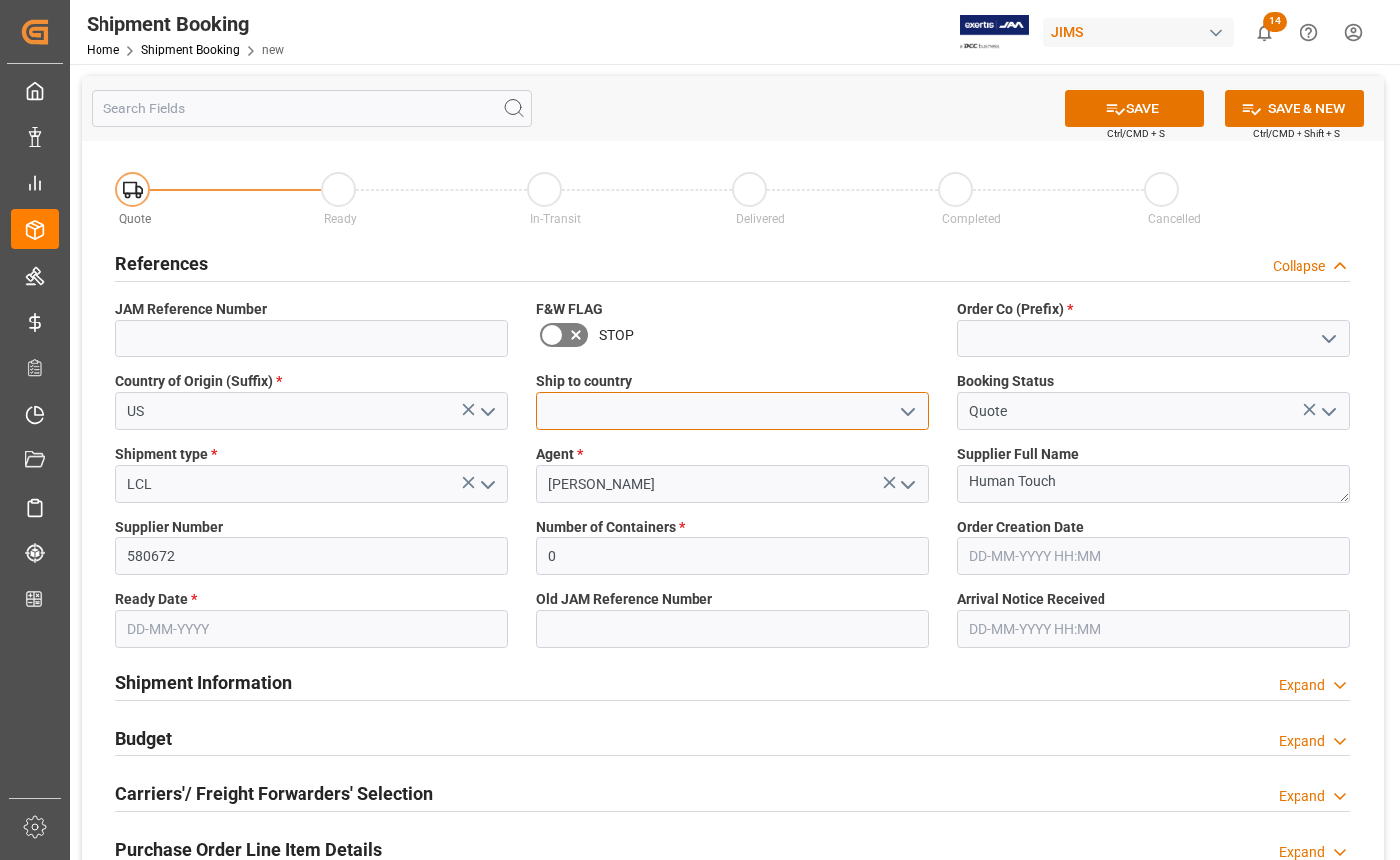 click at bounding box center (732, 411) 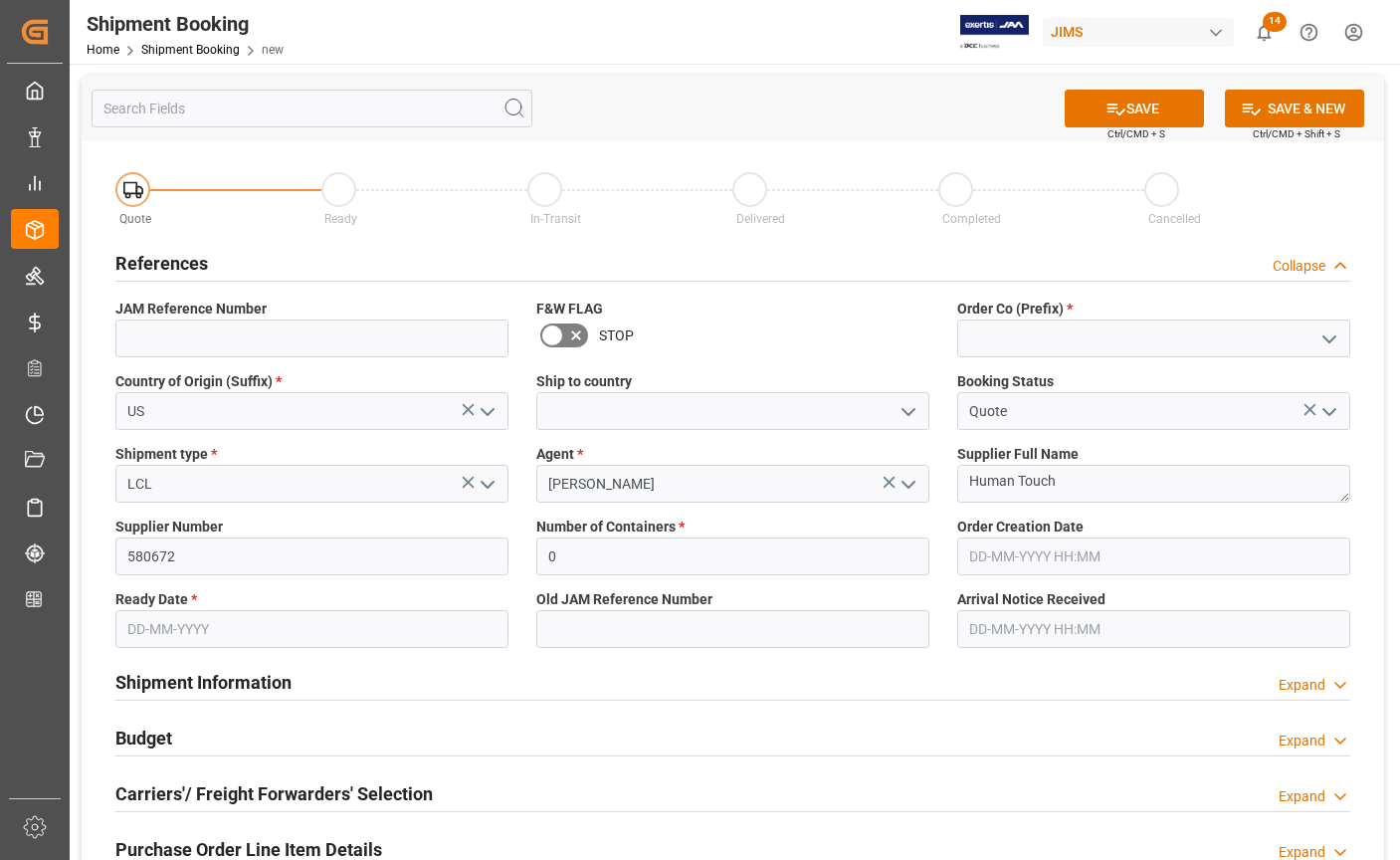 click 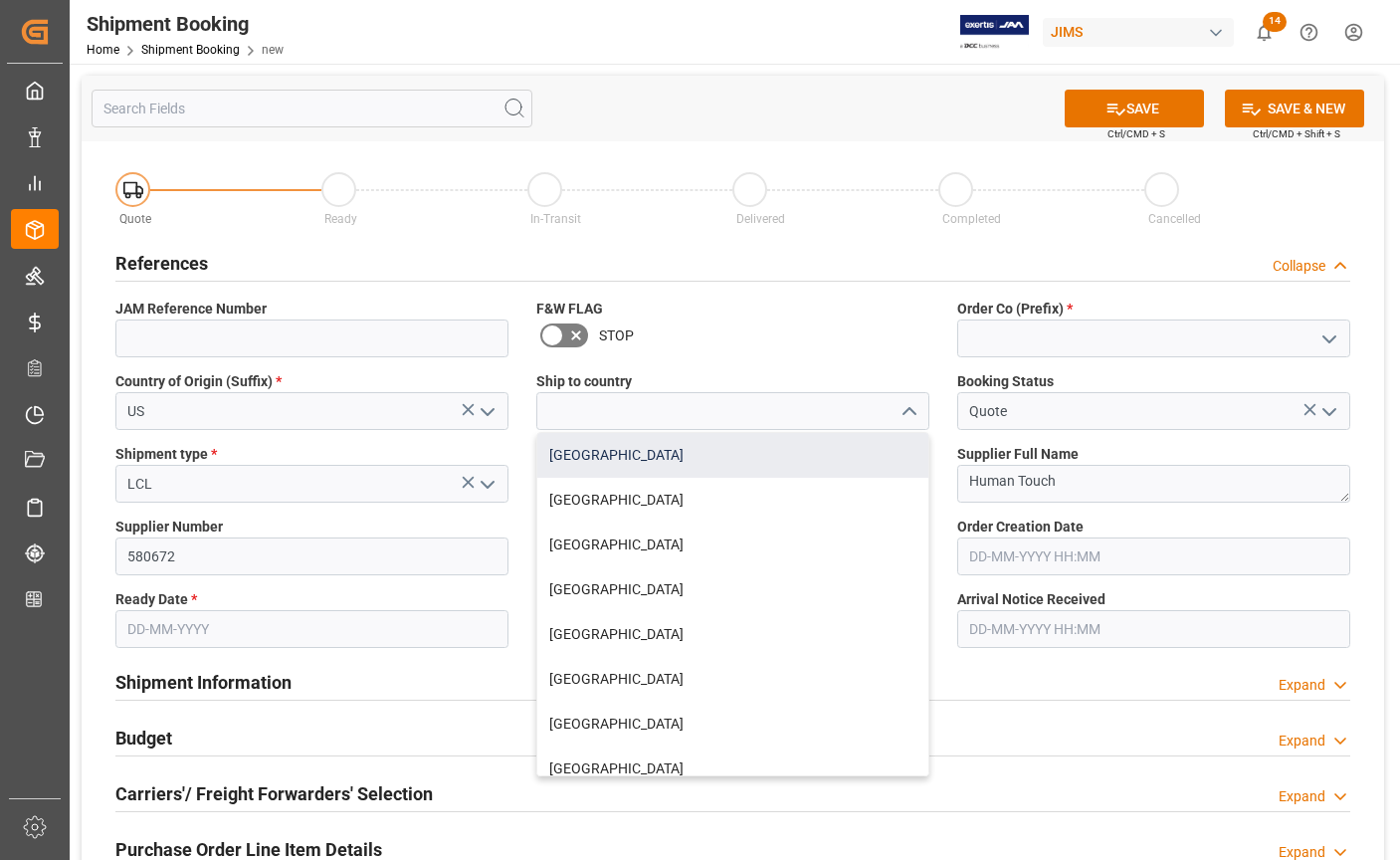 click on "[GEOGRAPHIC_DATA]" at bounding box center [732, 455] 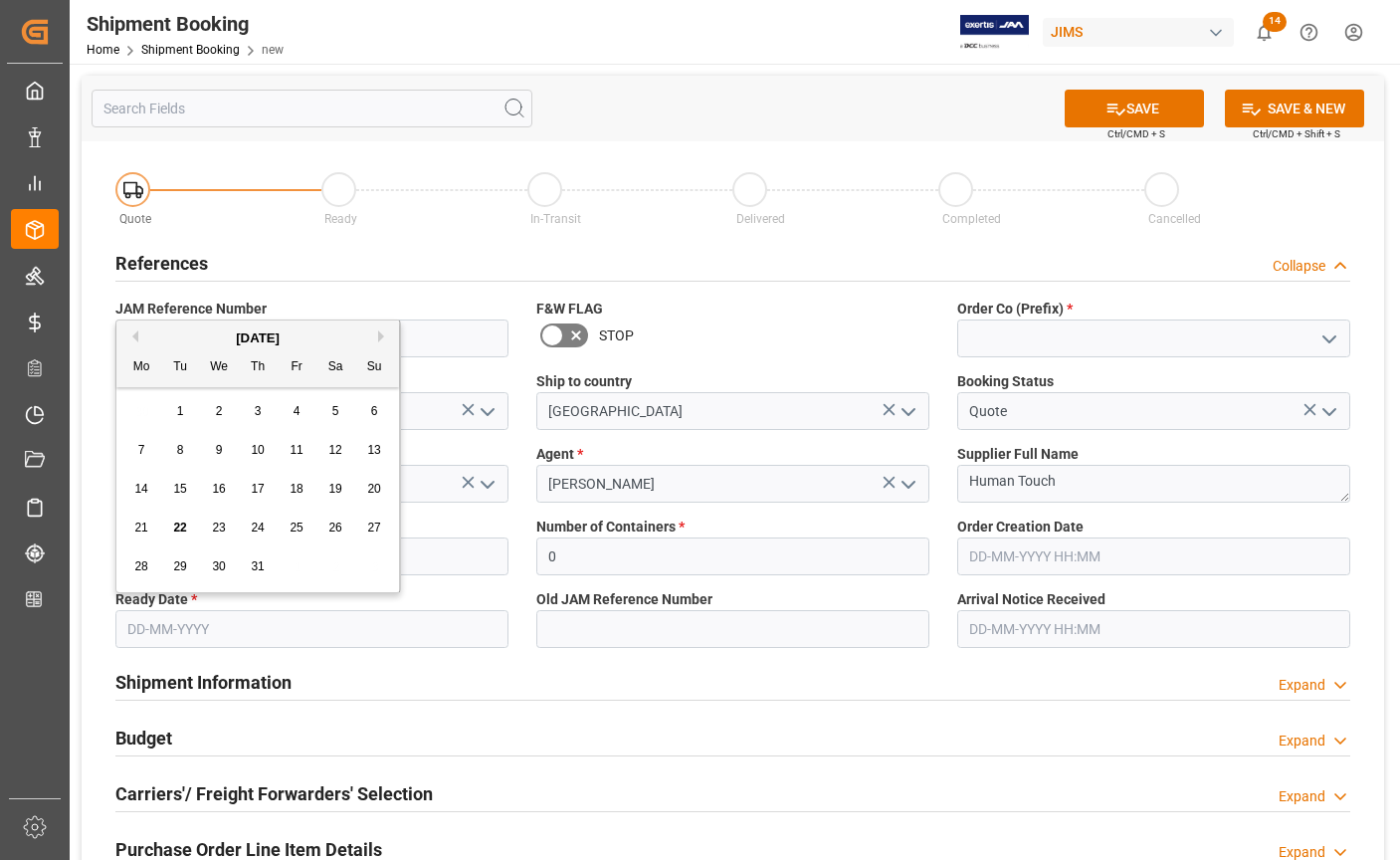 click at bounding box center [311, 629] 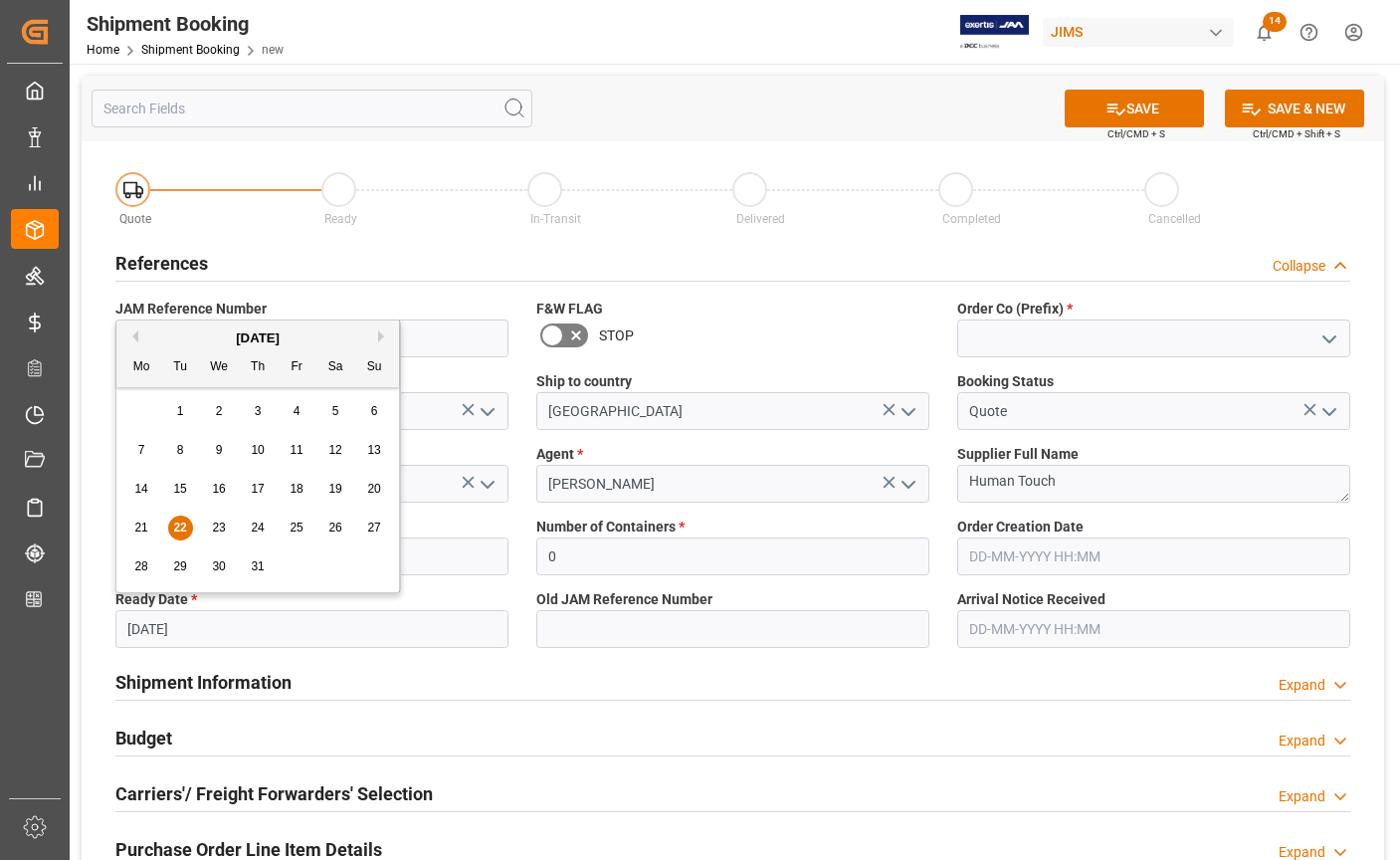 click on "22-07-2025" at bounding box center (311, 629) 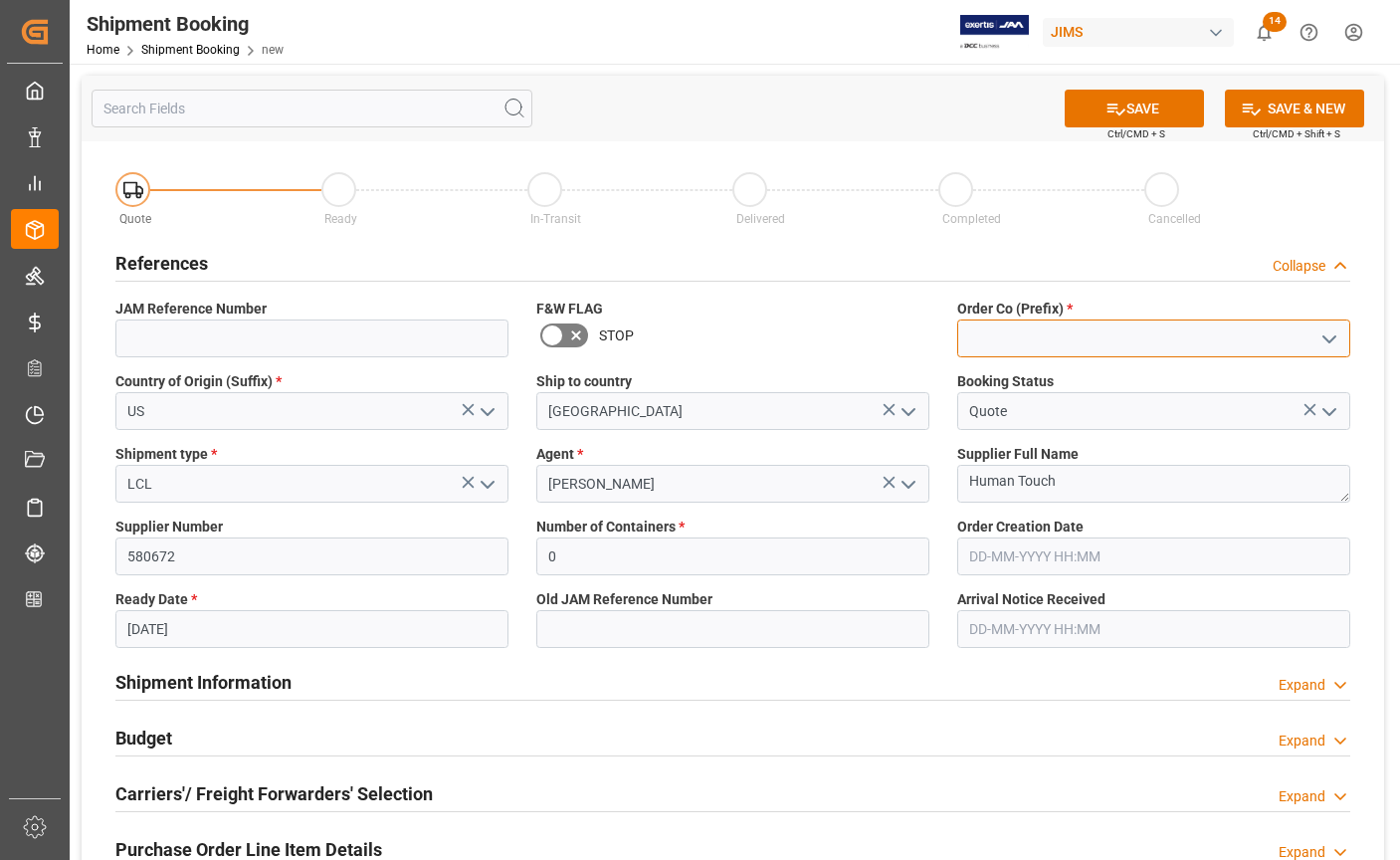 click at bounding box center (1153, 338) 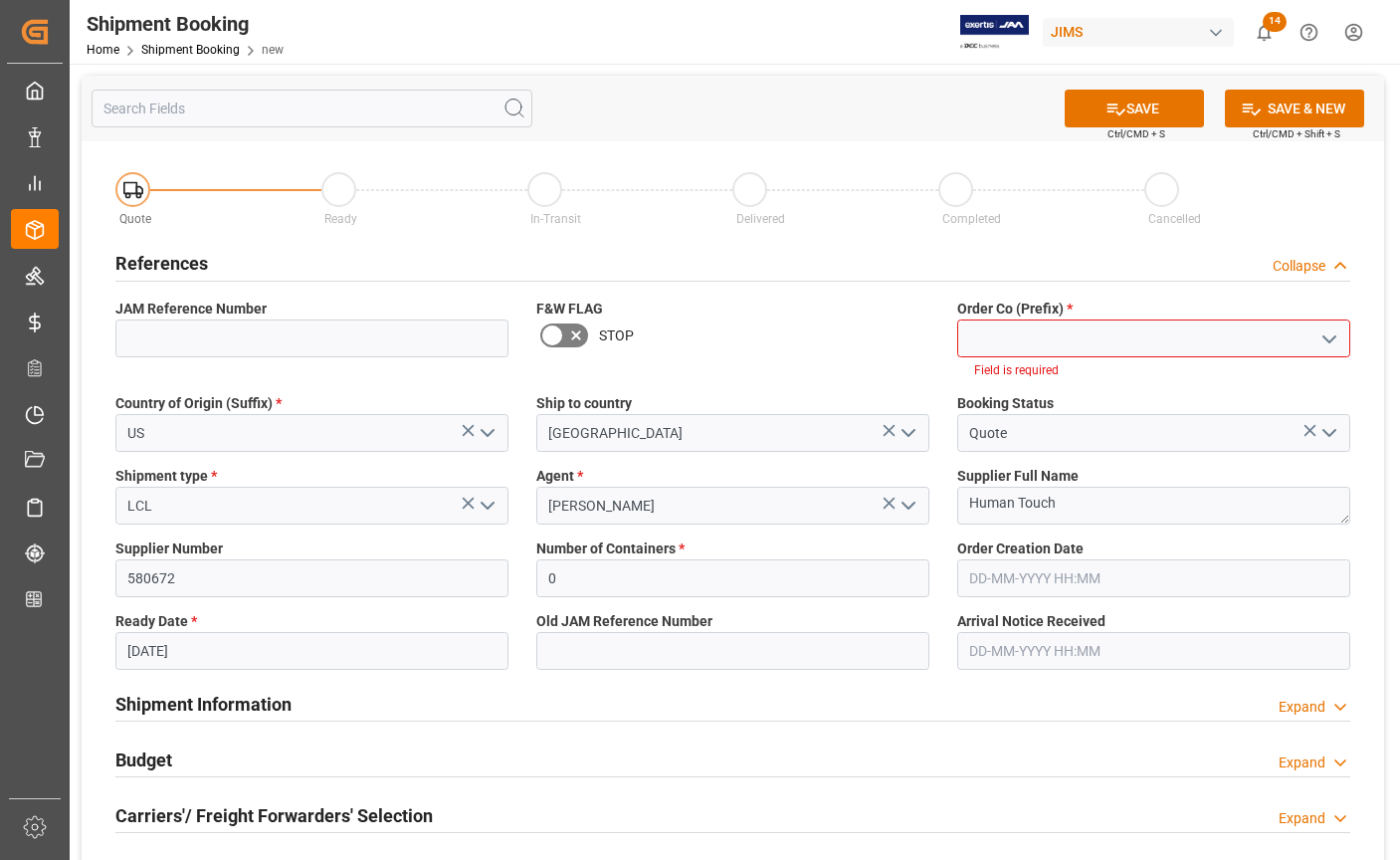 click 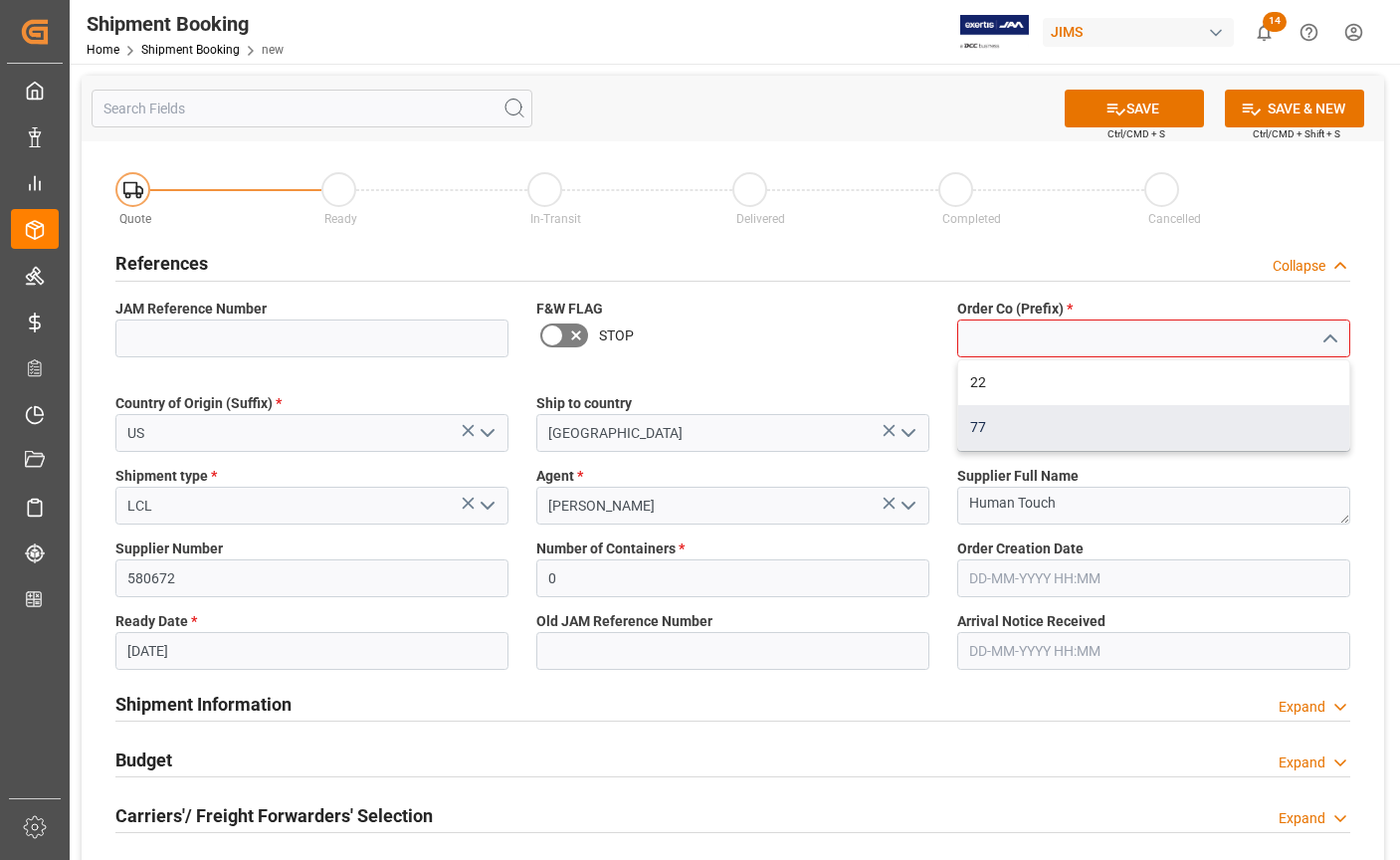 click on "77" at bounding box center [1153, 427] 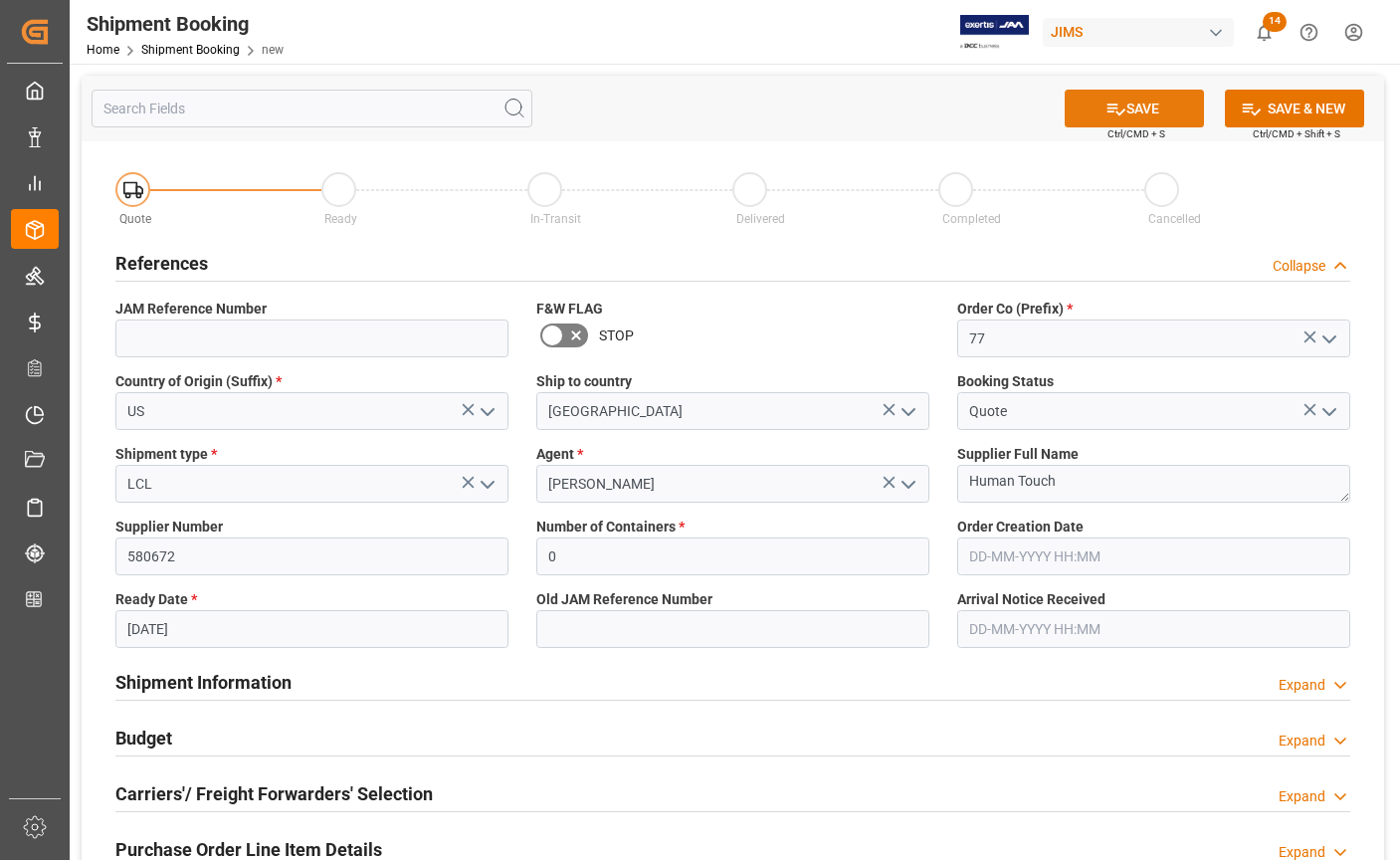 click on "SAVE" at bounding box center [1134, 108] 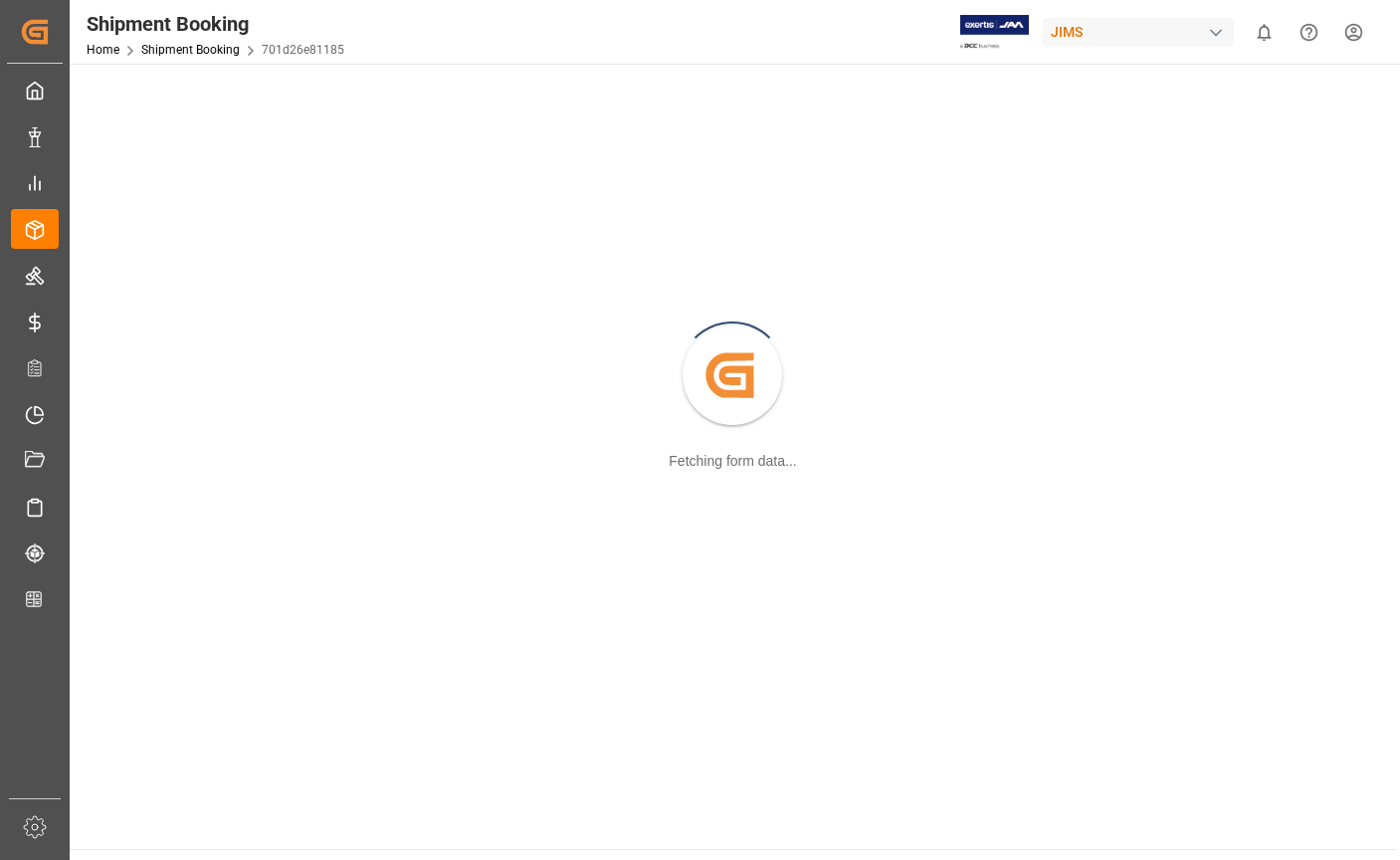scroll, scrollTop: 0, scrollLeft: 0, axis: both 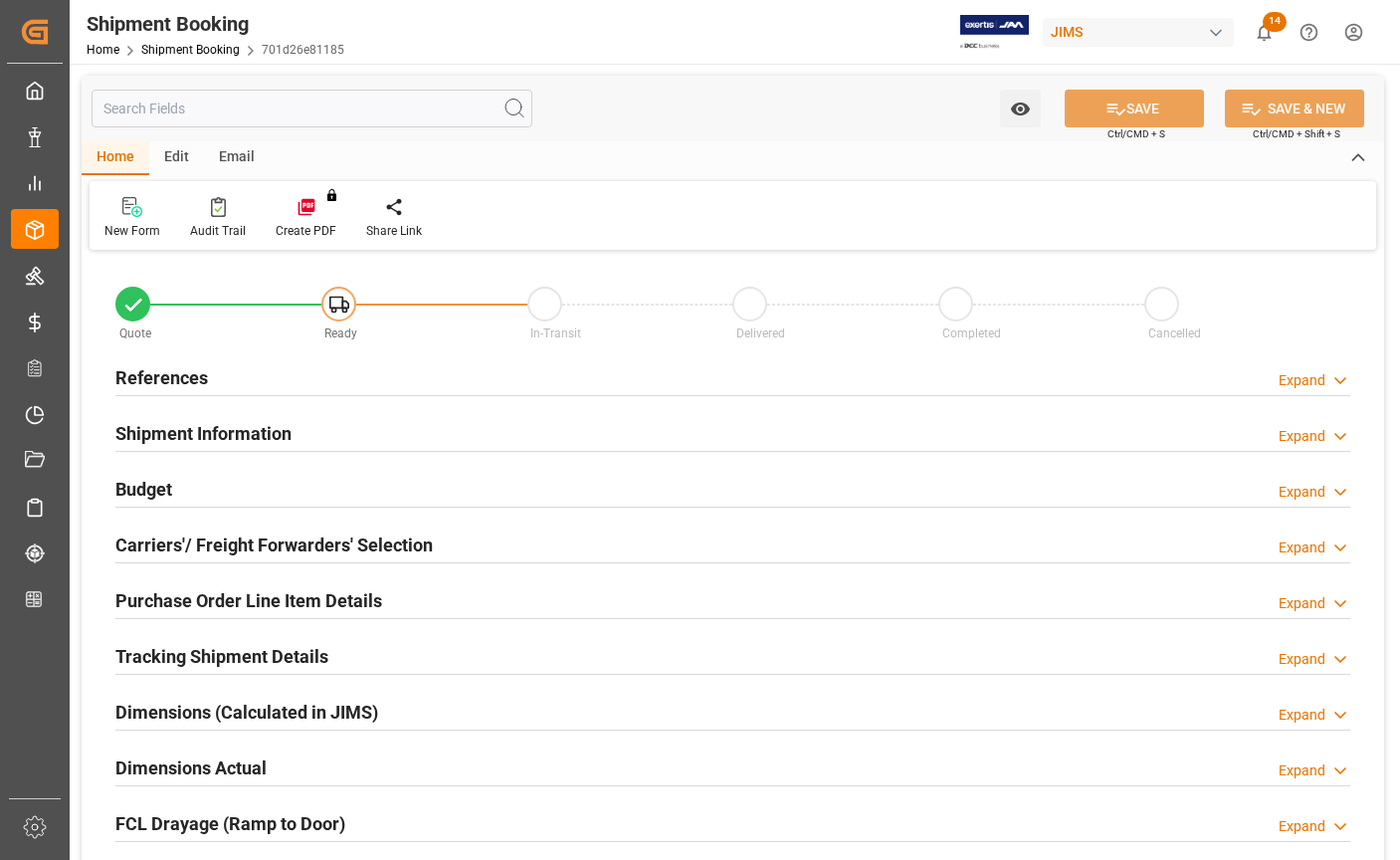 type on "0" 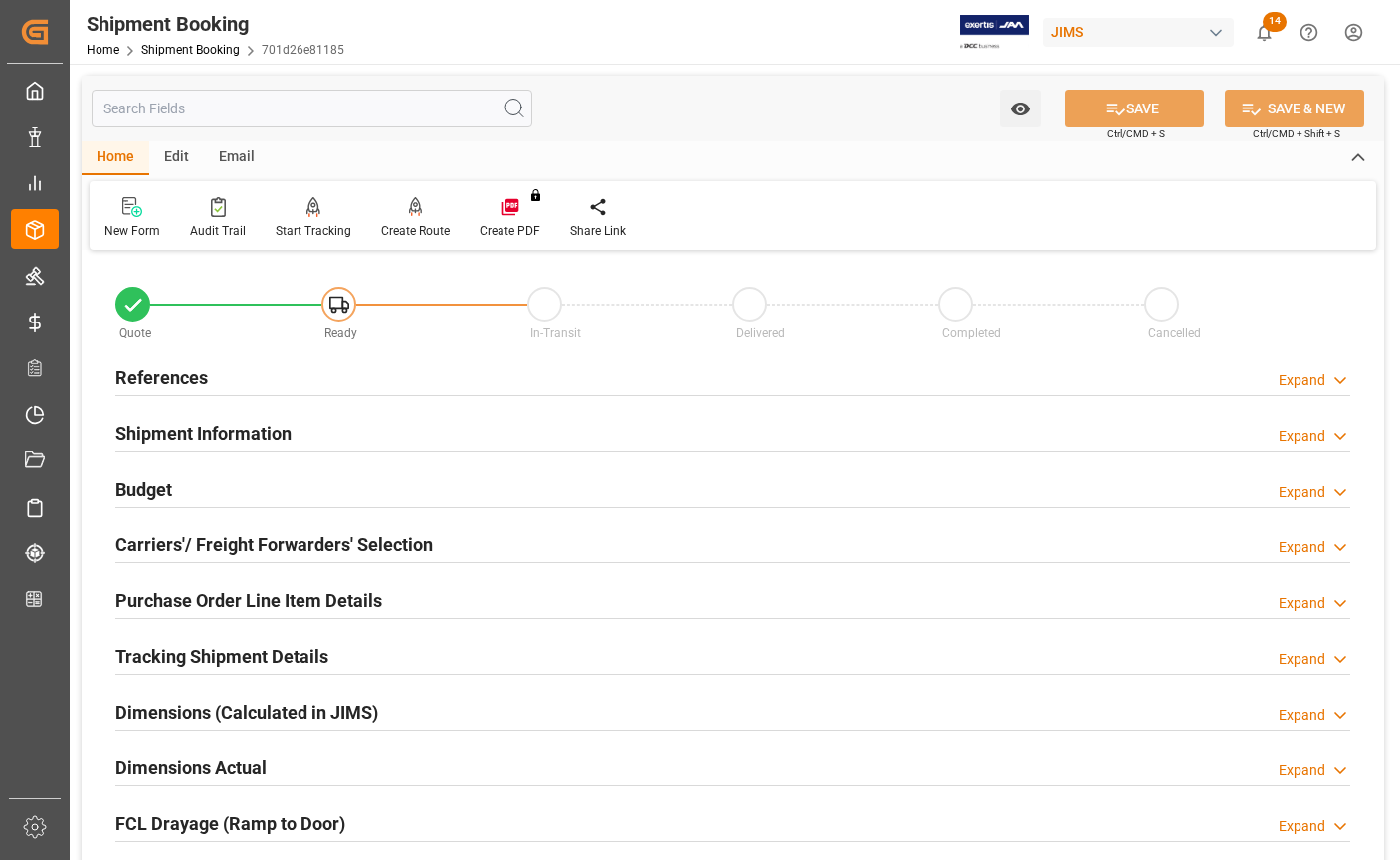 click on "References" at bounding box center (161, 377) 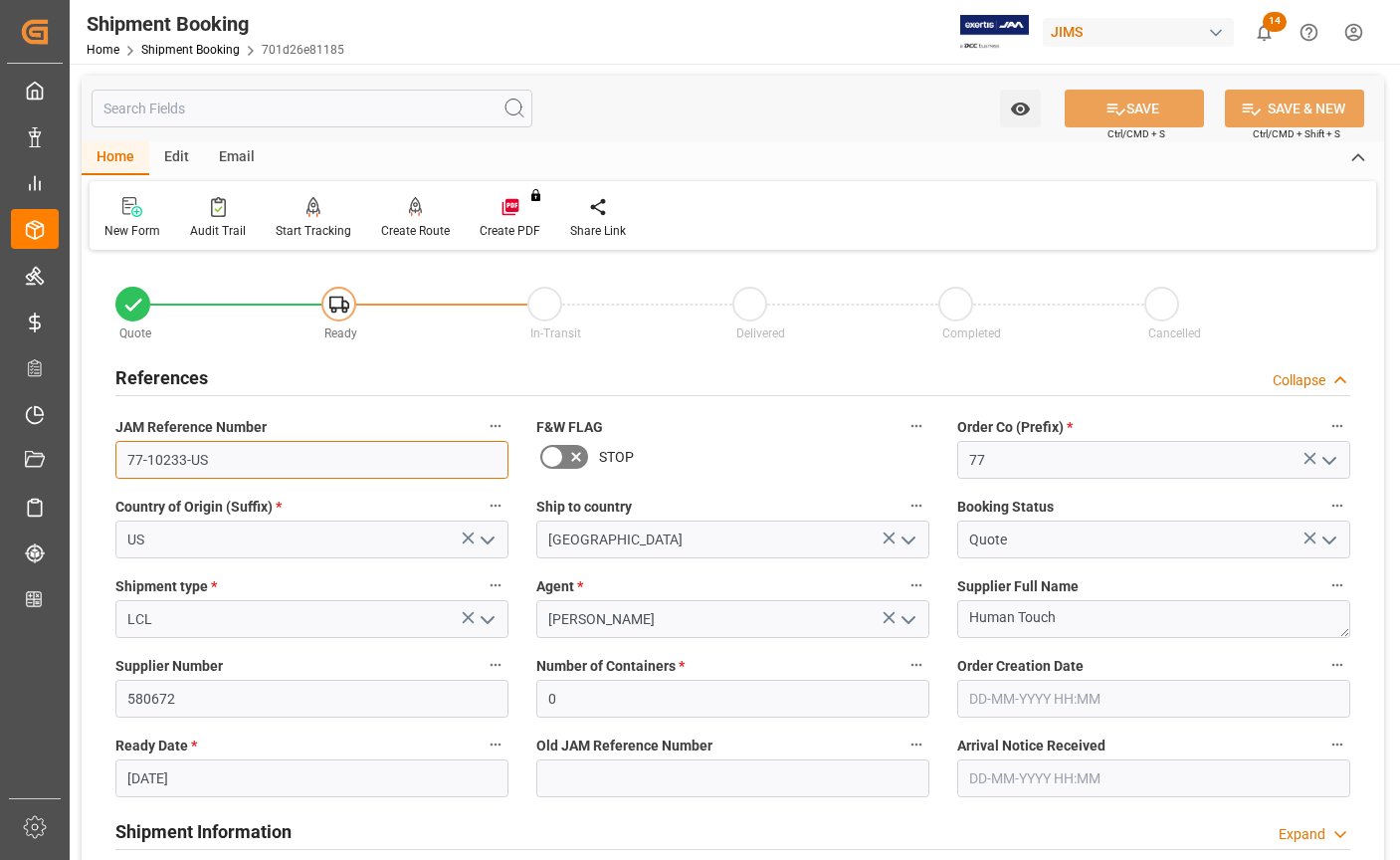 drag, startPoint x: 207, startPoint y: 459, endPoint x: 106, endPoint y: 462, distance: 101.04454 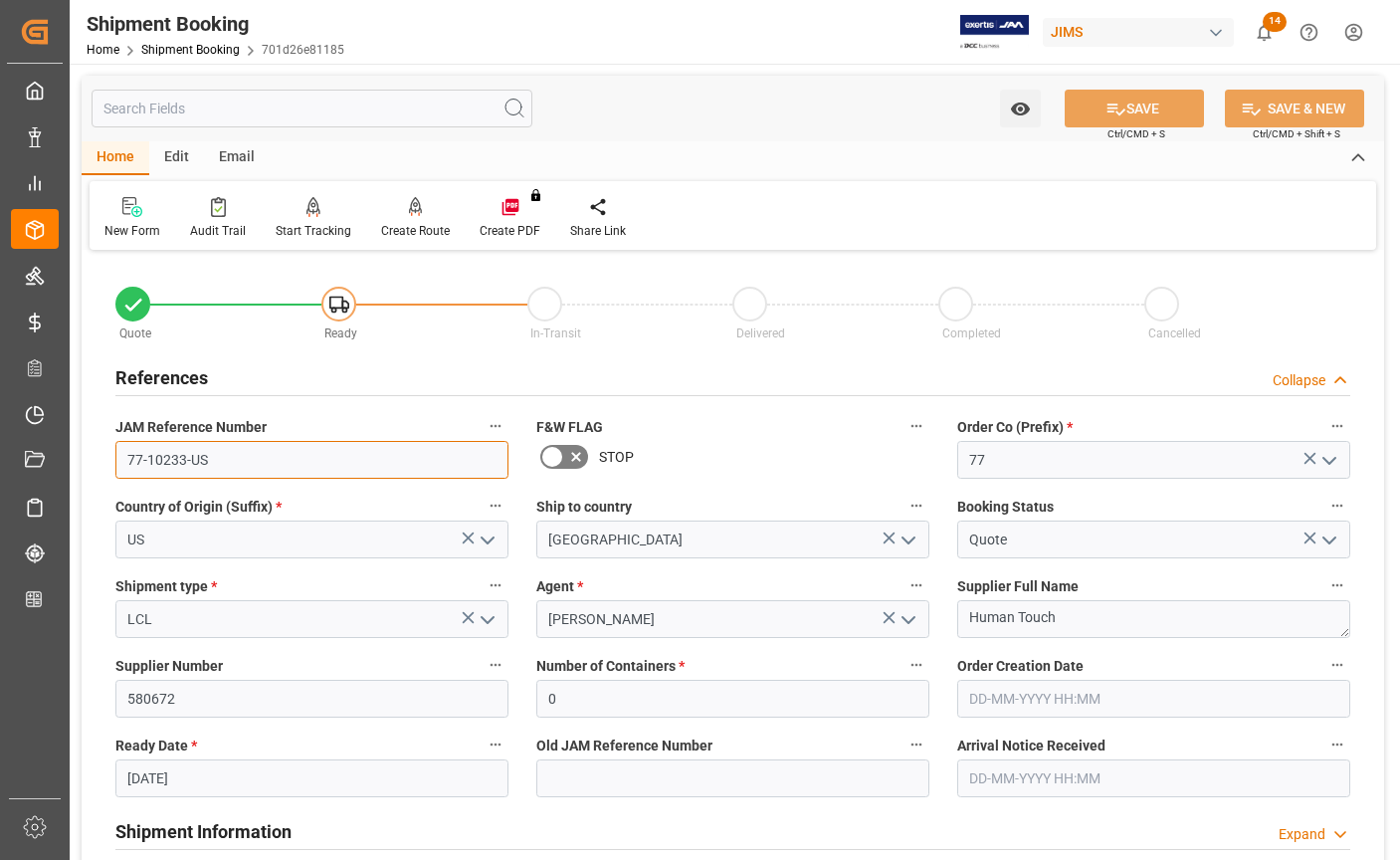 click on "JAM Reference Number     77-10233-US" at bounding box center [311, 446] 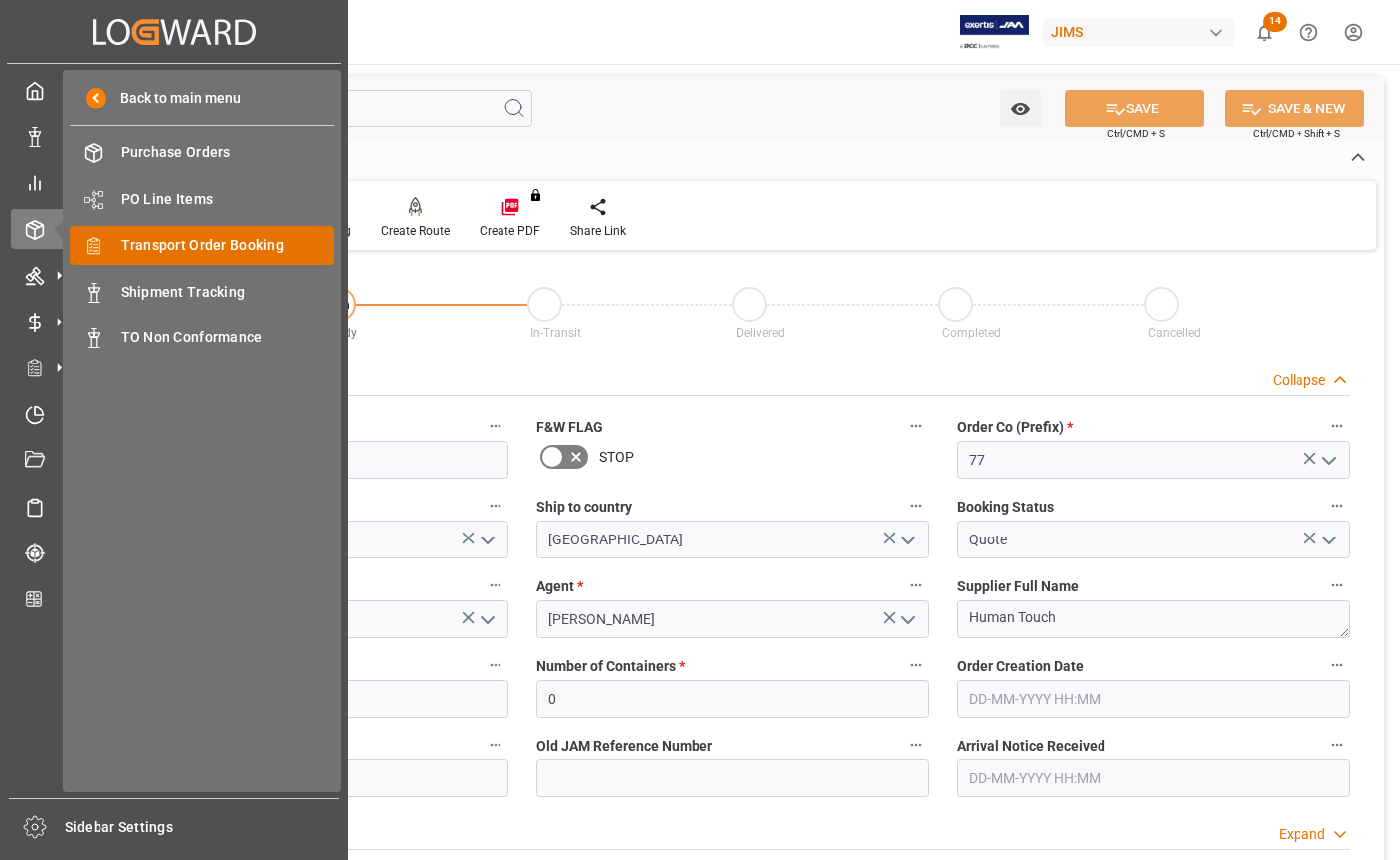 click on "Transport Order Booking" at bounding box center (228, 245) 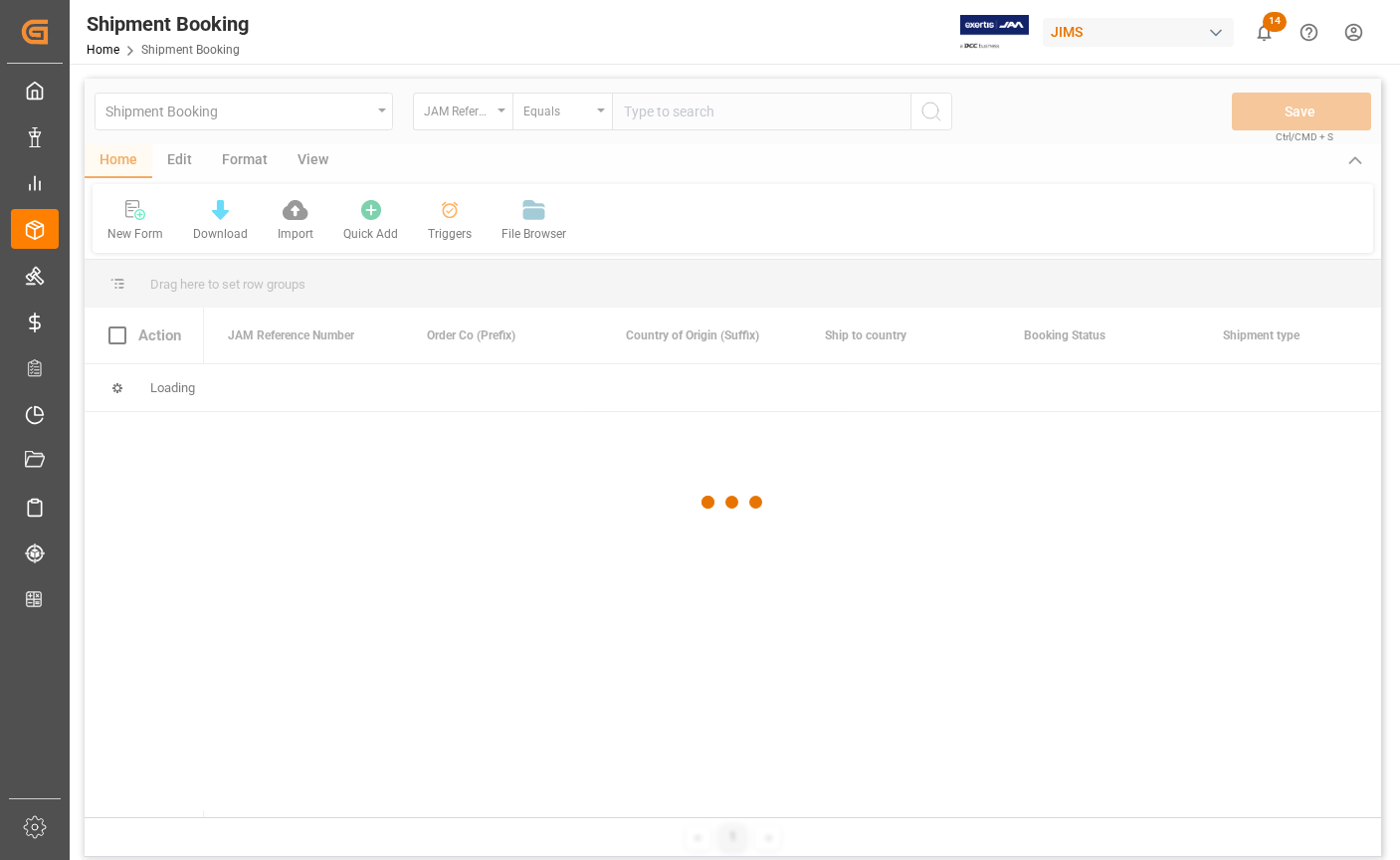click at bounding box center [732, 503] 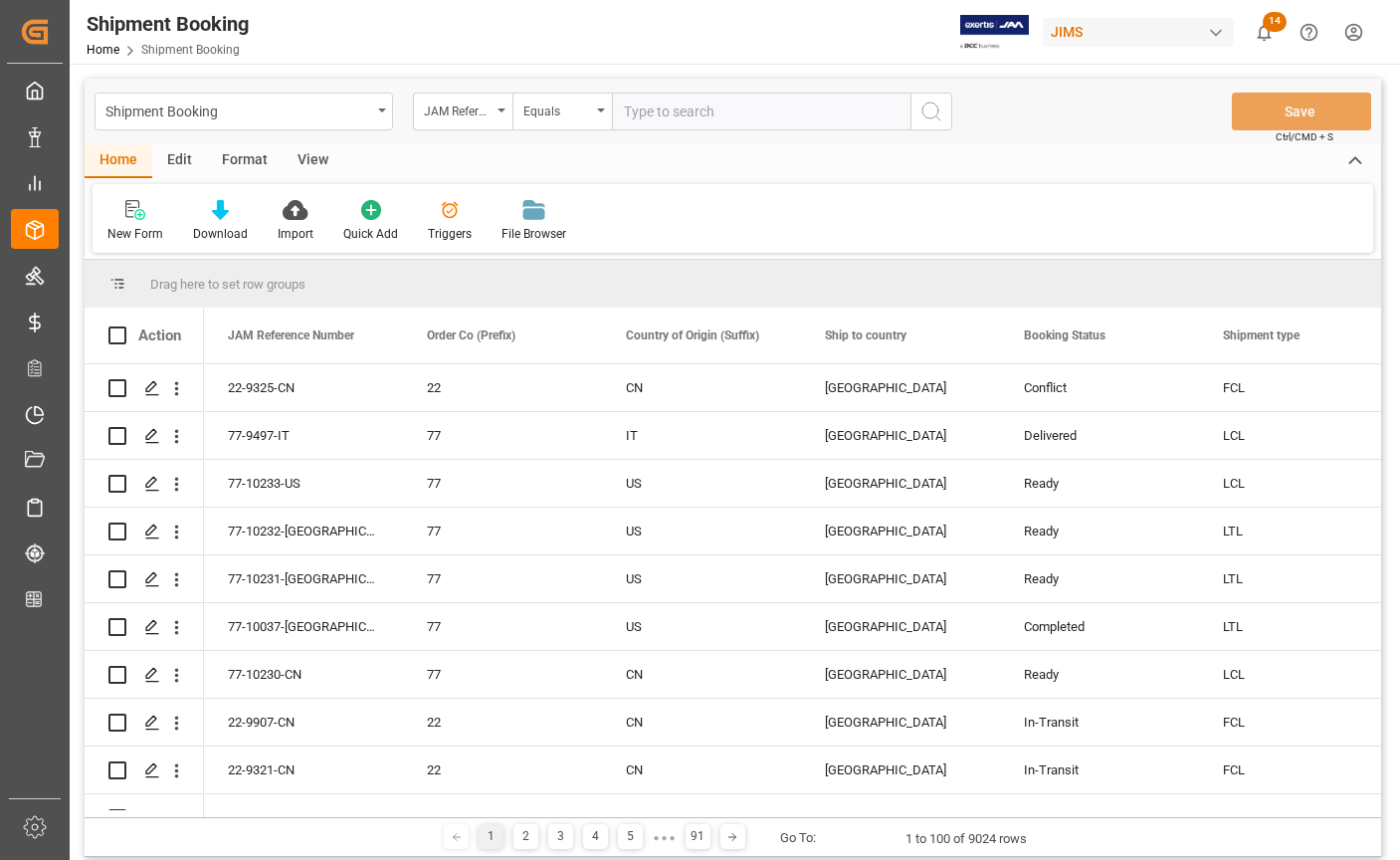 click at bounding box center (761, 111) 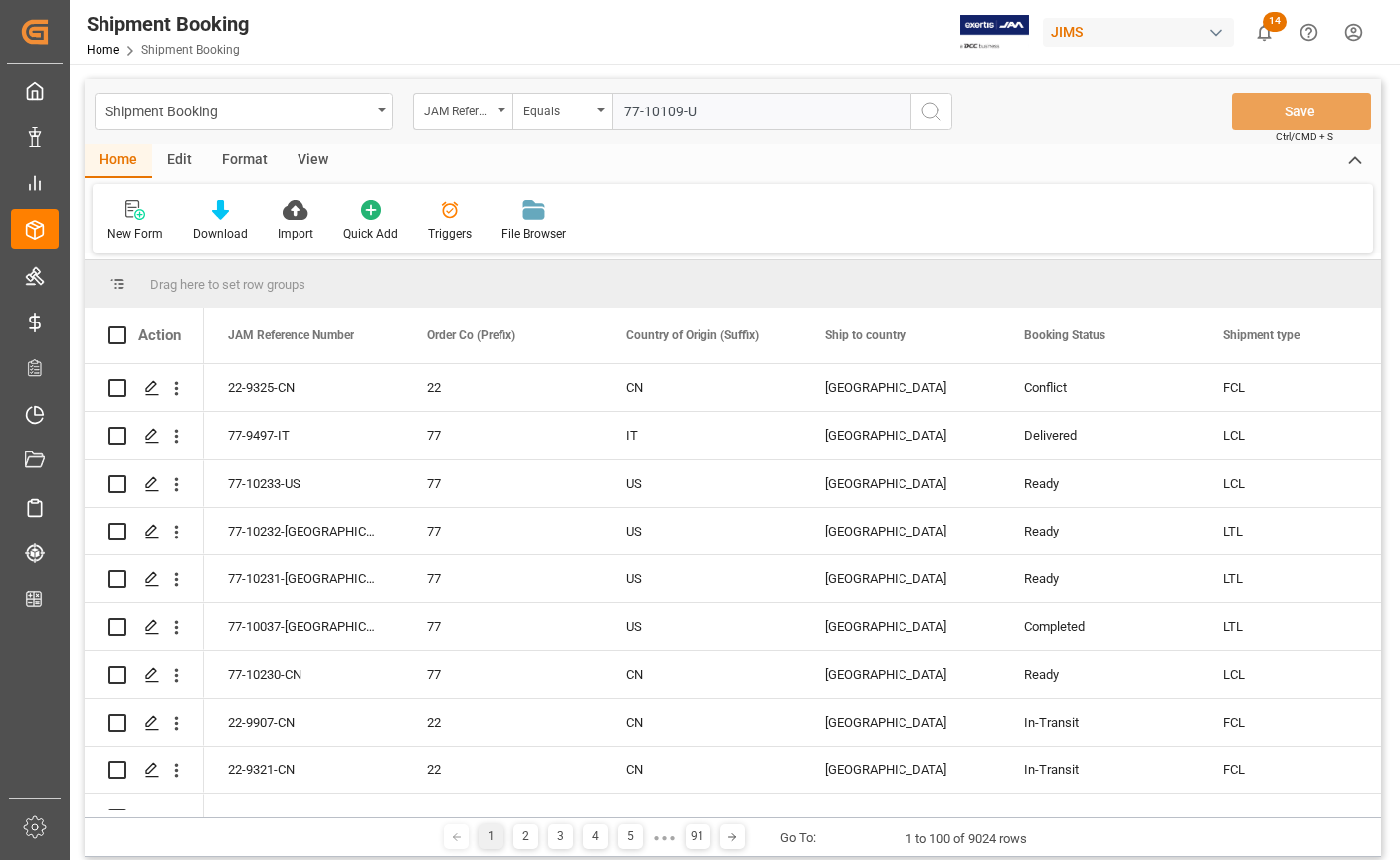 type on "77-10109-US" 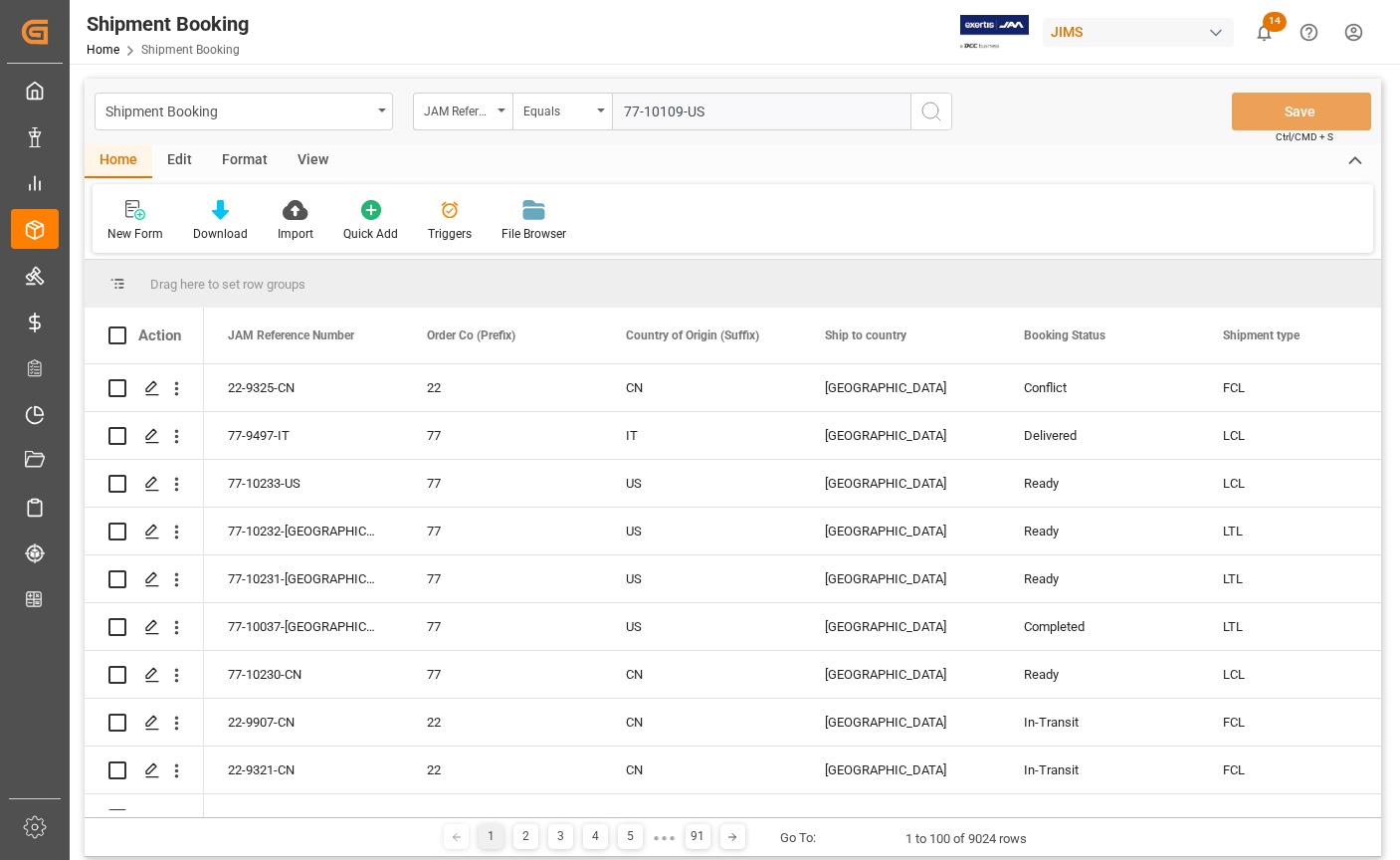 type 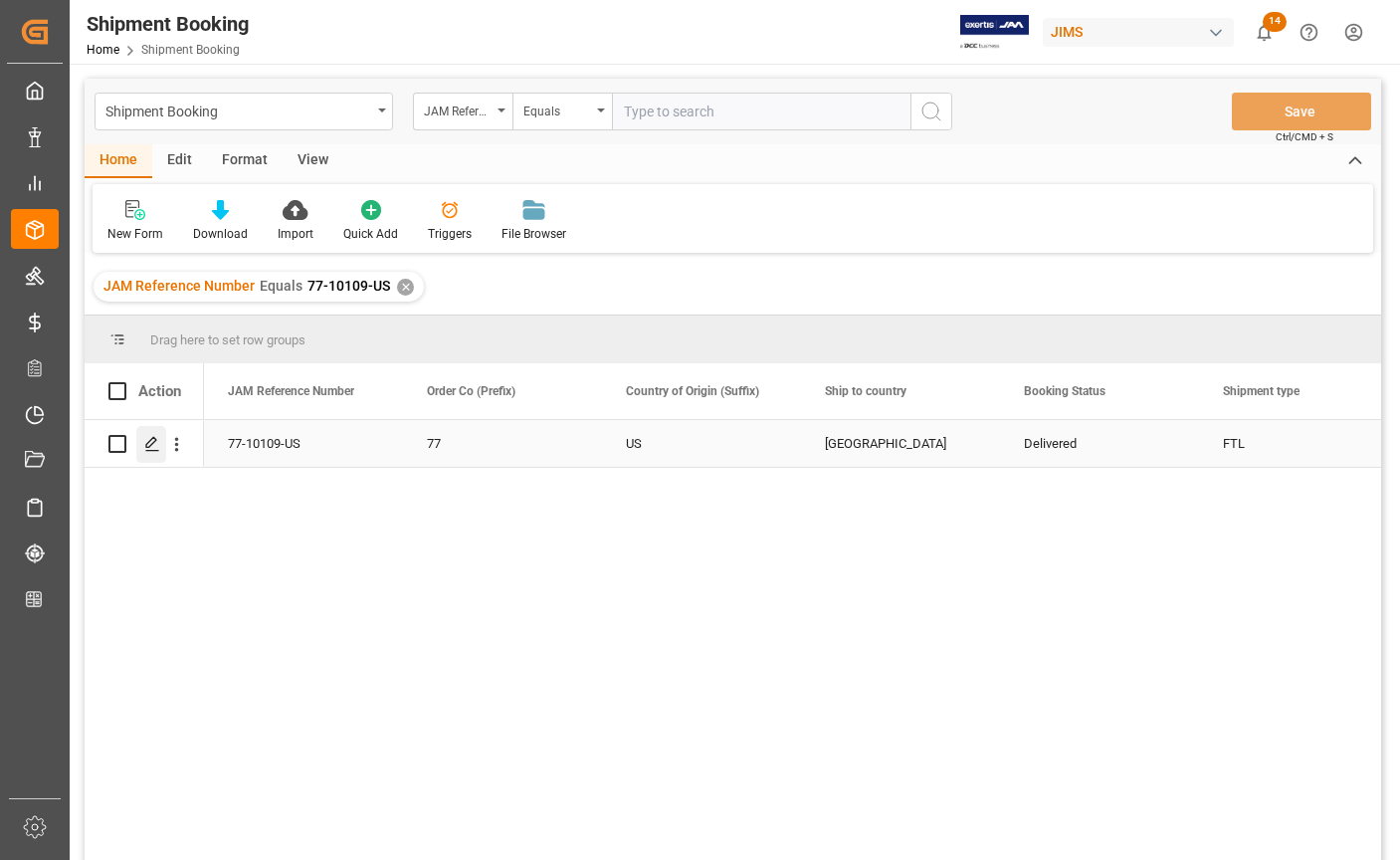 click 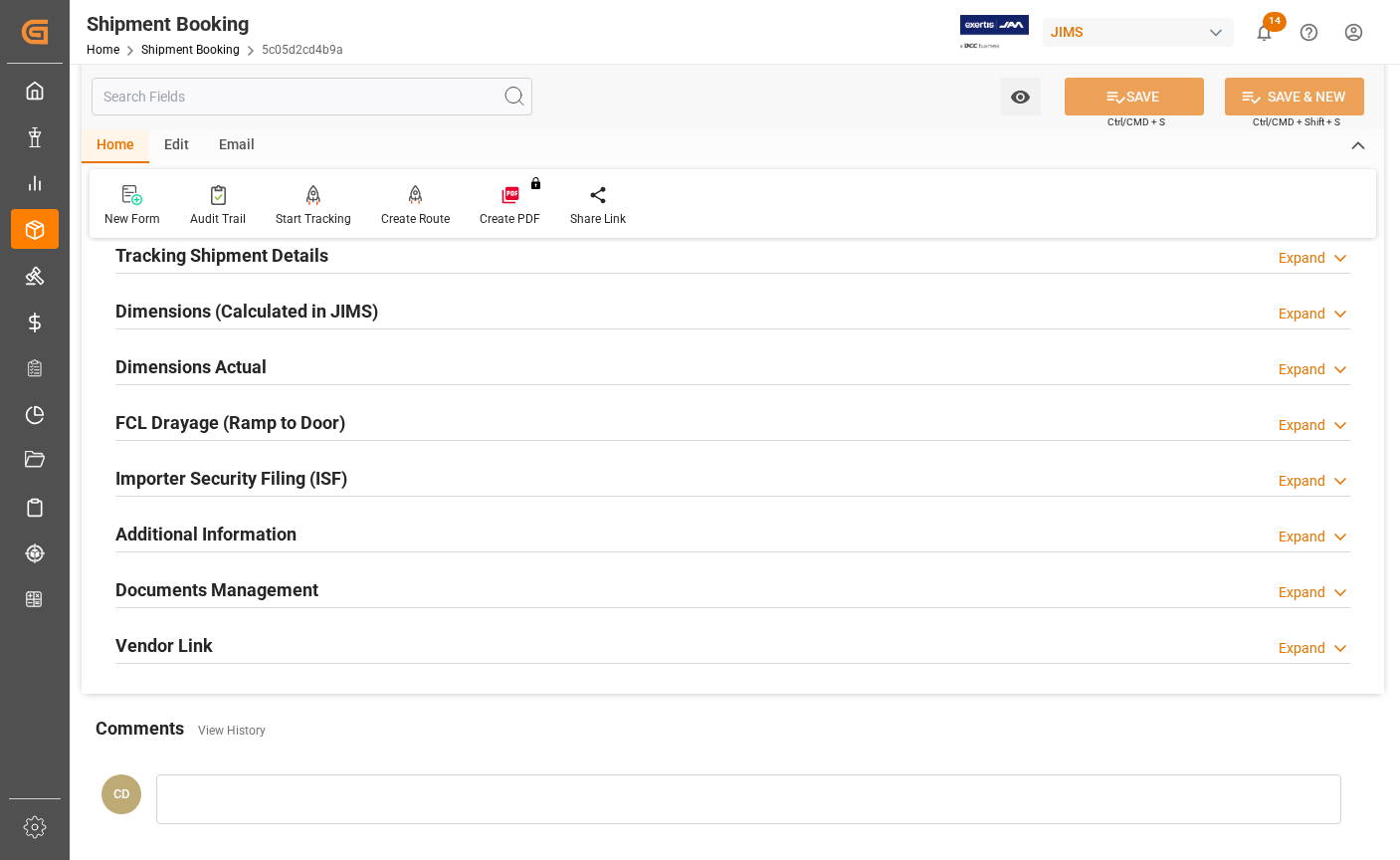 scroll, scrollTop: 498, scrollLeft: 0, axis: vertical 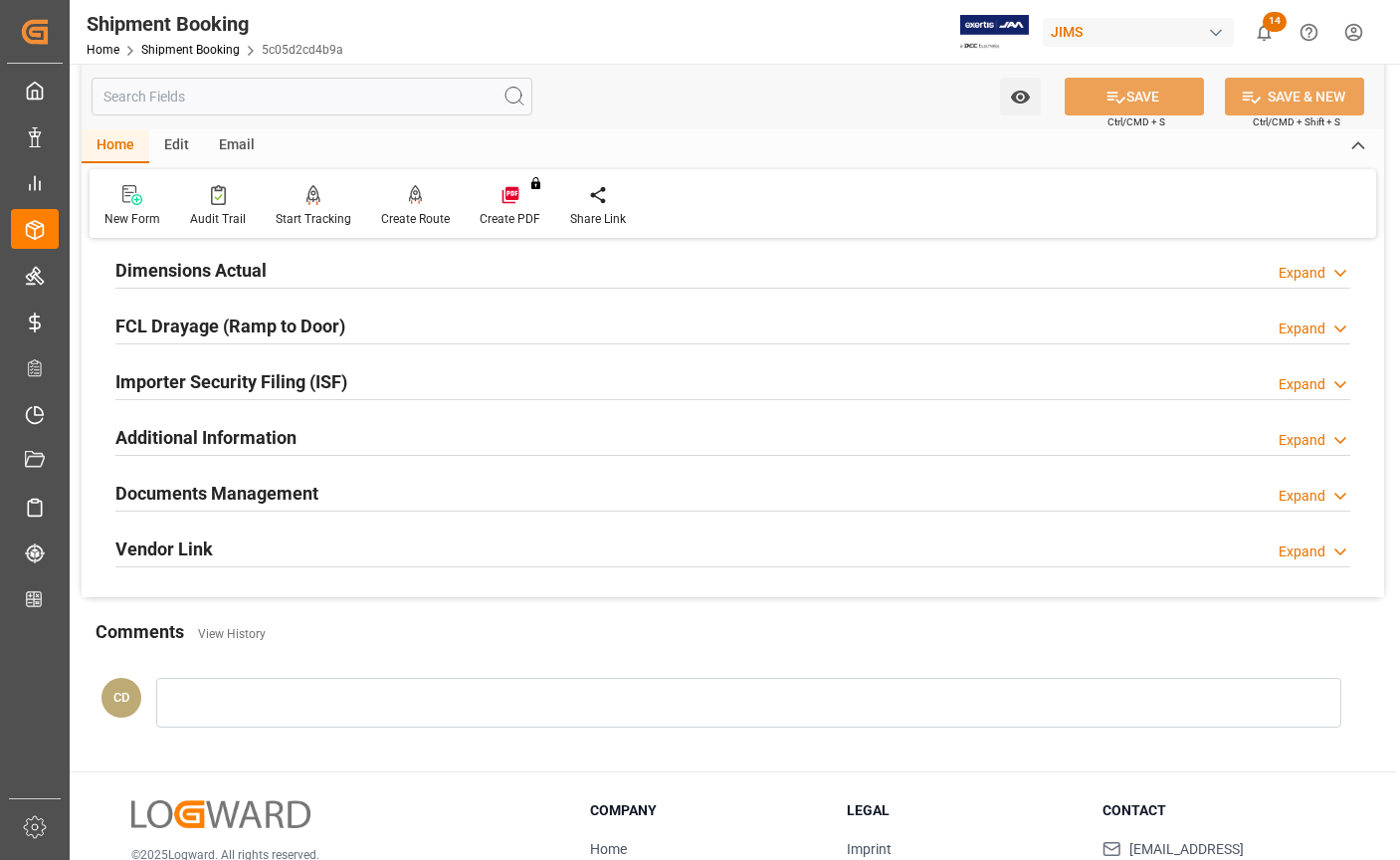 click on "Documents Management" at bounding box center [217, 493] 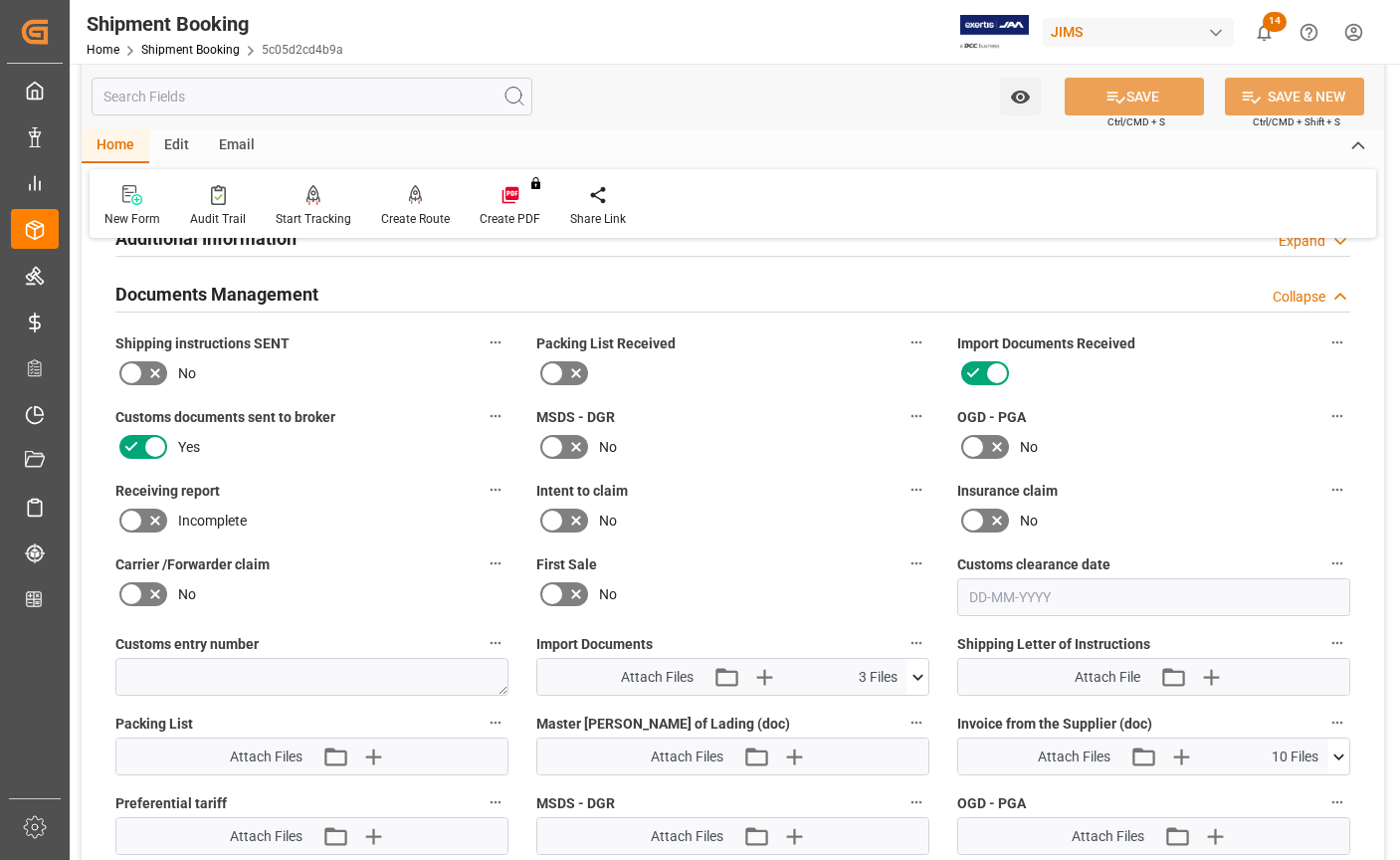 scroll, scrollTop: 896, scrollLeft: 0, axis: vertical 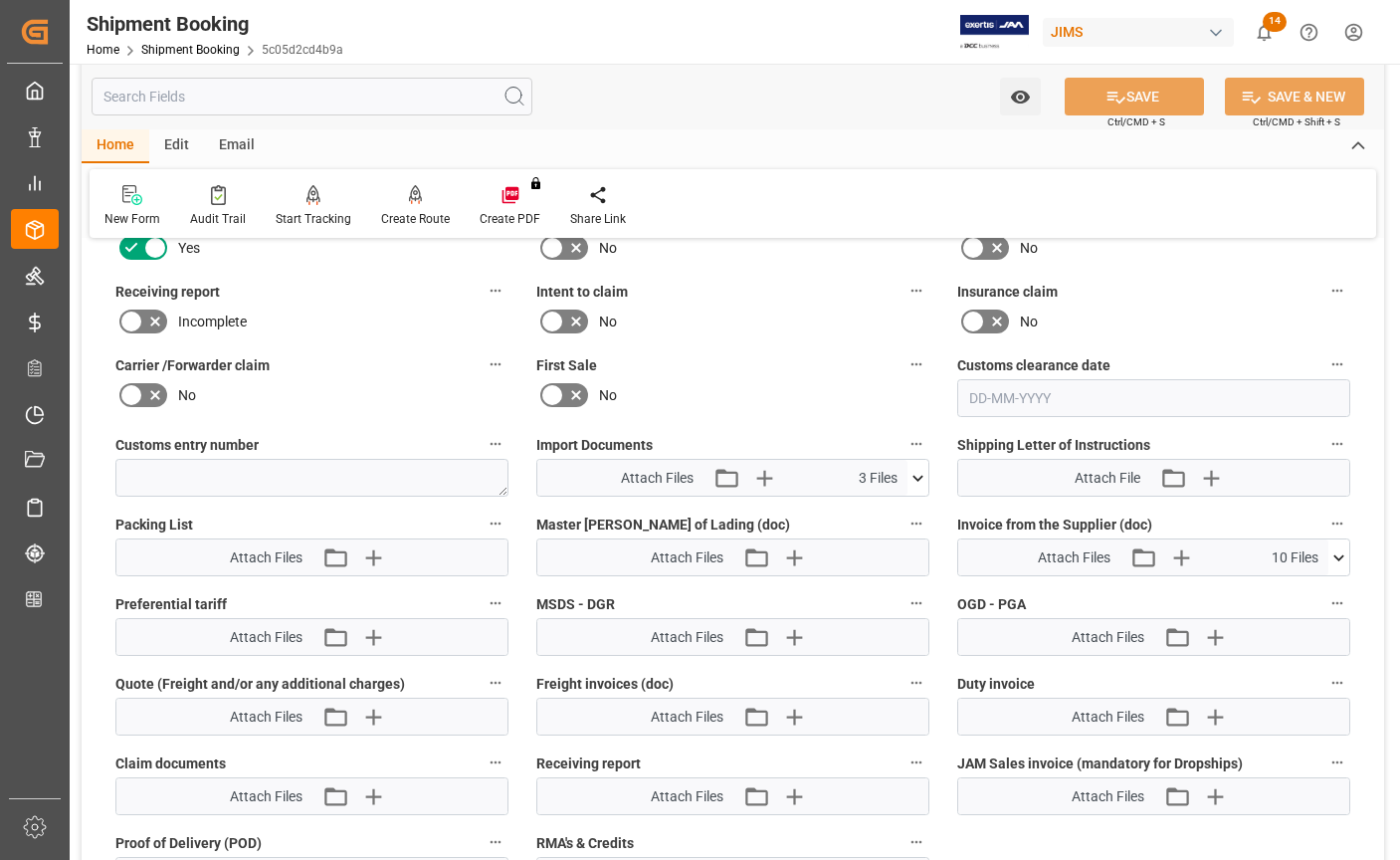 click 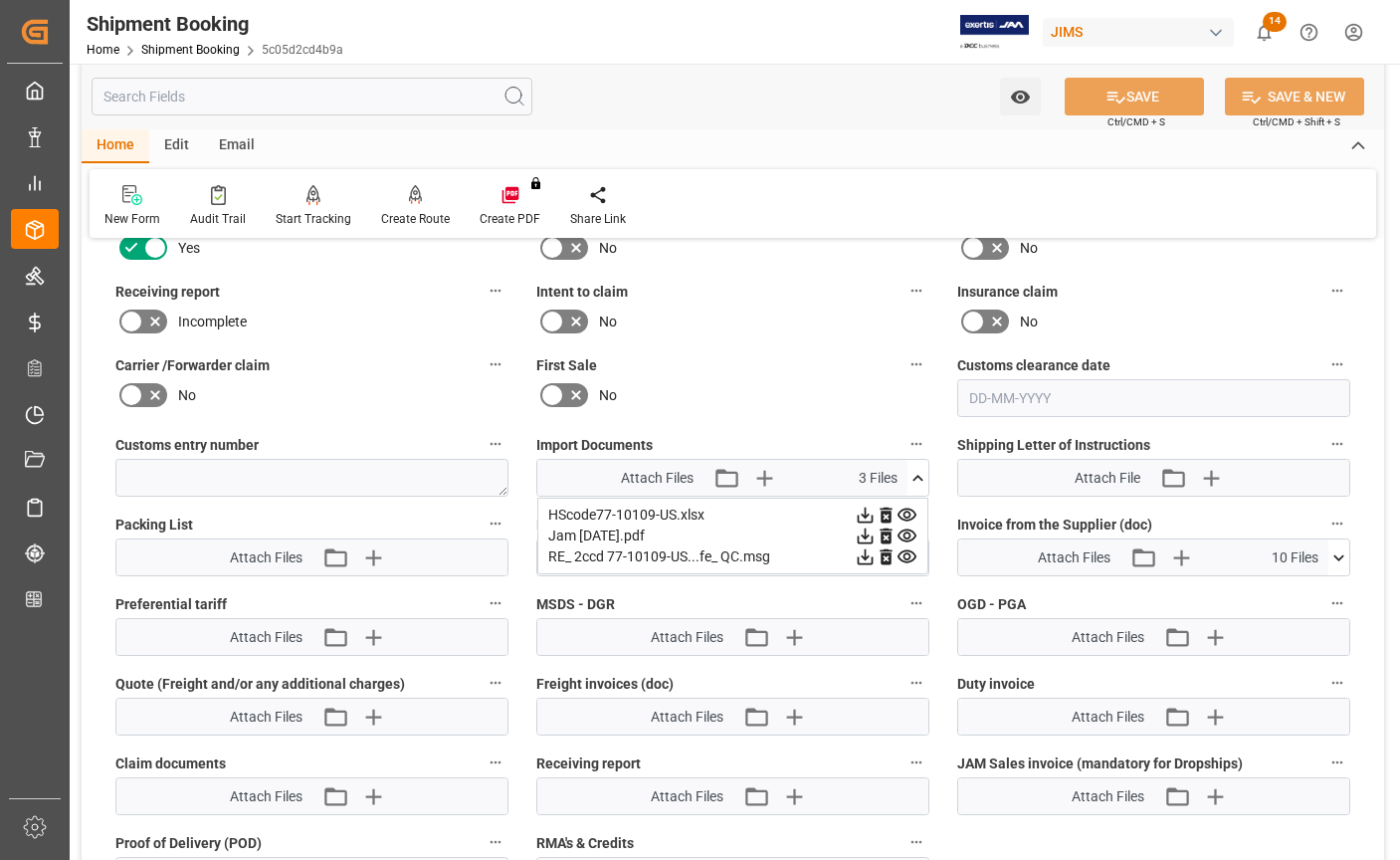 click 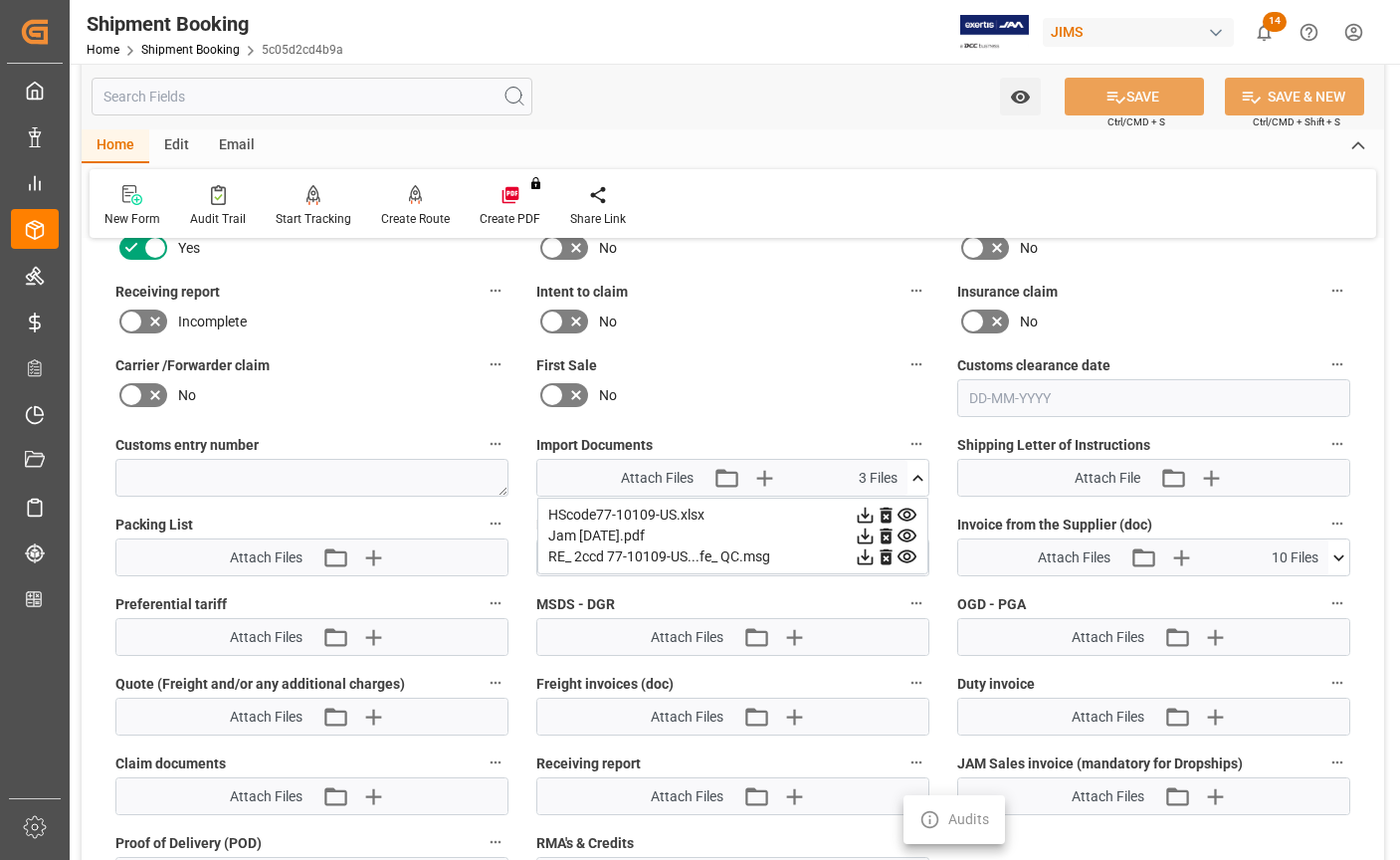 click at bounding box center [700, 430] 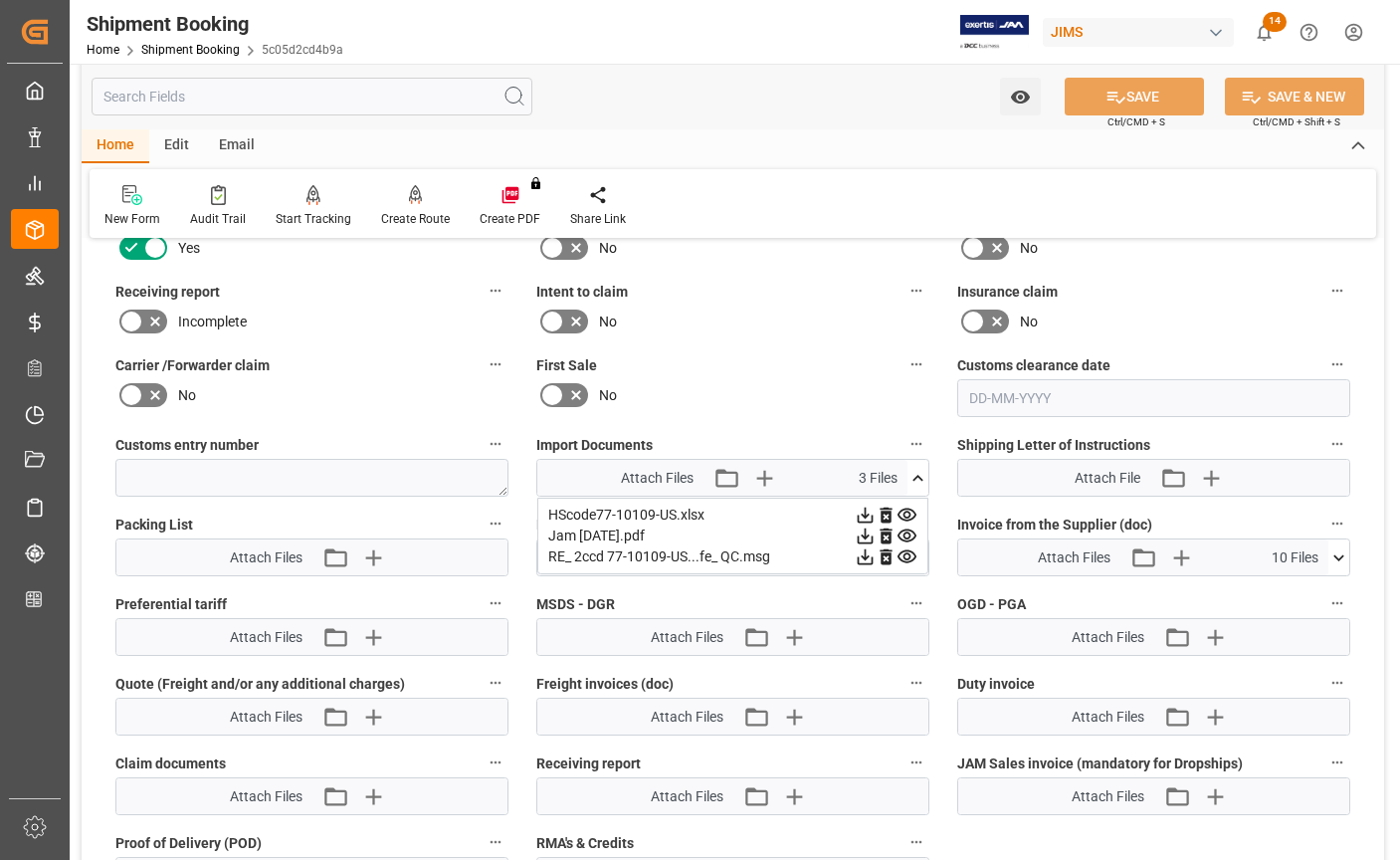 click on "Created by potrace 1.15, written by [PERSON_NAME] [DATE]-[DATE] Created by potrace 1.15, written by [PERSON_NAME] [DATE]-[DATE] My Cockpit My Cockpit Data Management Data Management My Reports My Reports Order Management Order Management Master Data Master Data Rates Management Rates Management Logward Add-ons Logward Add-ons Timeslot Management V2 Timeslot Management V2 Document Management Document Management Sailing Schedules Sailing Schedules Tracking Shipment Tracking Shipment CO2 Calculator CO2 Calculator Sidebar Settings Back to main menu Purchase Orders Purchase Orders PO Line Items PO Line Items Transport Order Booking Transport Order Booking Shipment Tracking Shipment Tracking TO Non Conformance TO Non Conformance Shipment Booking Home Shipment Booking 5c05d2cd4b9a JIMS 14 Notifications Only show unread All Watching Mark all categories read Downloads Mark all as read Purchase Order Line Item [DATE] 3 number of rows downloaded Purchase Order Line Item [DATE] 15 number of rows downloaded [DATE]" at bounding box center [700, 430] 